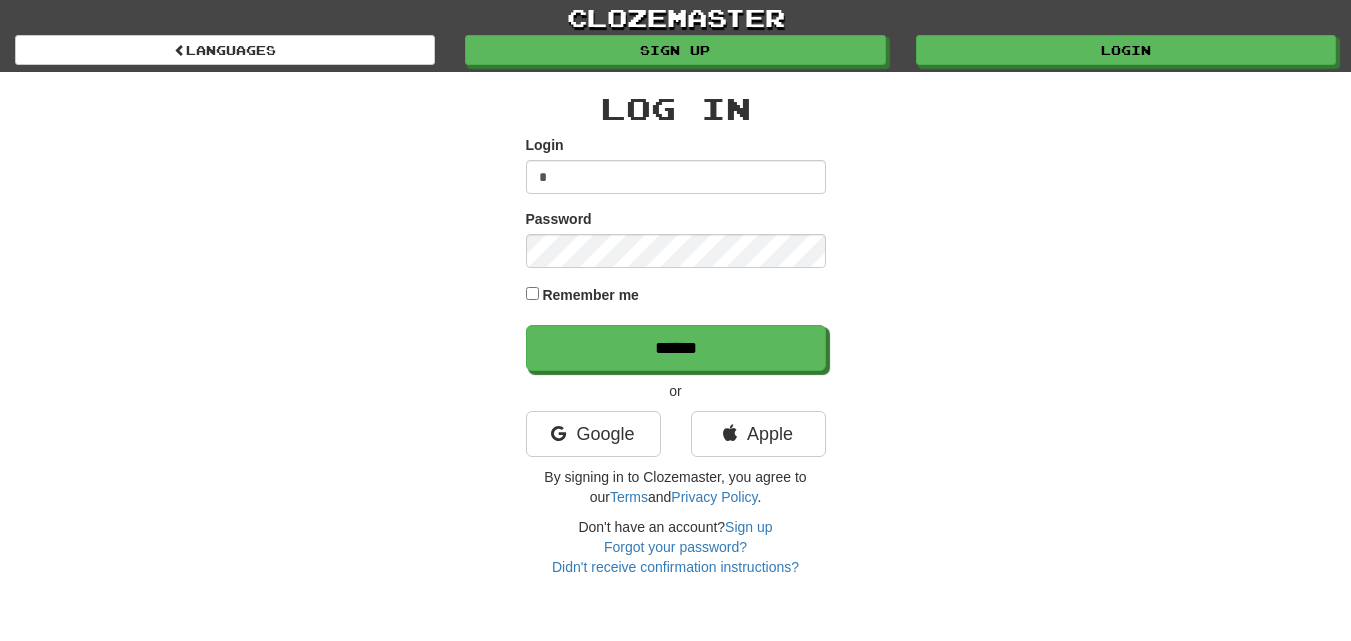 type on "**********" 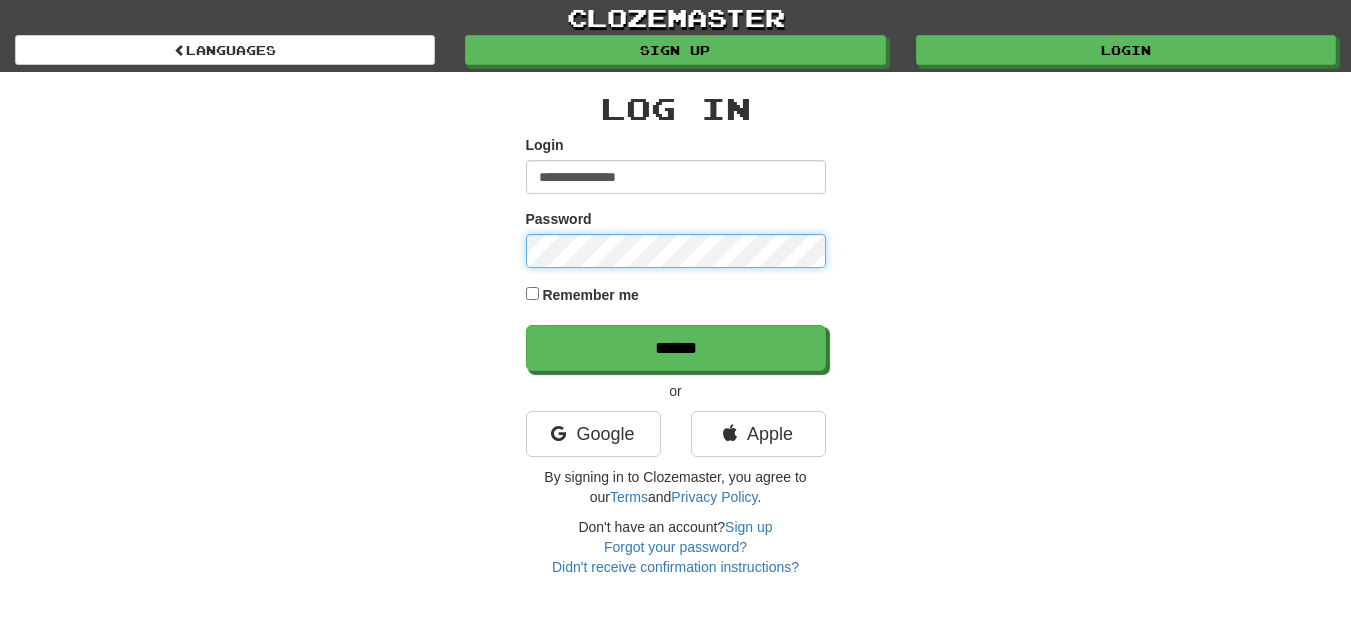 scroll, scrollTop: 0, scrollLeft: 0, axis: both 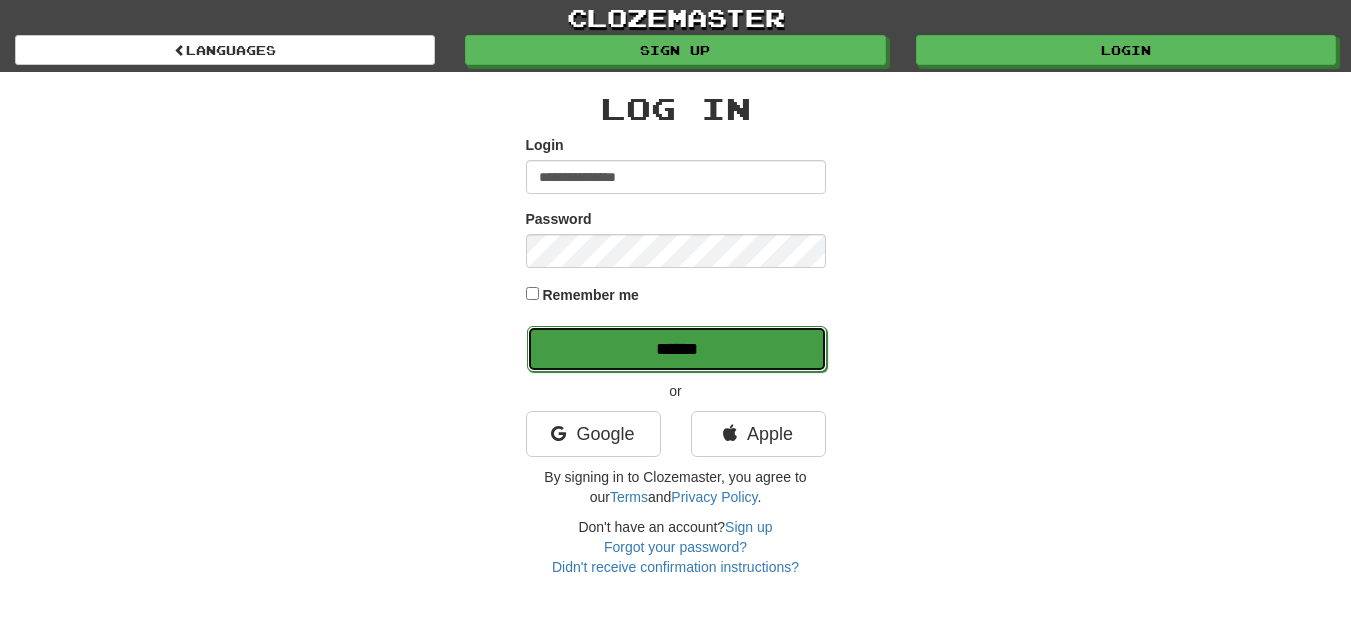 click on "******" at bounding box center (677, 349) 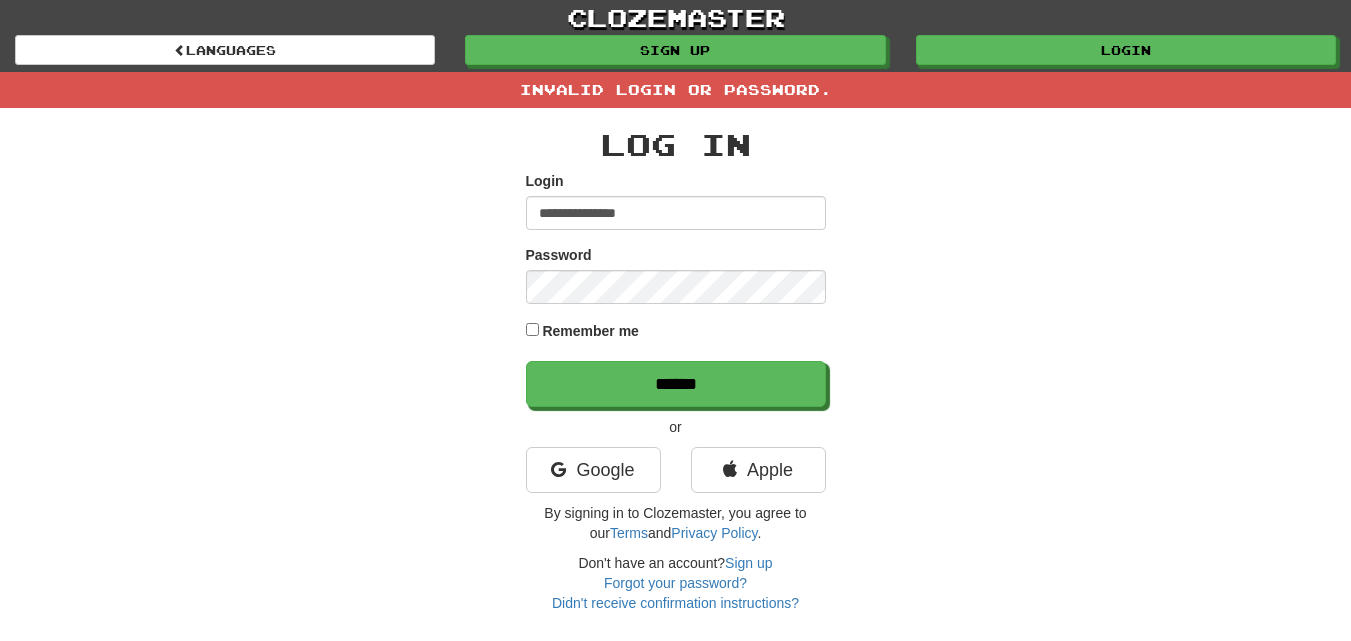 scroll, scrollTop: 0, scrollLeft: 0, axis: both 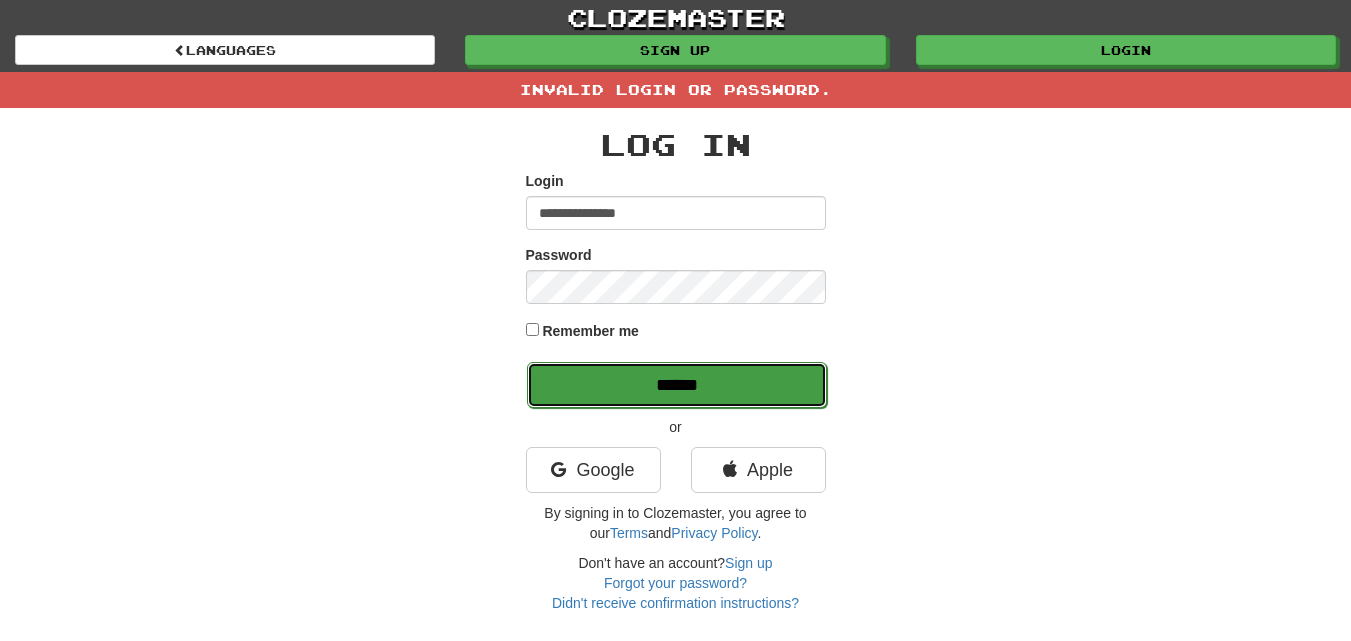 click on "******" at bounding box center [677, 385] 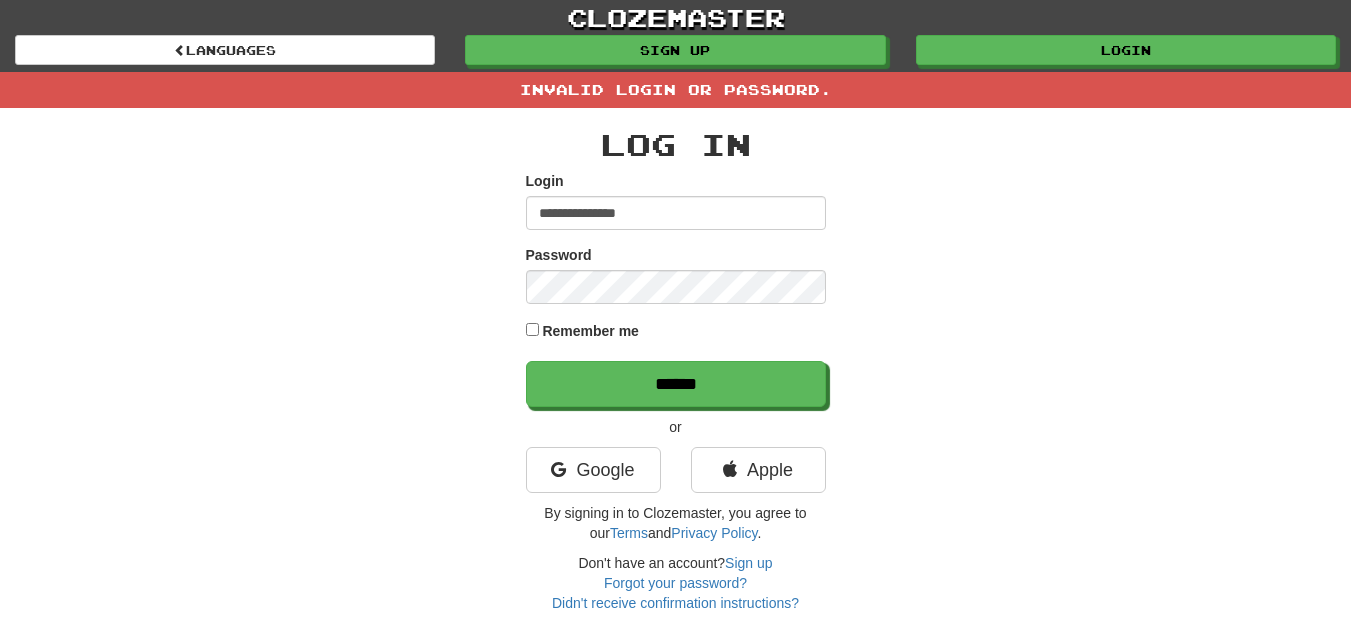 scroll, scrollTop: 0, scrollLeft: 0, axis: both 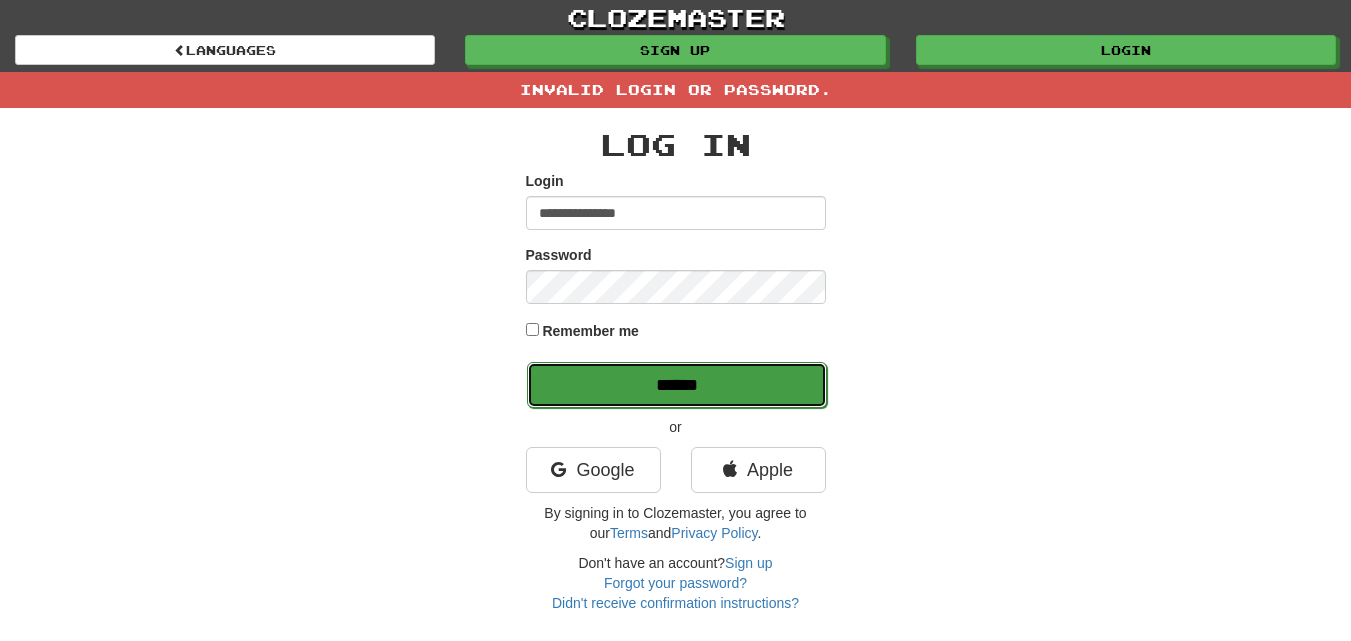 click on "******" at bounding box center (677, 385) 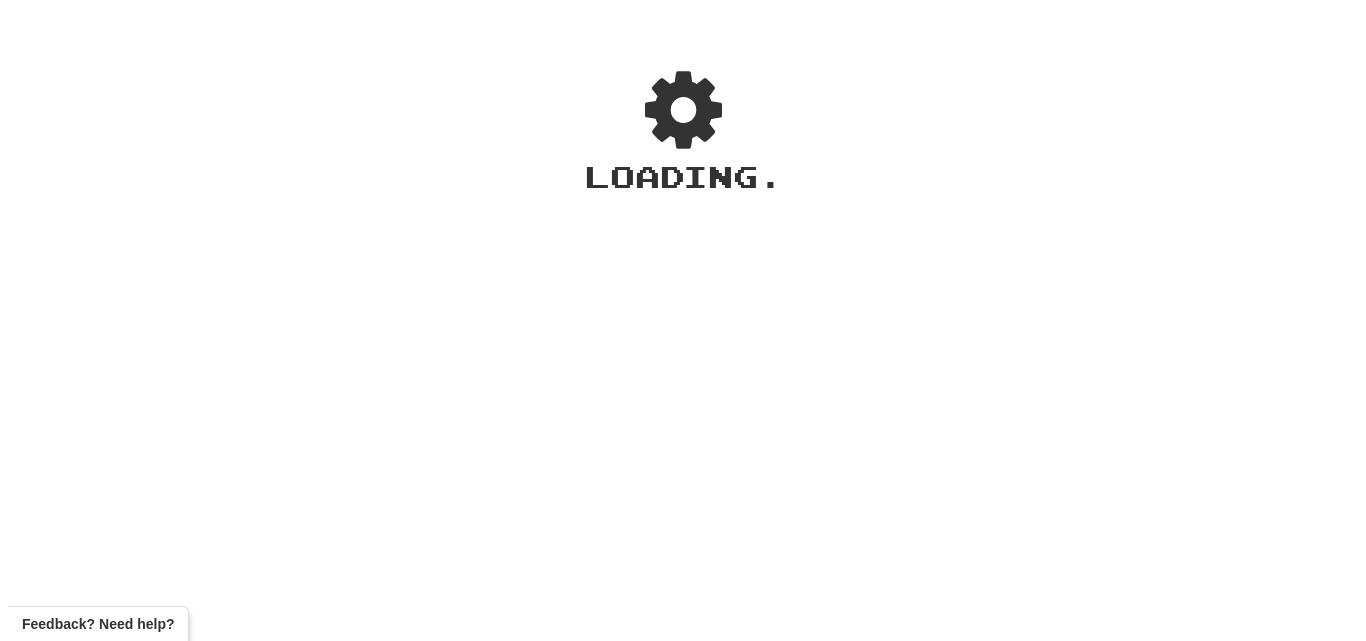 scroll, scrollTop: 0, scrollLeft: 0, axis: both 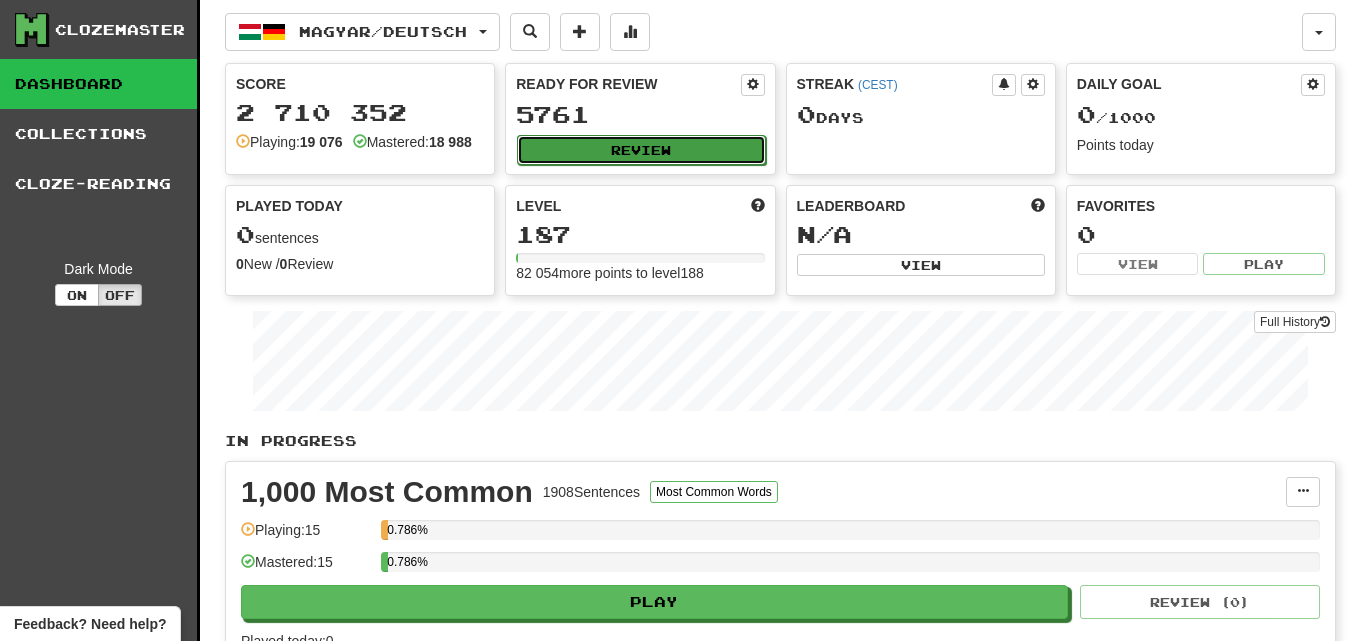 click on "Review" at bounding box center (641, 150) 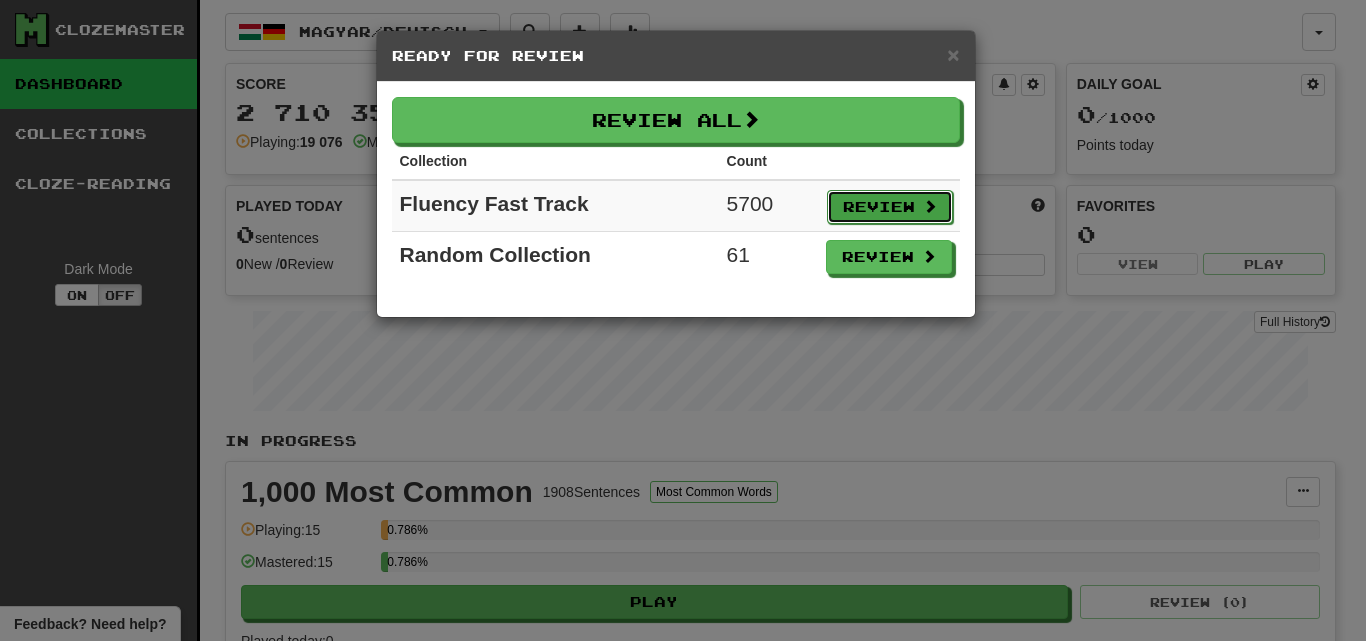 click on "Review" at bounding box center [890, 207] 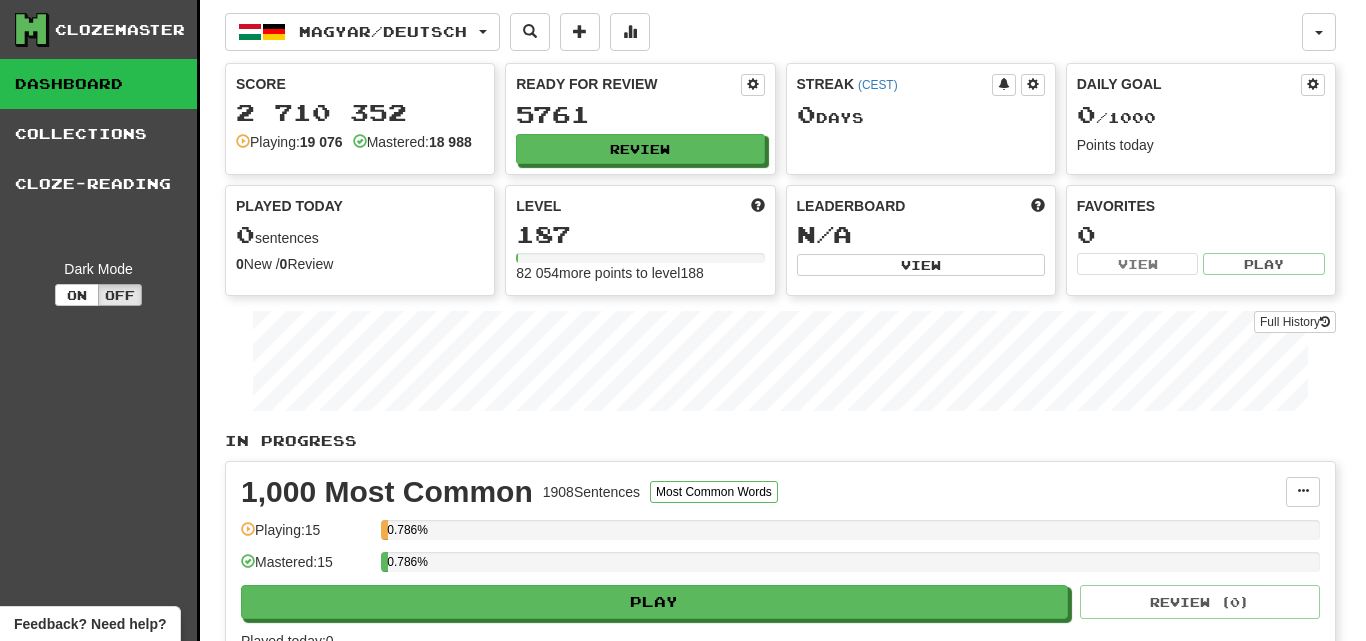 select on "**" 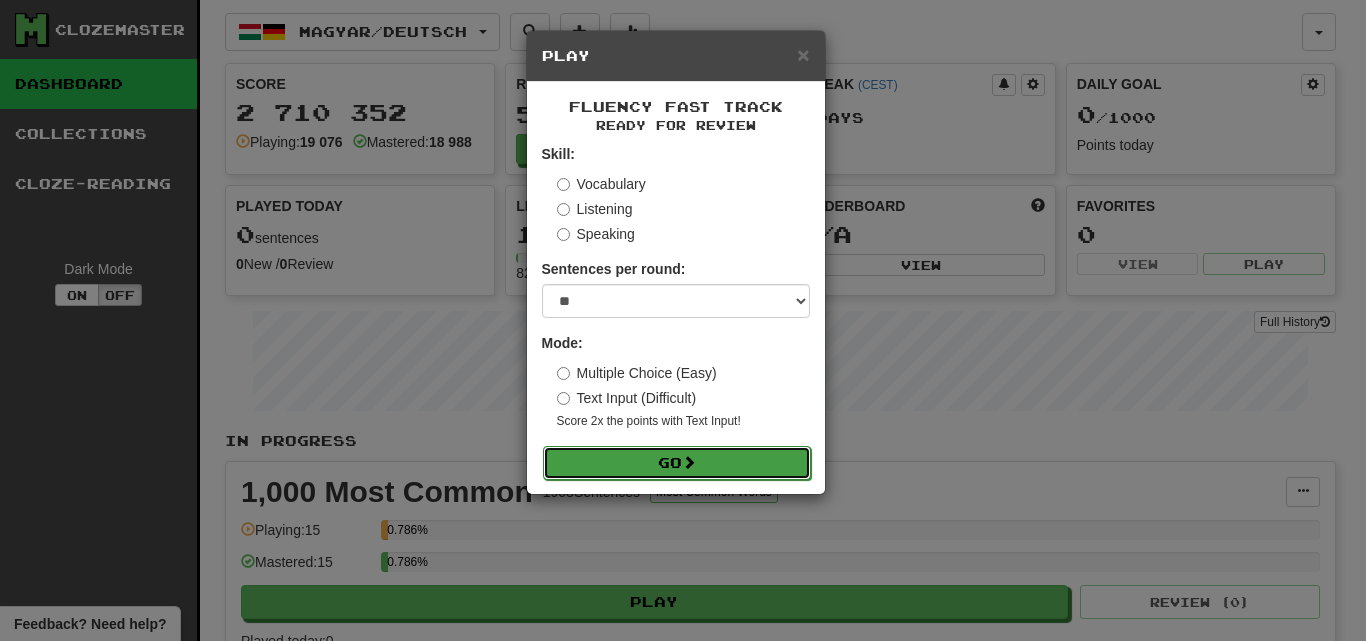 click on "Go" at bounding box center [677, 463] 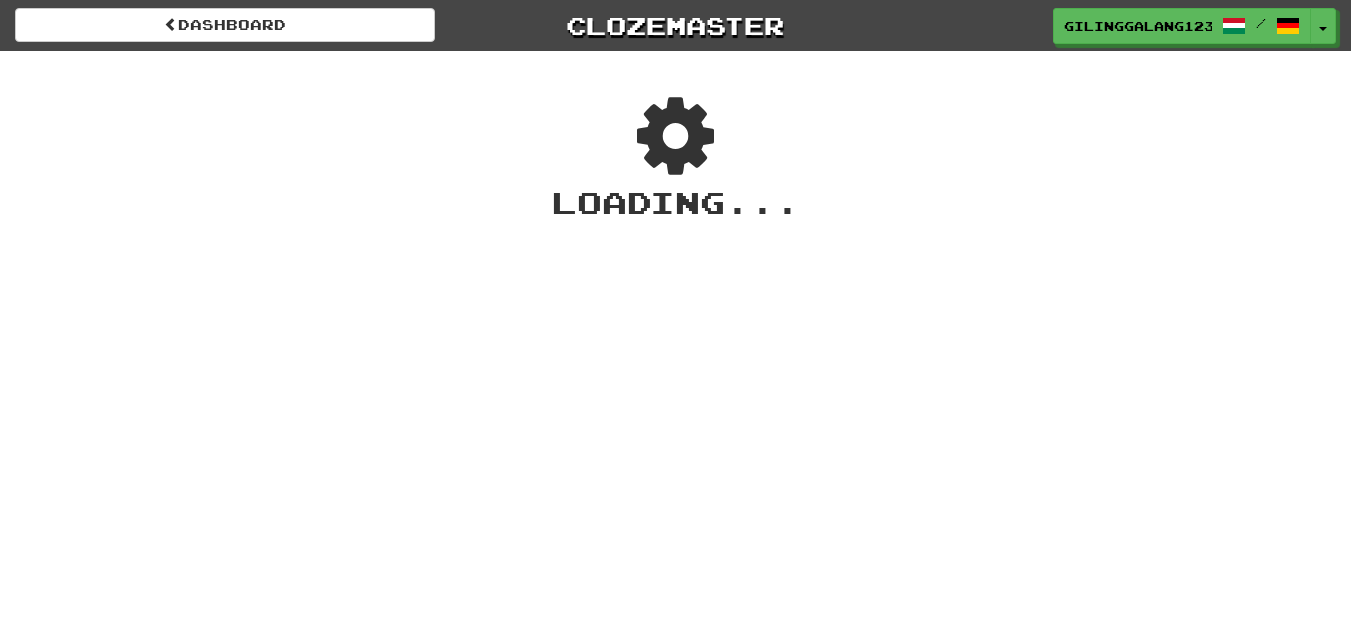 scroll, scrollTop: 0, scrollLeft: 0, axis: both 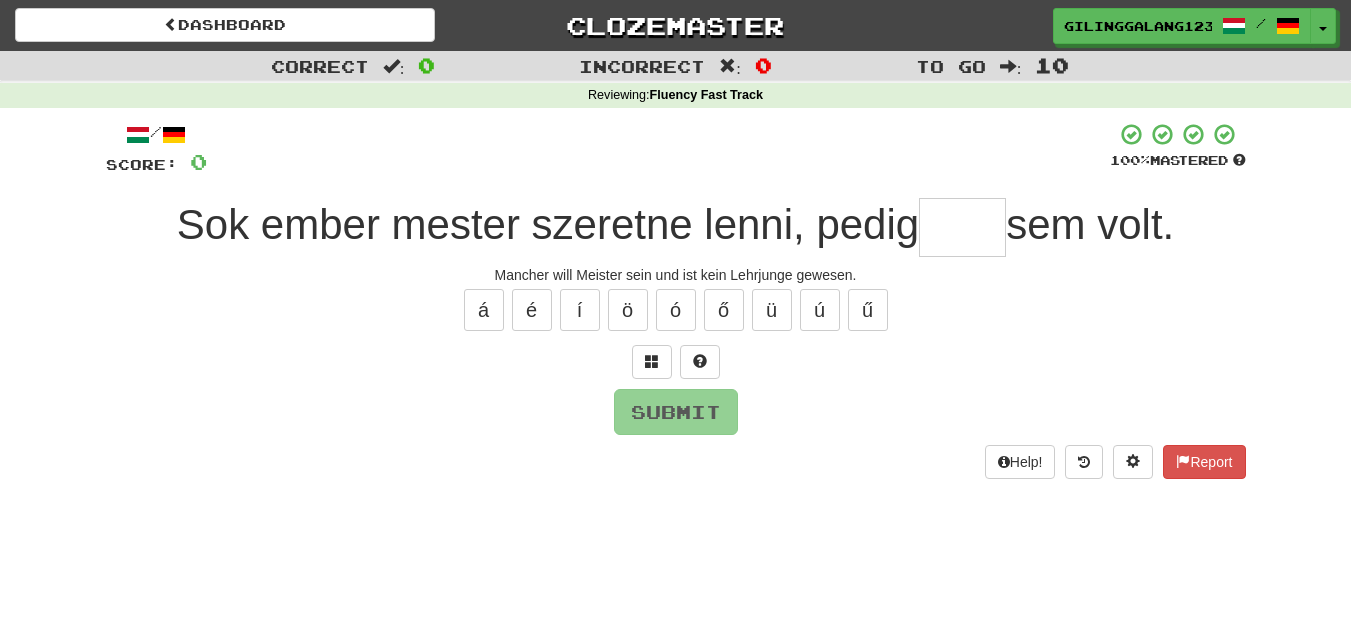 click at bounding box center (962, 227) 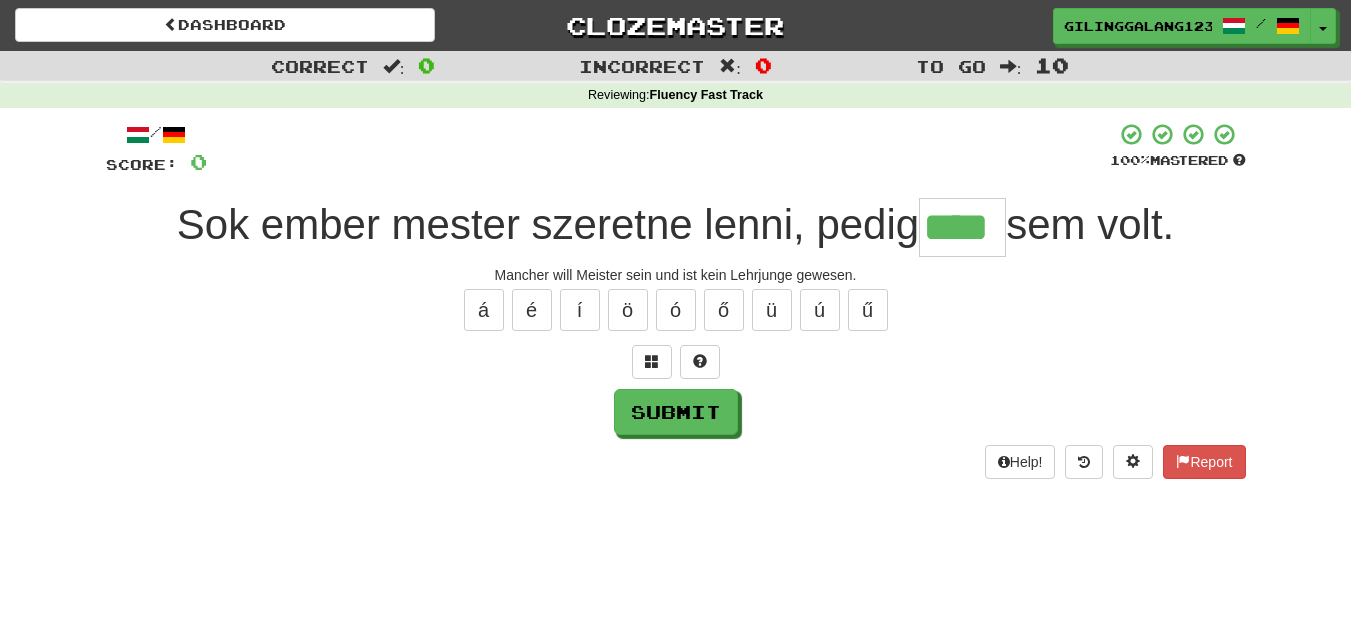 type on "****" 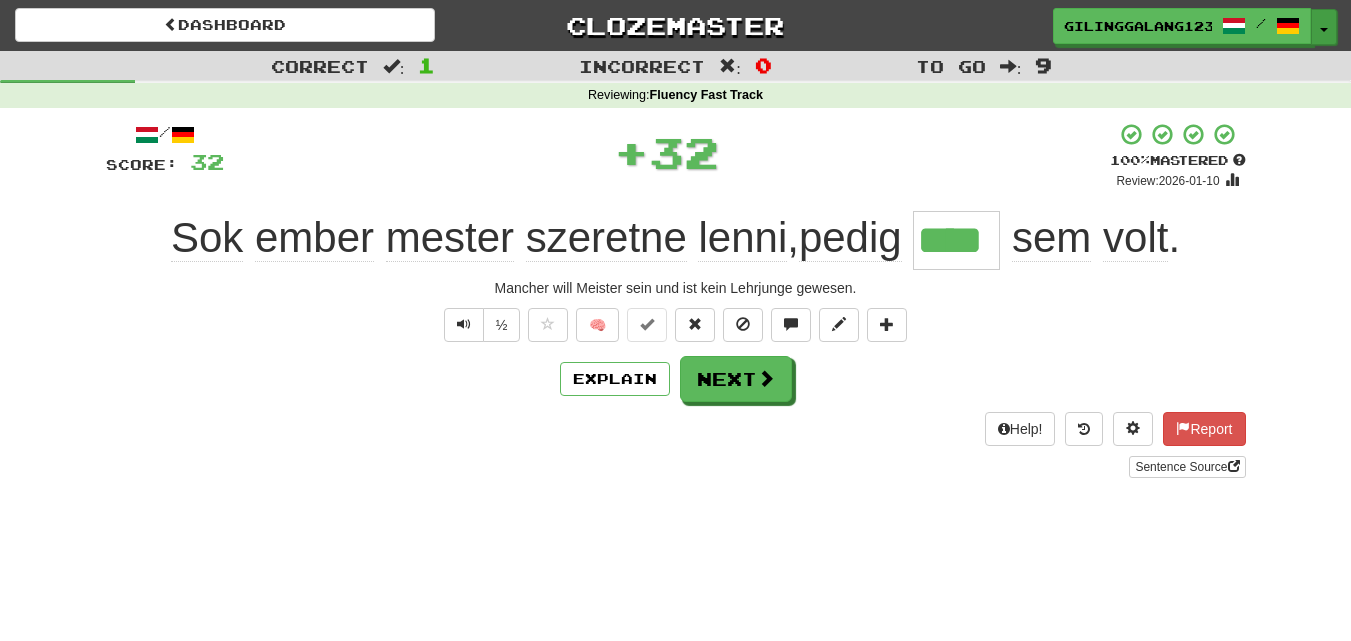 click on "Toggle Dropdown" at bounding box center (1324, 27) 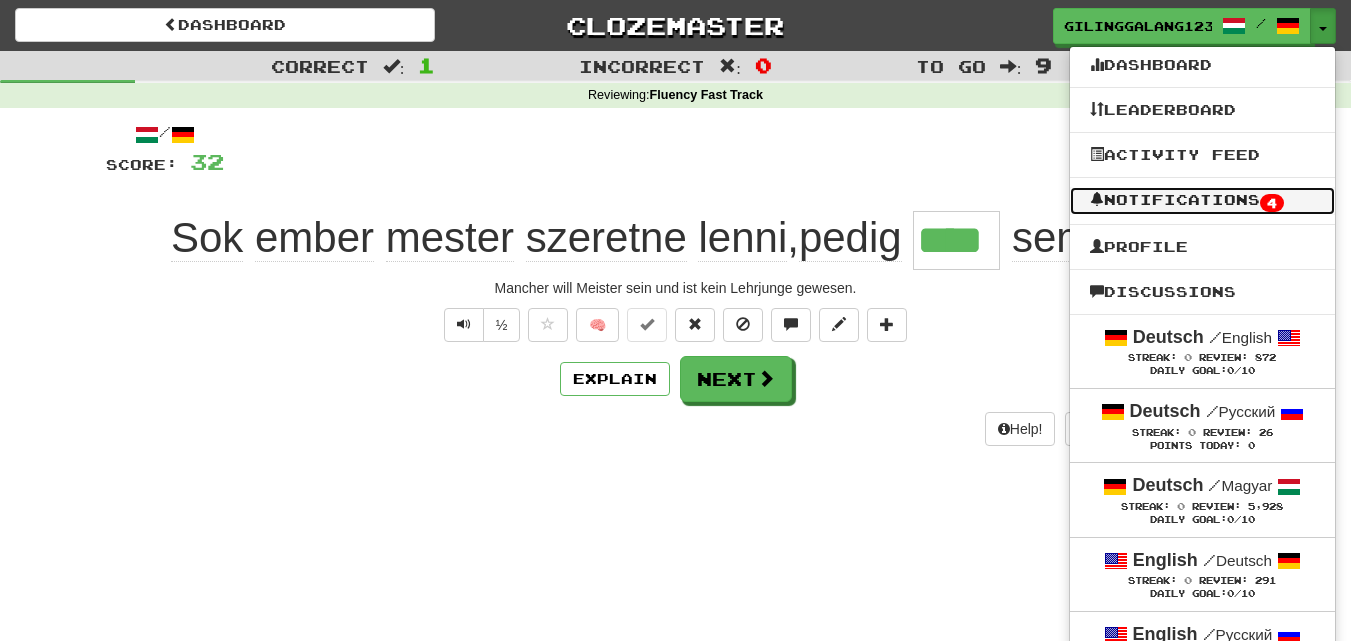 click on "4" at bounding box center [1272, 203] 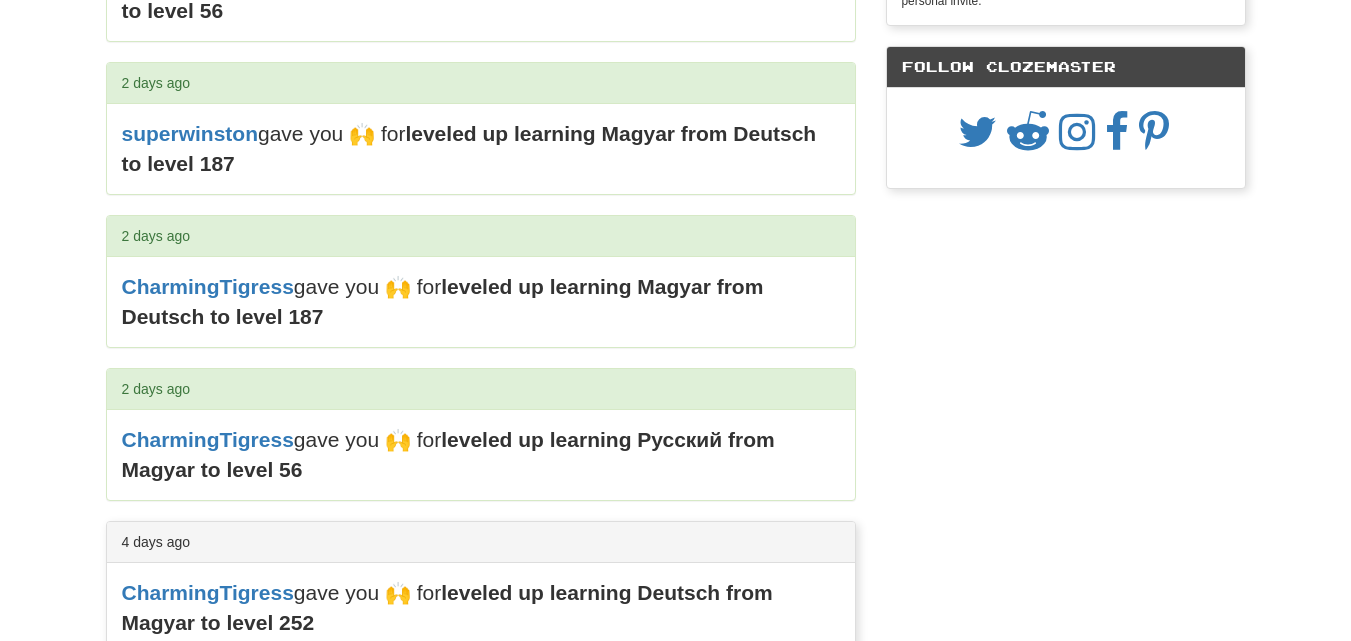 scroll, scrollTop: 0, scrollLeft: 0, axis: both 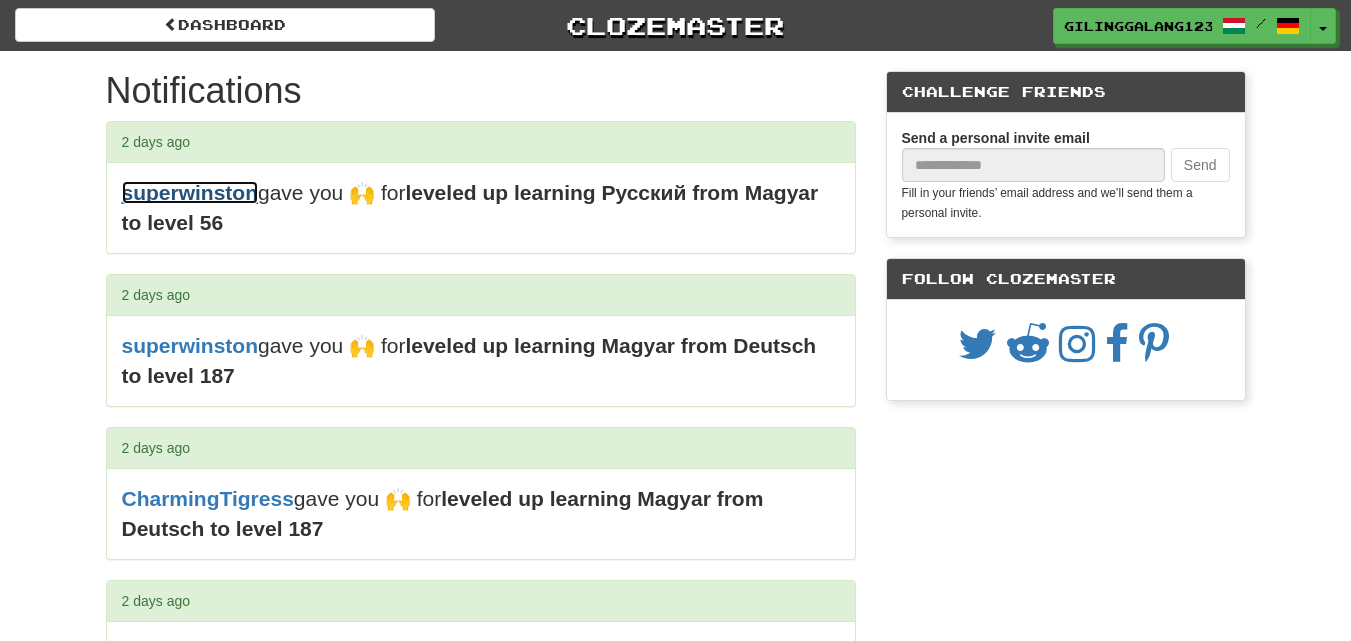 click on "superwinston" at bounding box center (190, 192) 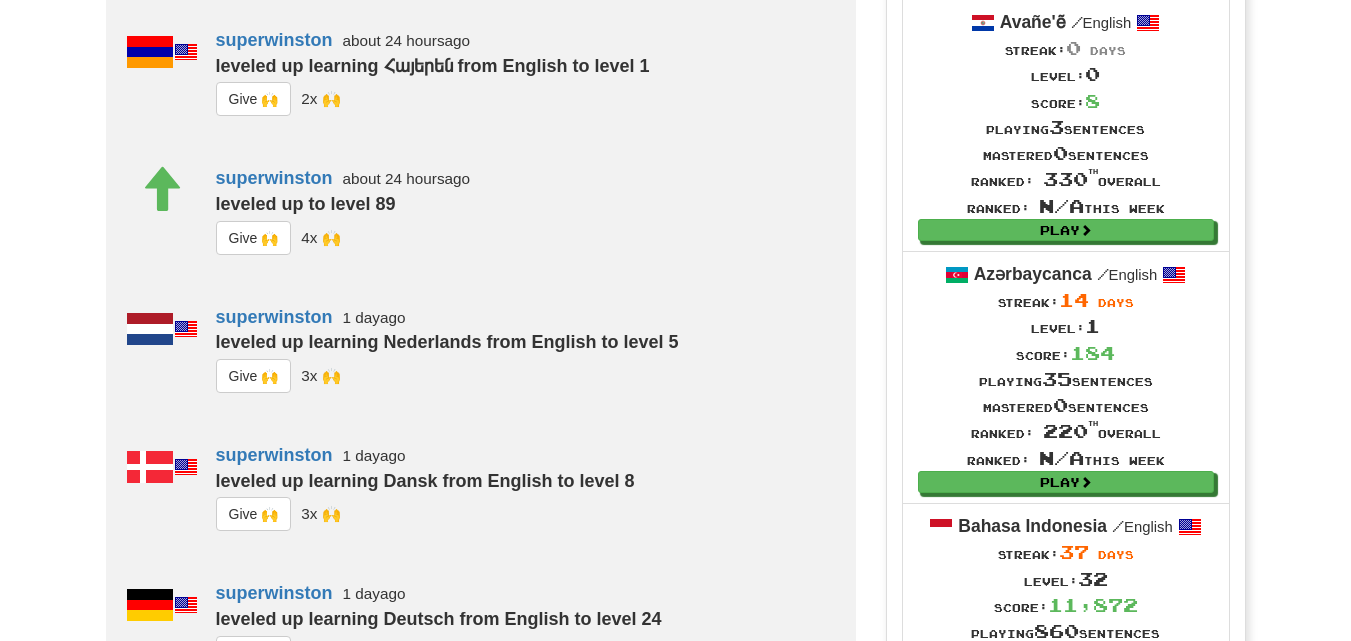 scroll, scrollTop: 990, scrollLeft: 0, axis: vertical 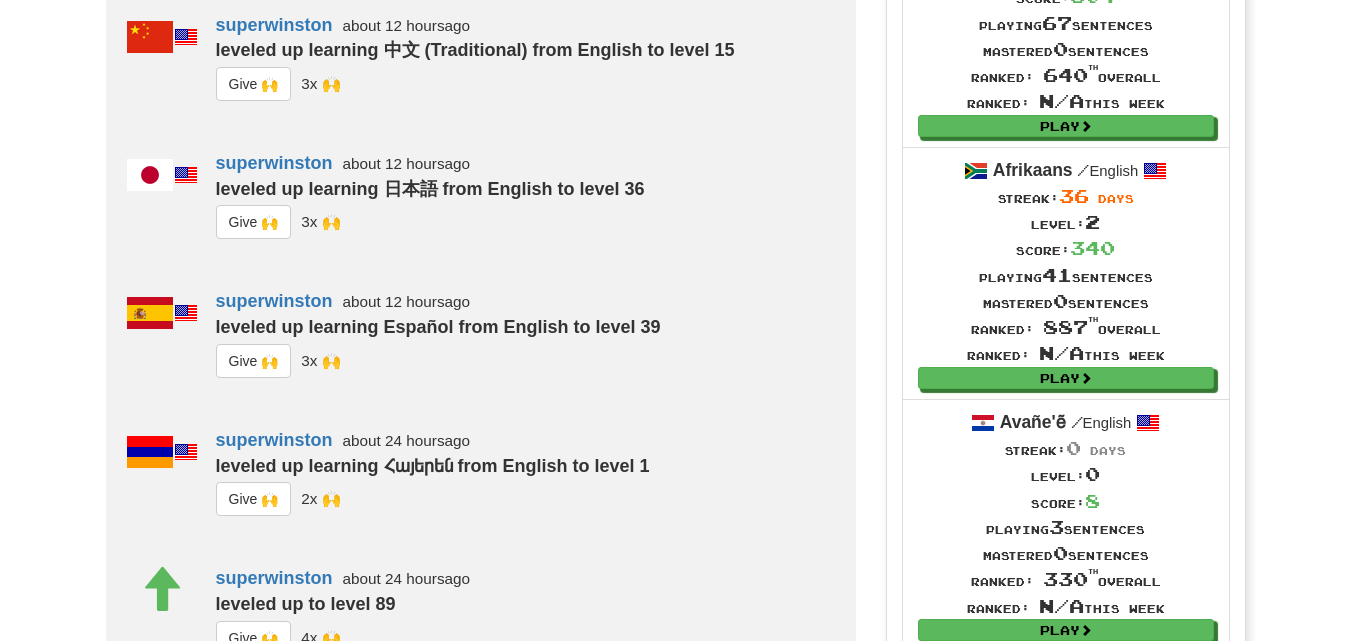 click on "G i ve 🙌" at bounding box center [254, -193] 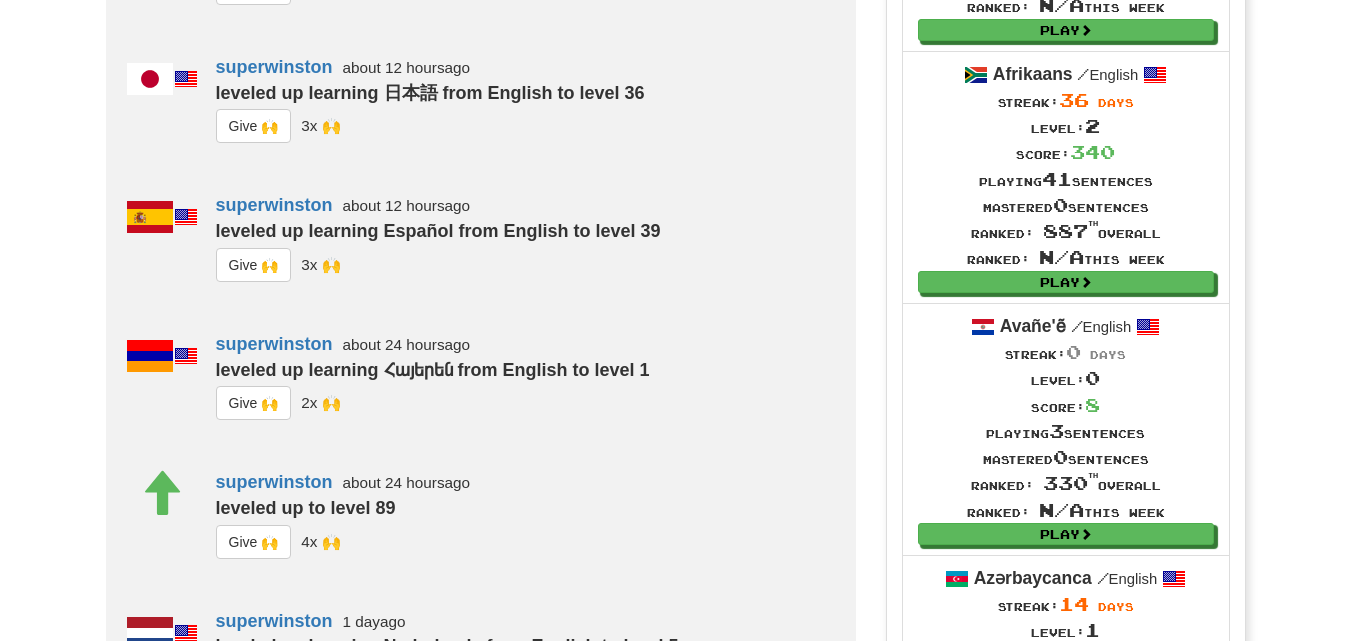 scroll, scrollTop: 1190, scrollLeft: 0, axis: vertical 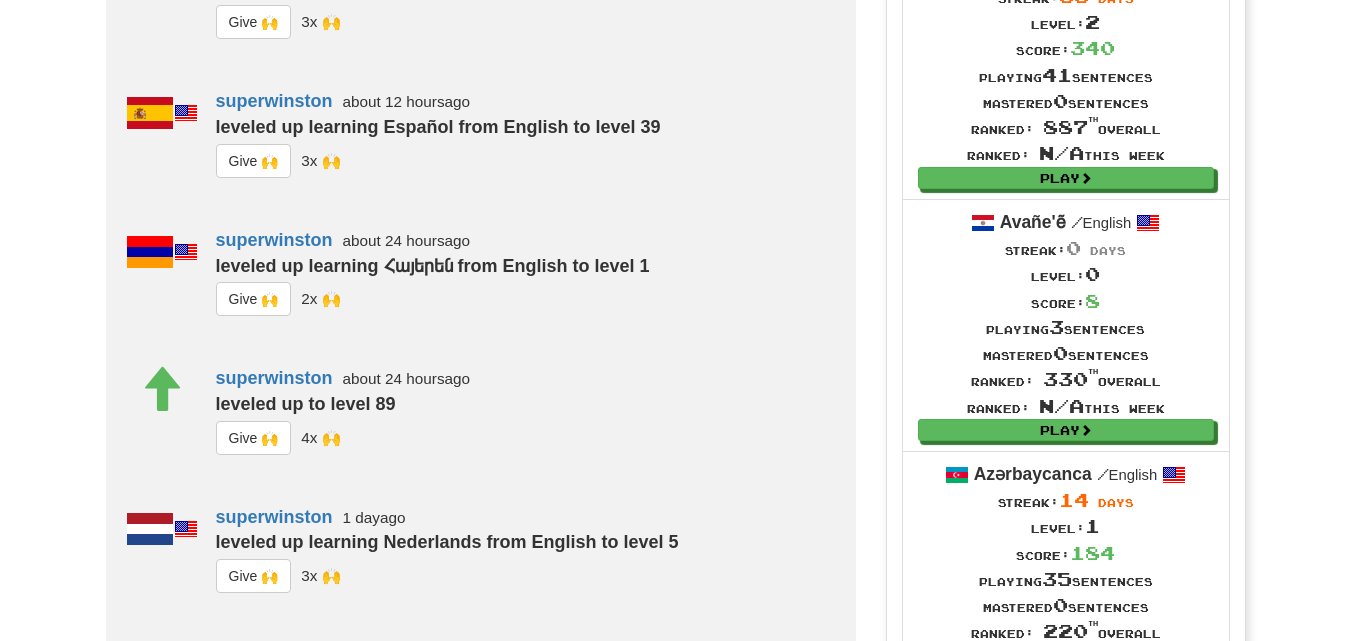 click on "G i ve 🙌" at bounding box center [254, -116] 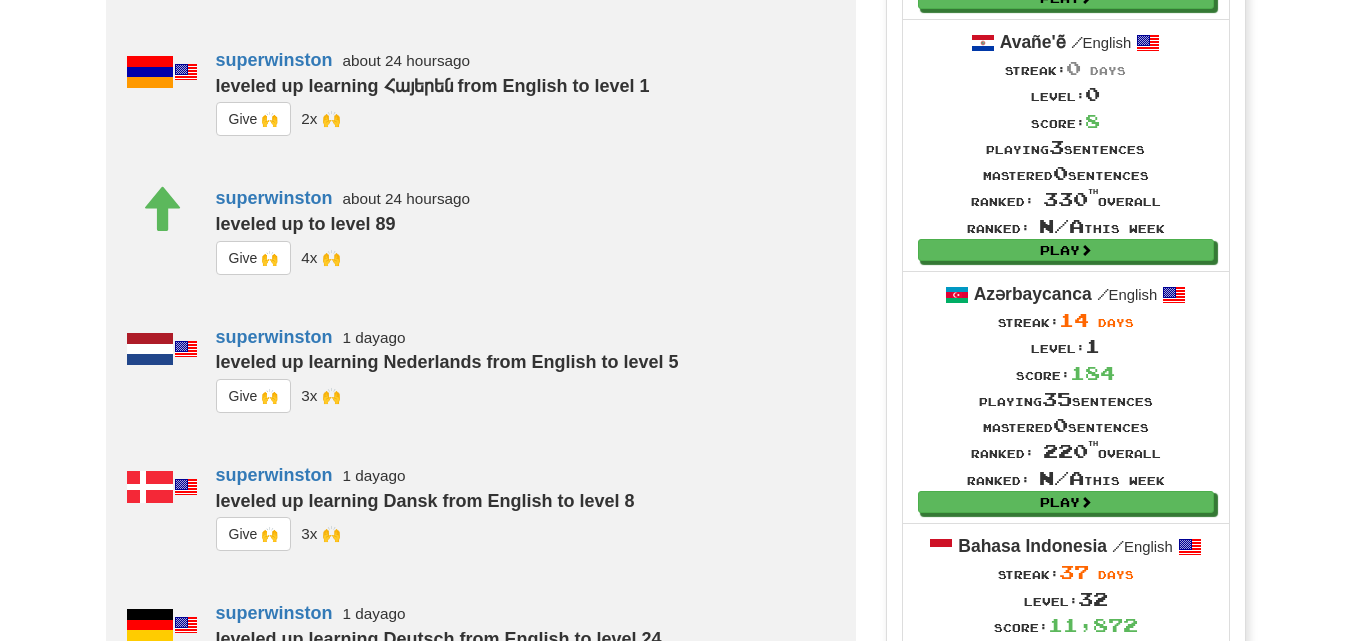 scroll, scrollTop: 1390, scrollLeft: 0, axis: vertical 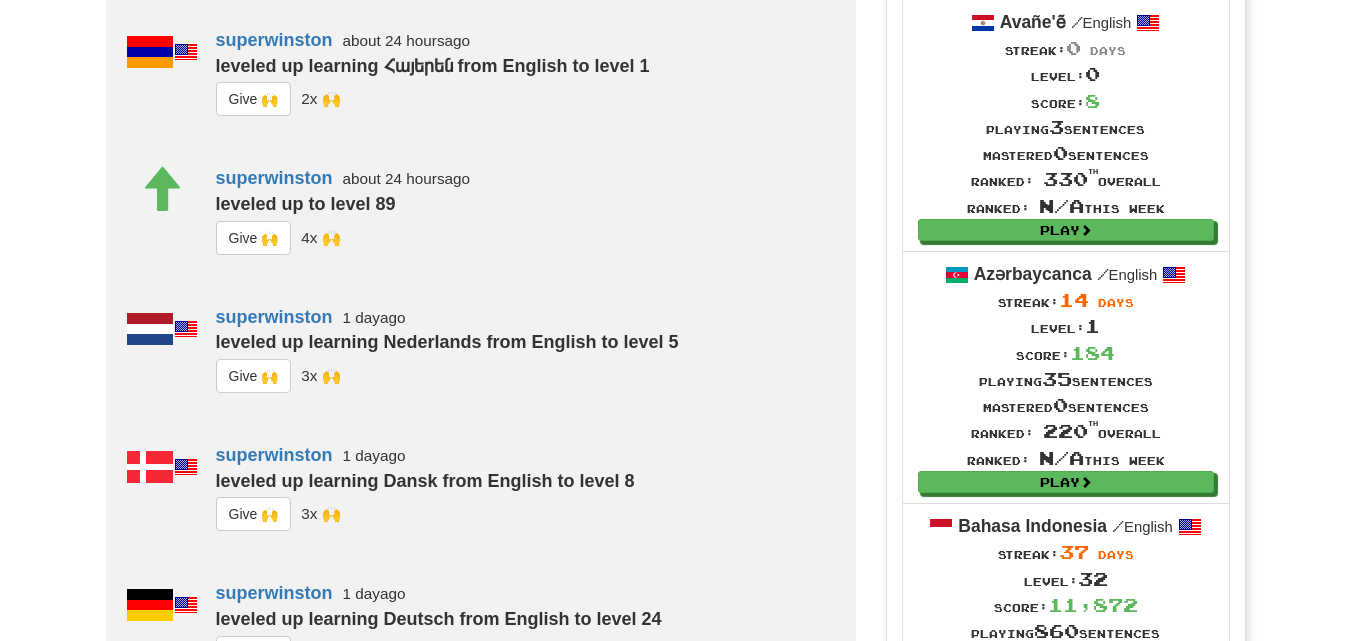 click on "G i ve 🙌" at bounding box center (254, -178) 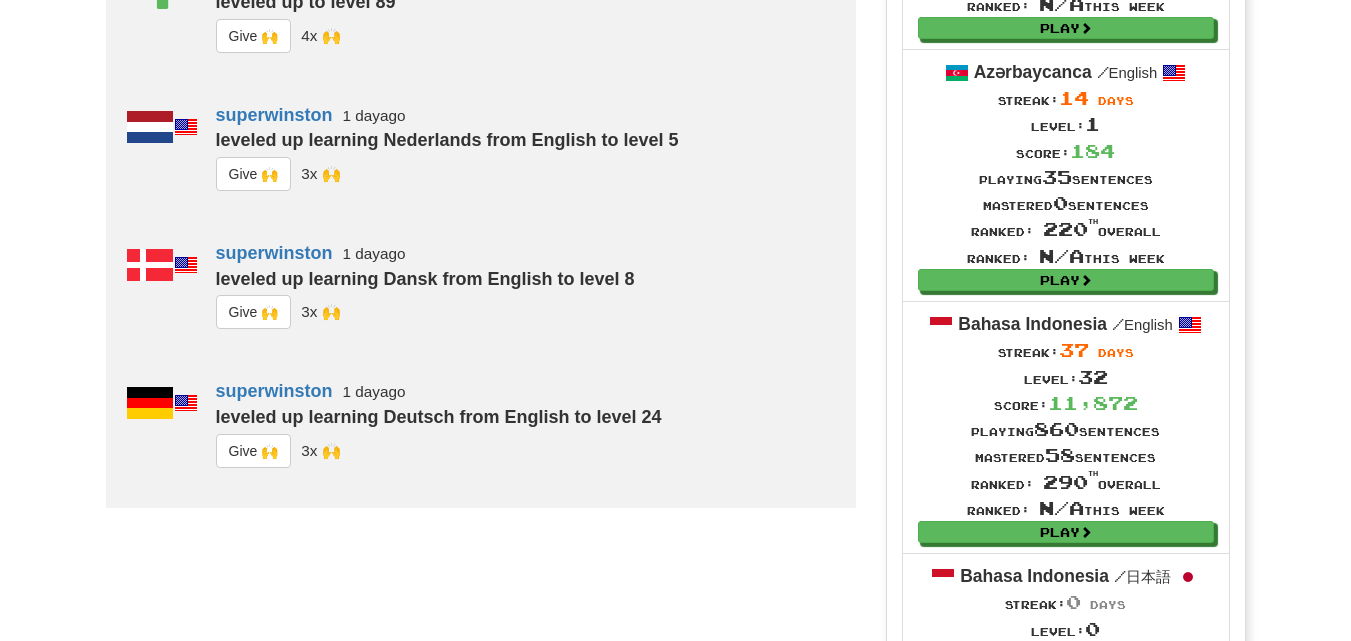 scroll, scrollTop: 1590, scrollLeft: 0, axis: vertical 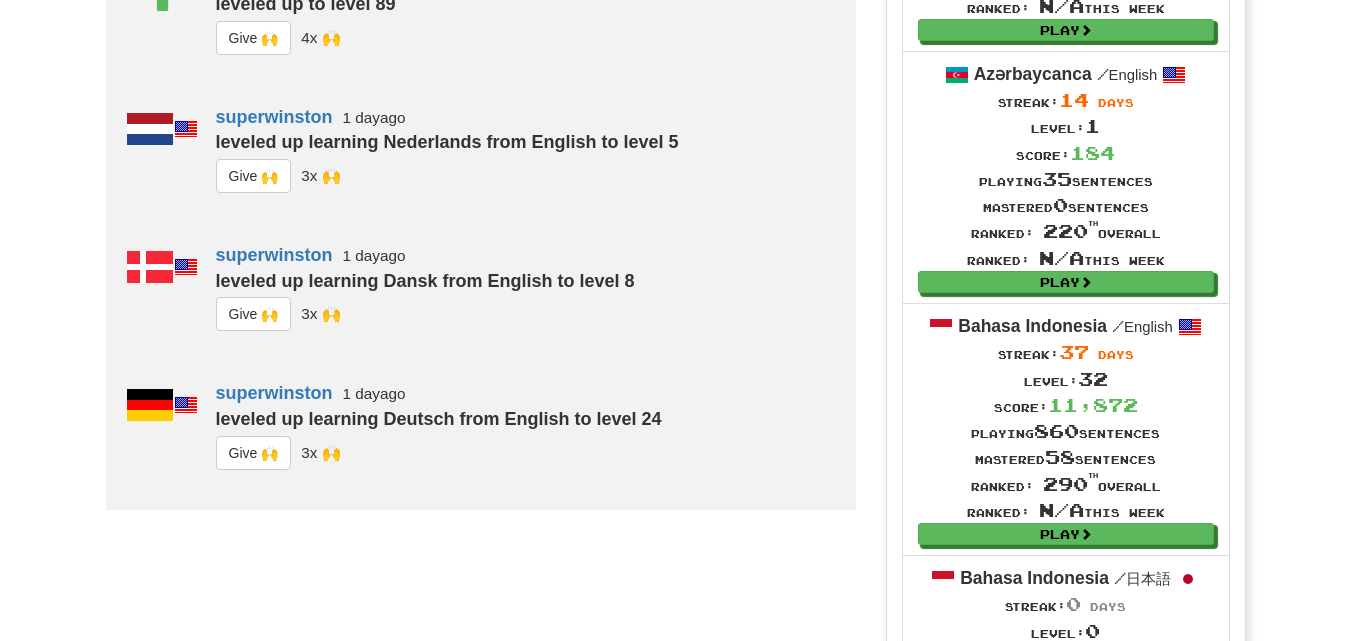 click on "G i ve 🙌" at bounding box center (254, -239) 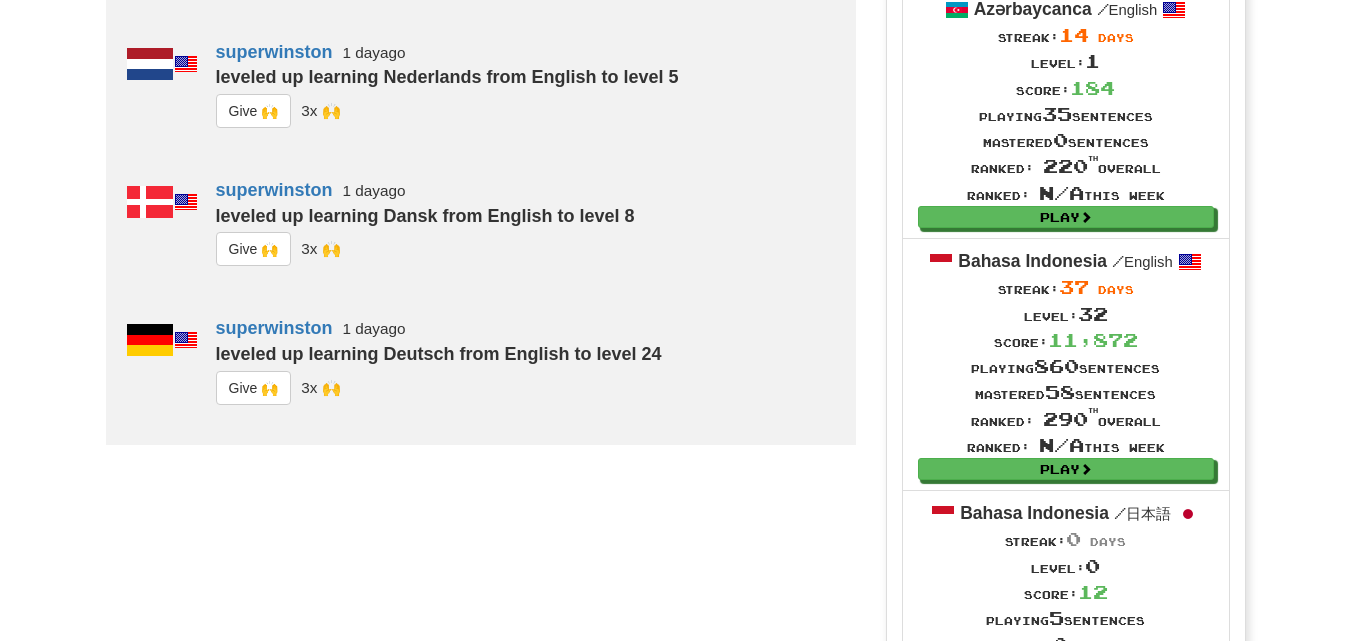 scroll, scrollTop: 1690, scrollLeft: 0, axis: vertical 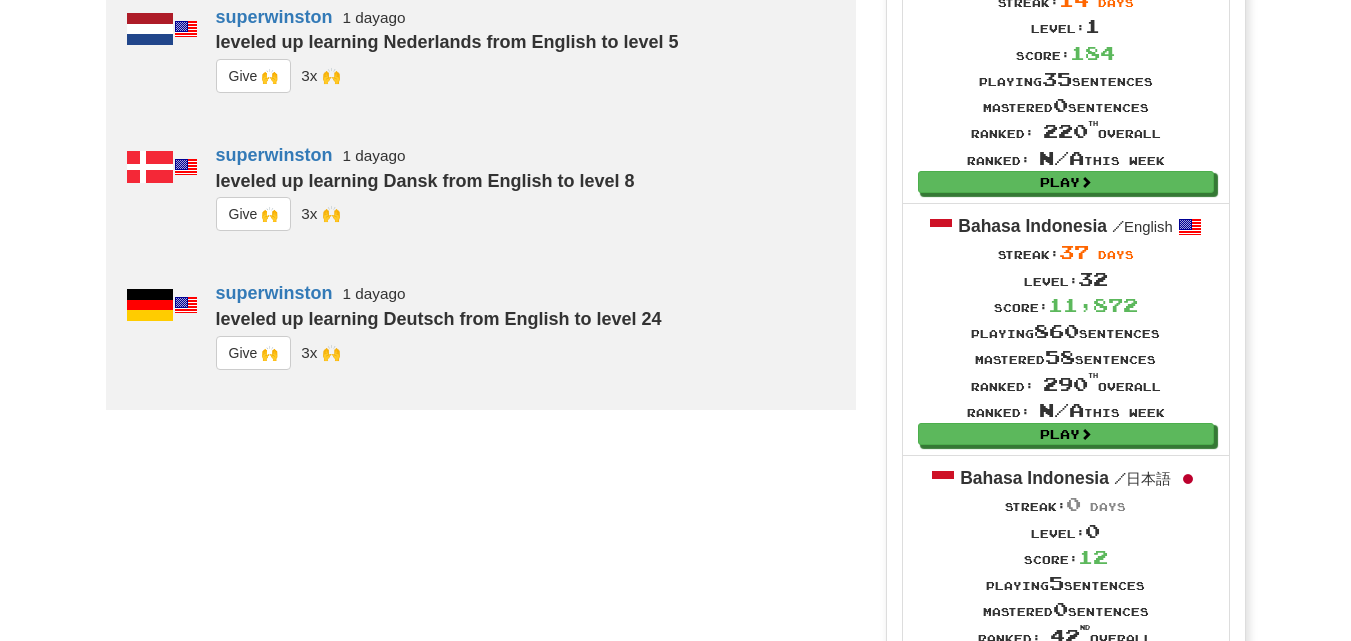click on "G i ve 🙌" at bounding box center [254, -201] 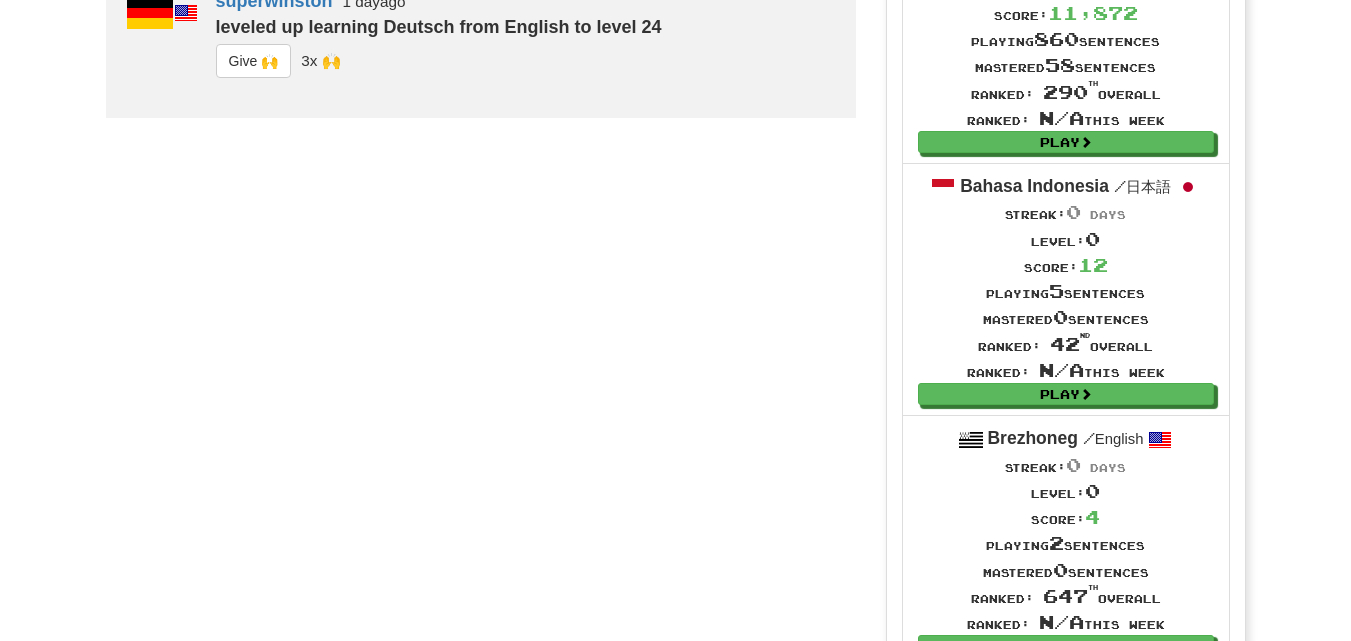scroll, scrollTop: 1990, scrollLeft: 0, axis: vertical 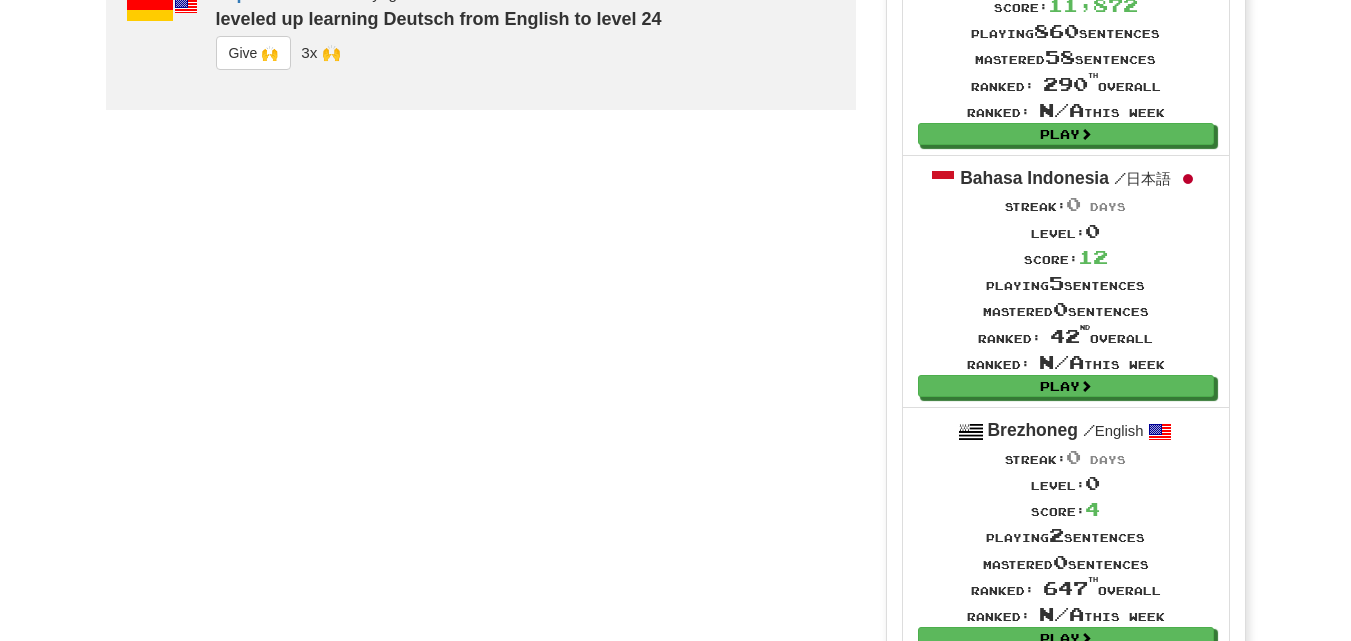 click on "G i ve 🙌" at bounding box center (254, -362) 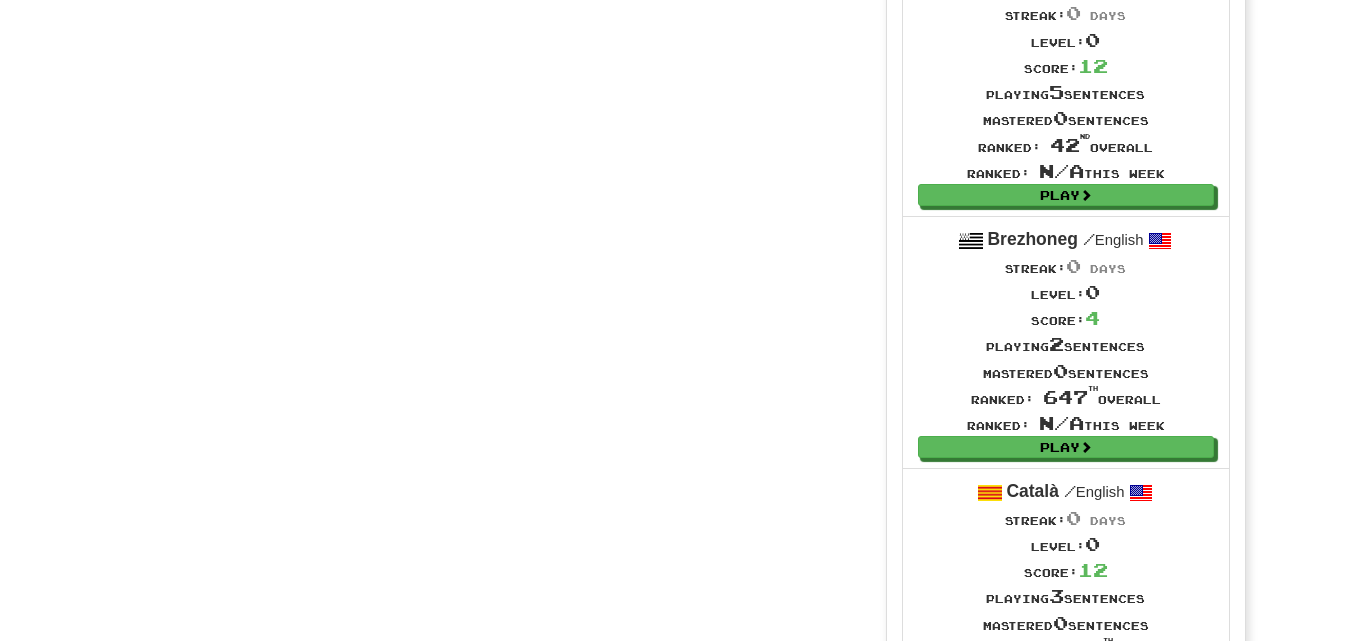 scroll, scrollTop: 2190, scrollLeft: 0, axis: vertical 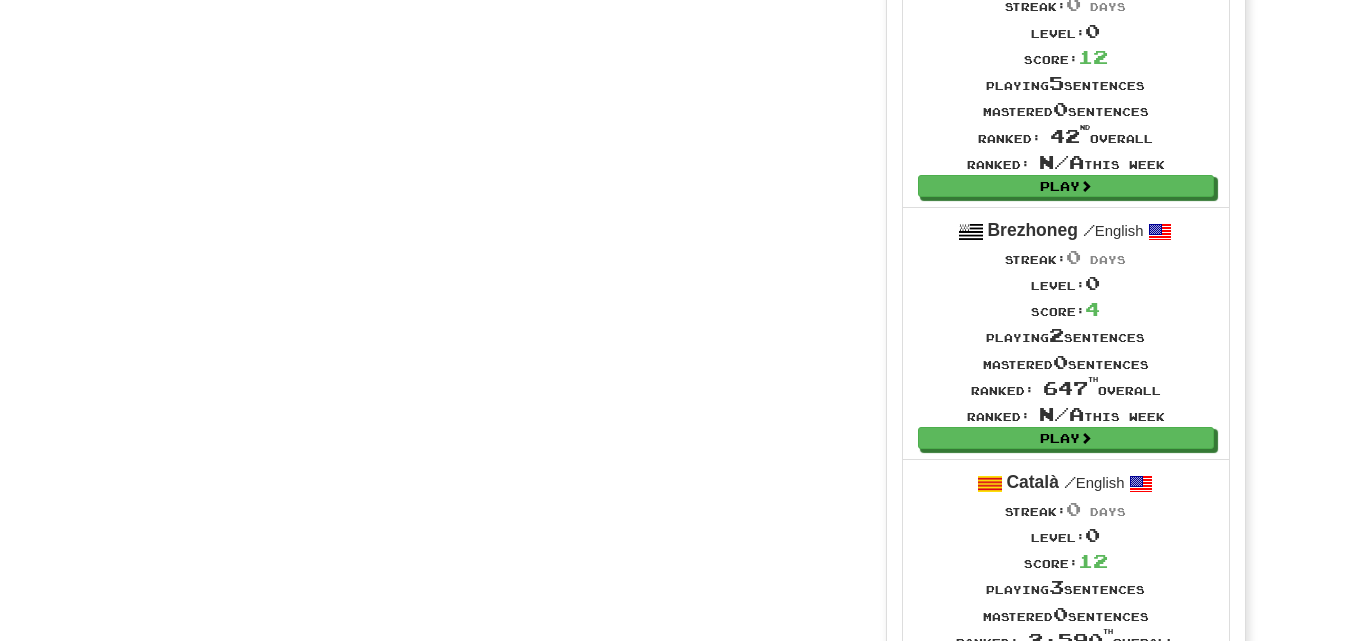 click on "G i ve 🙌" at bounding box center [254, -147] 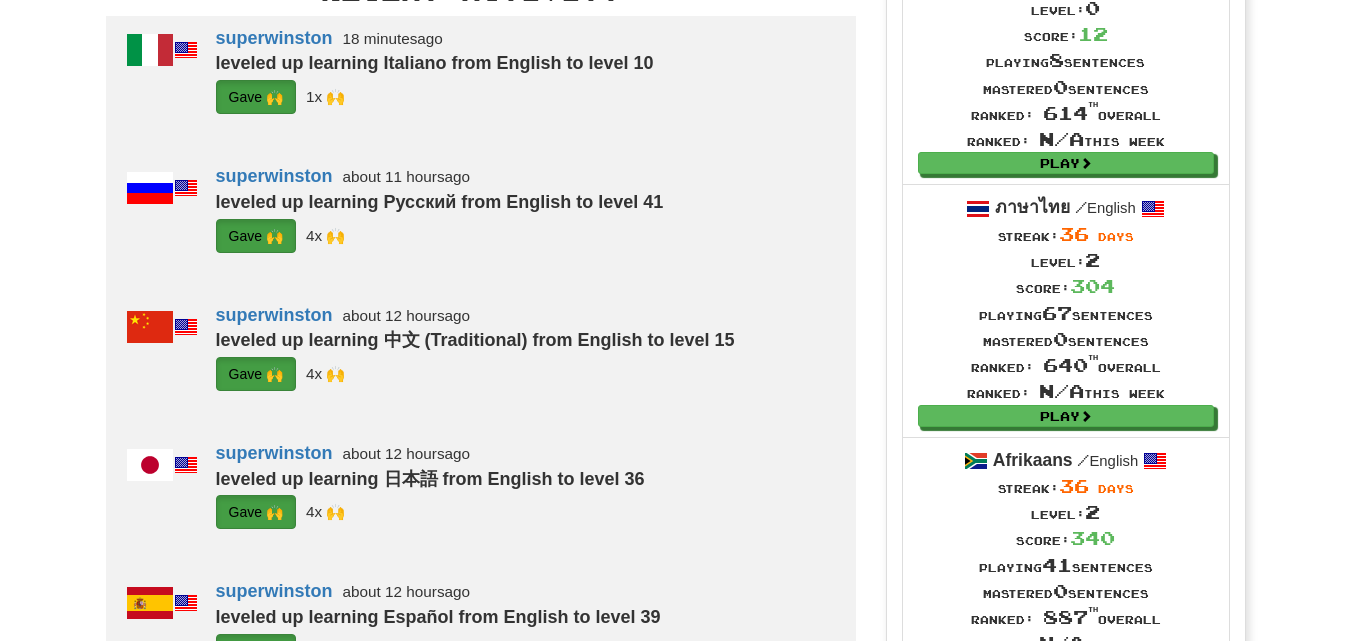 scroll, scrollTop: 500, scrollLeft: 0, axis: vertical 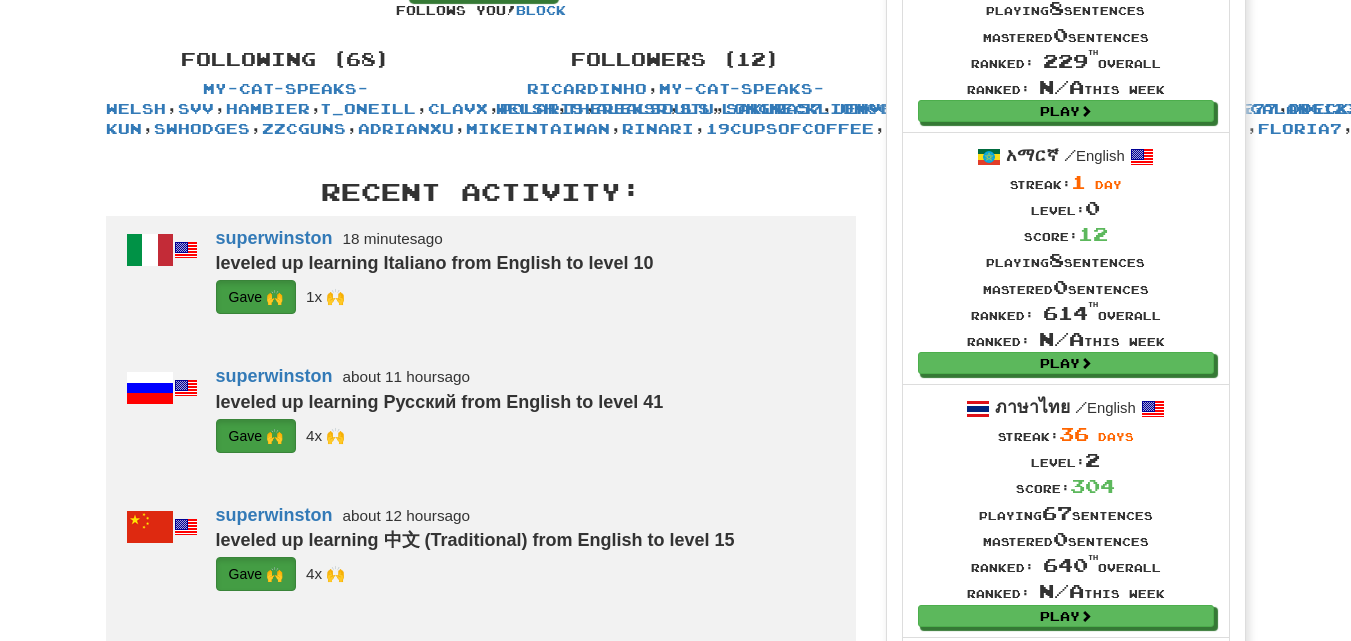 click on "CharmingTigress" at bounding box center (2048, 108) 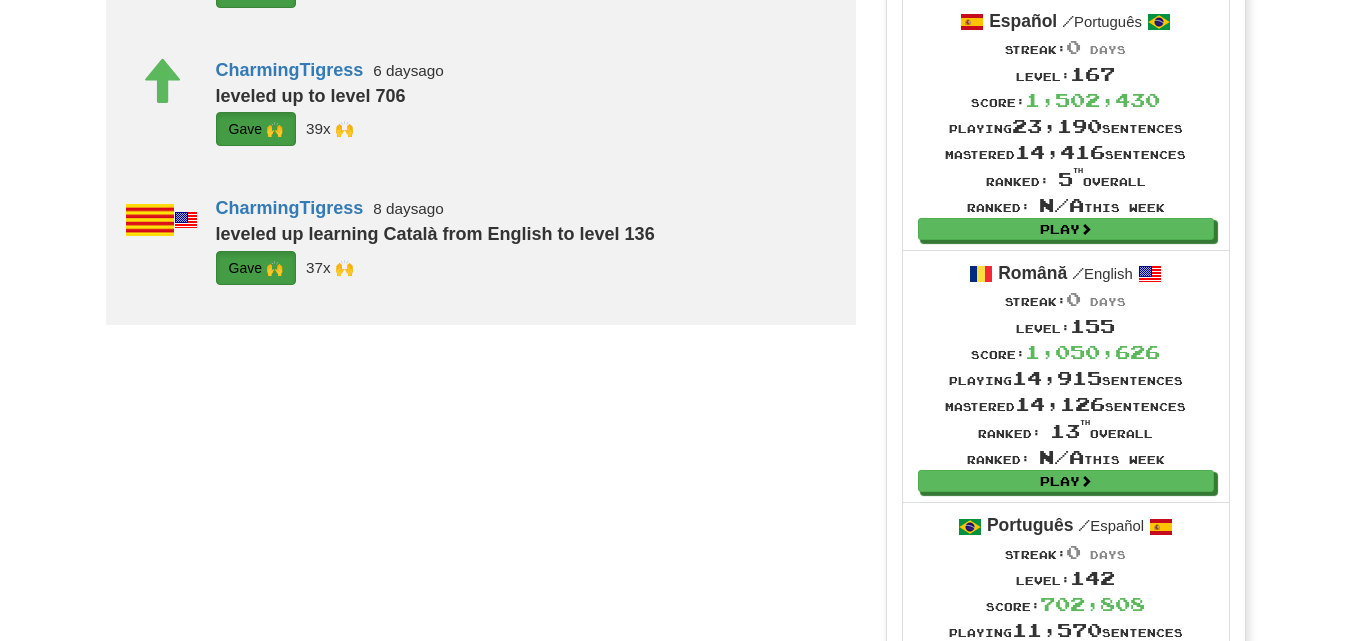 scroll, scrollTop: 1900, scrollLeft: 0, axis: vertical 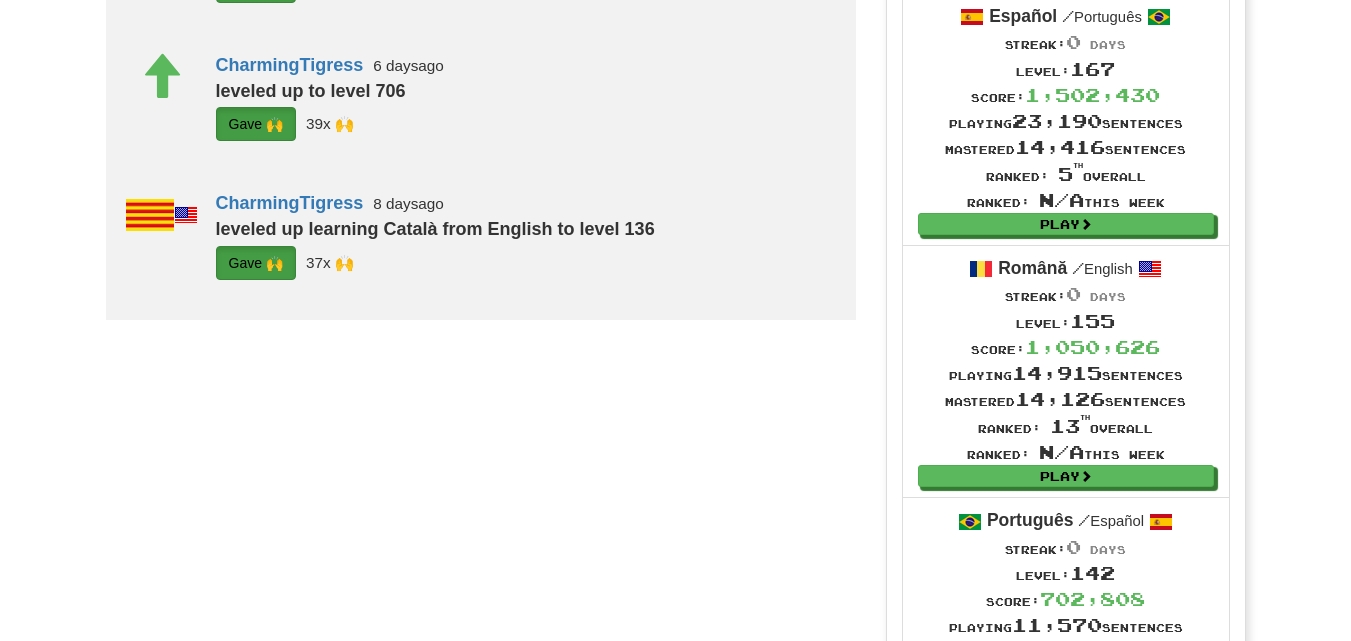click on "G i ve 🙌" at bounding box center [254, -983] 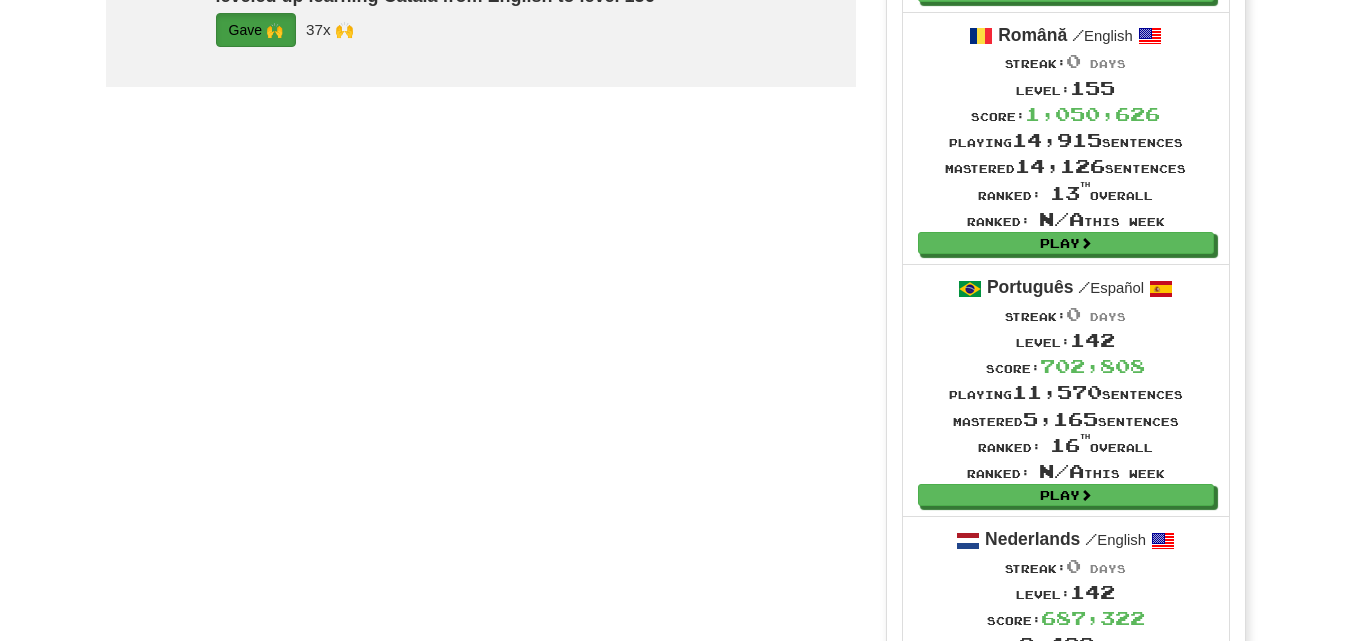 scroll, scrollTop: 2200, scrollLeft: 0, axis: vertical 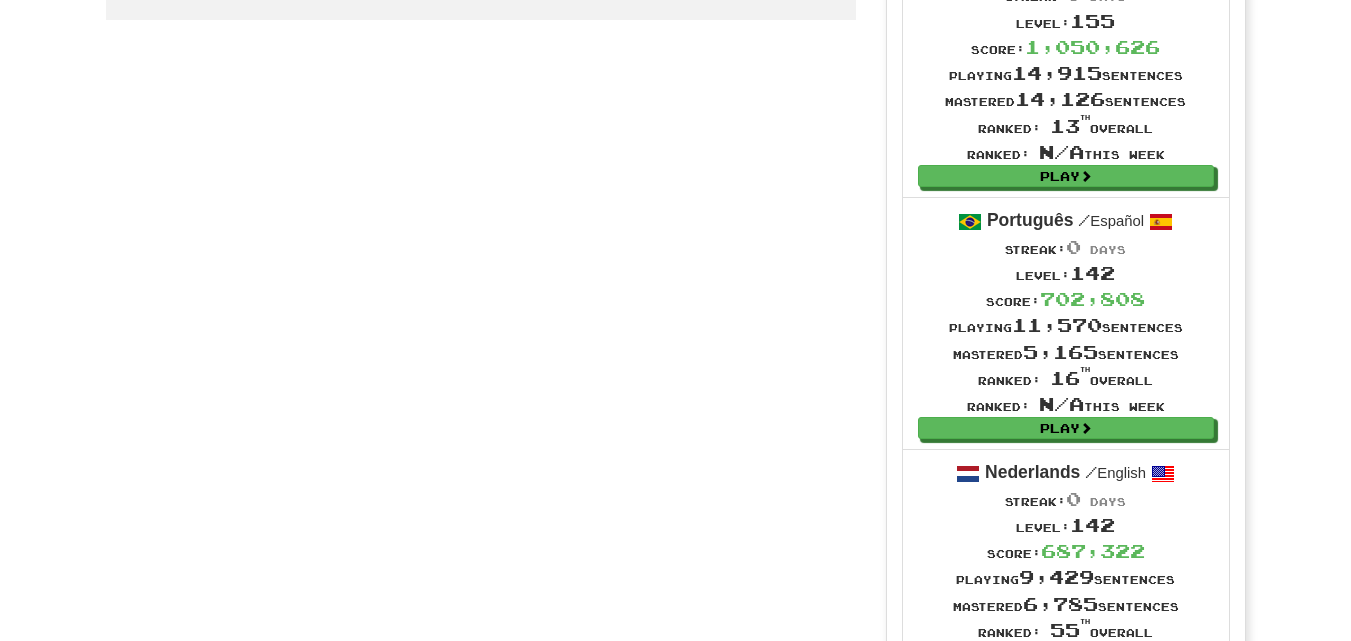 click on "G i ve 🙌" at bounding box center [254, -1006] 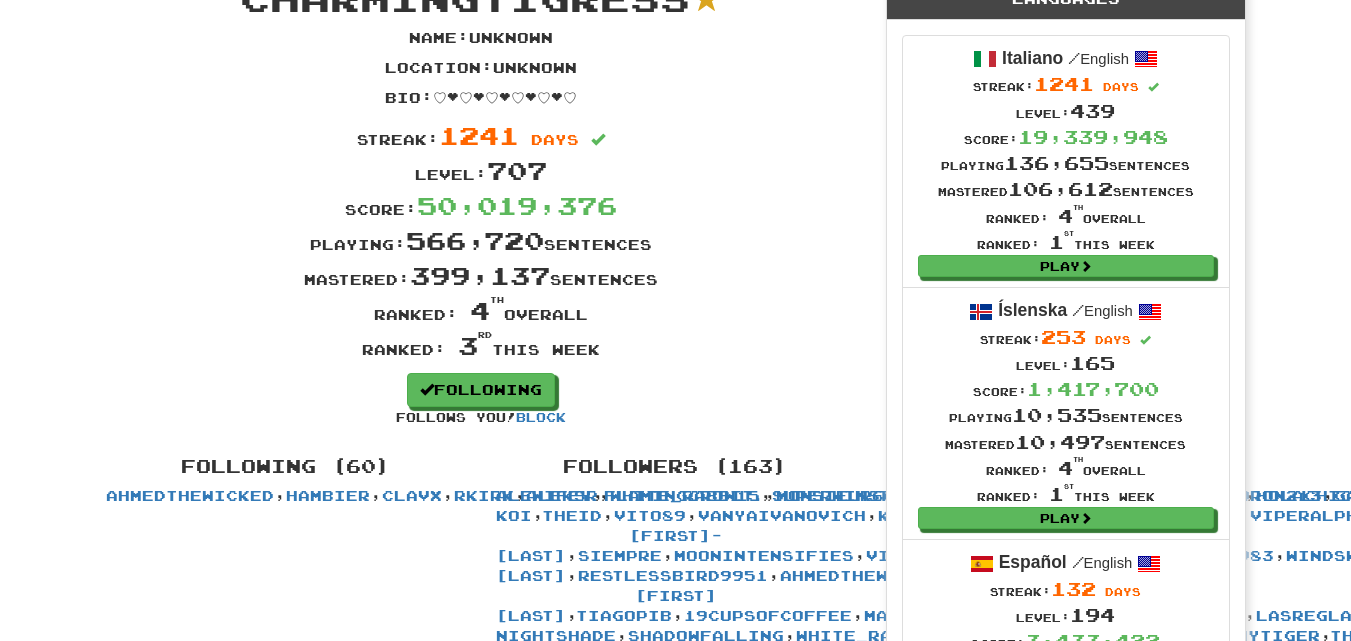 scroll, scrollTop: 0, scrollLeft: 0, axis: both 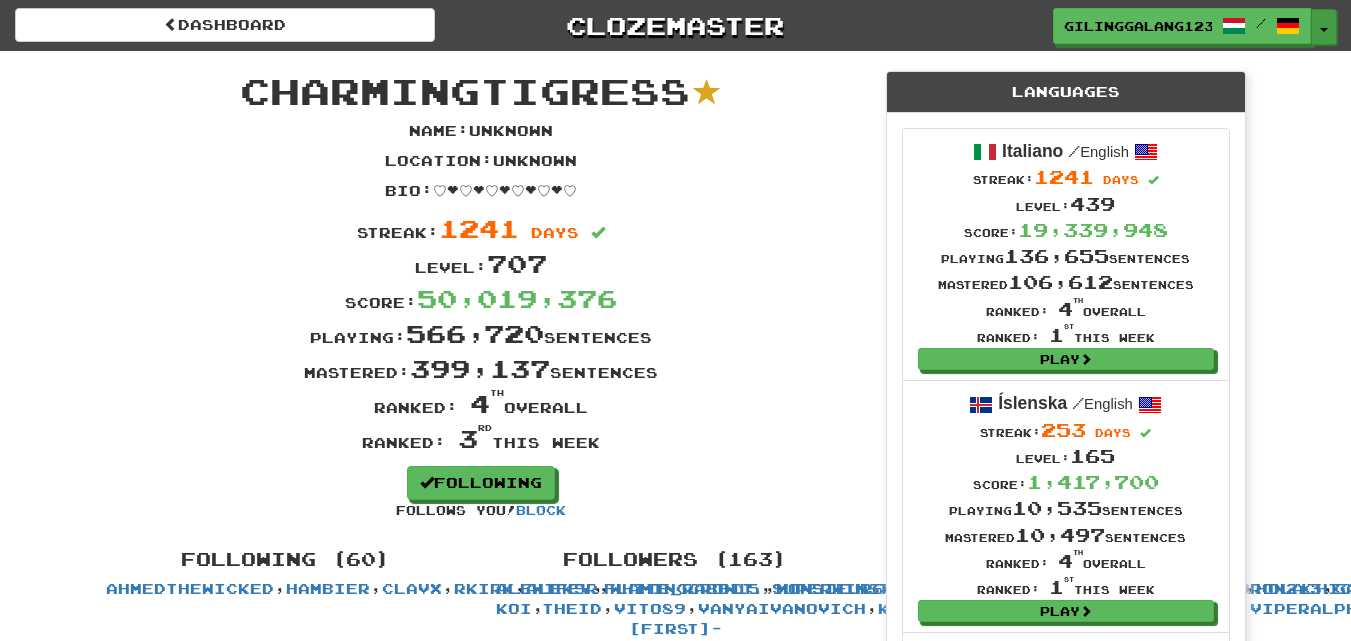 click on "Toggle Dropdown" at bounding box center (1324, 27) 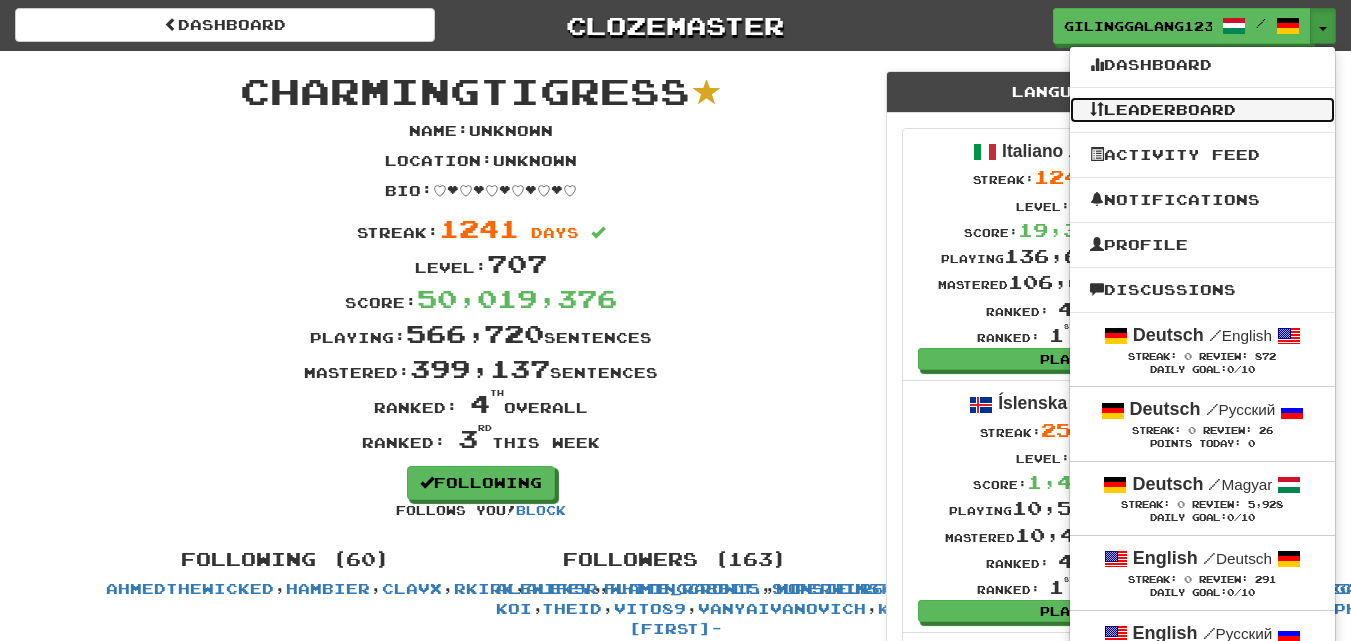 click on "Leaderboard" at bounding box center (1202, 110) 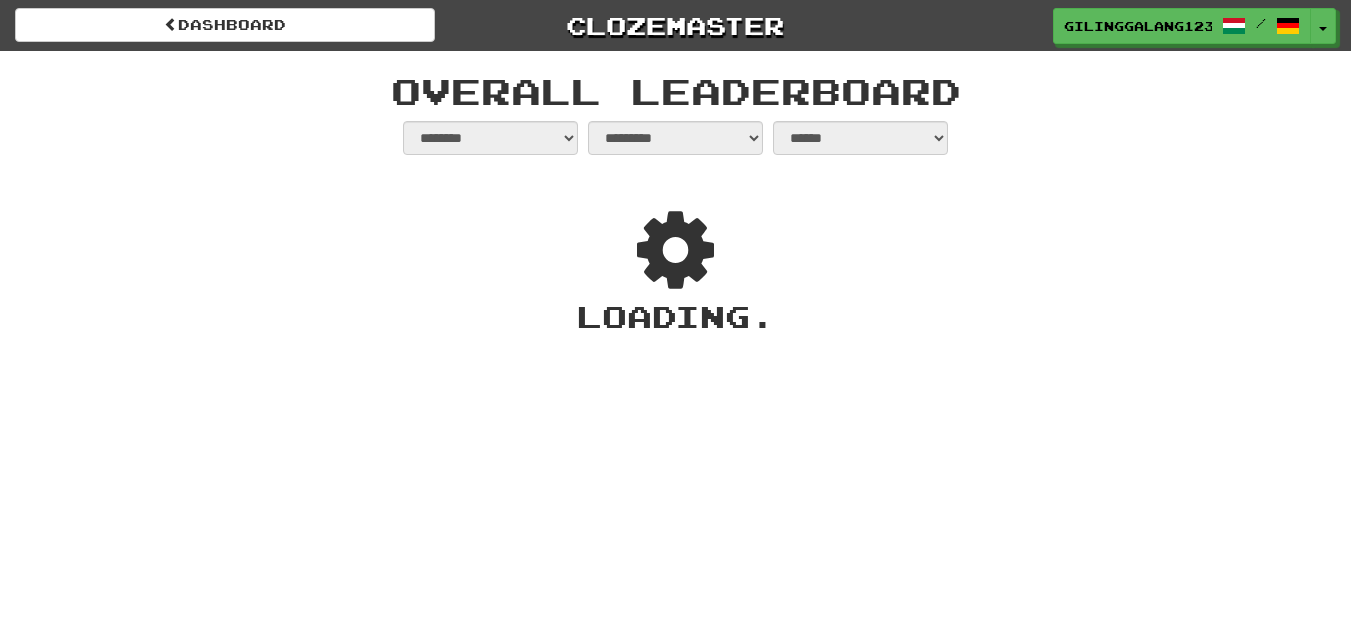 select on "**********" 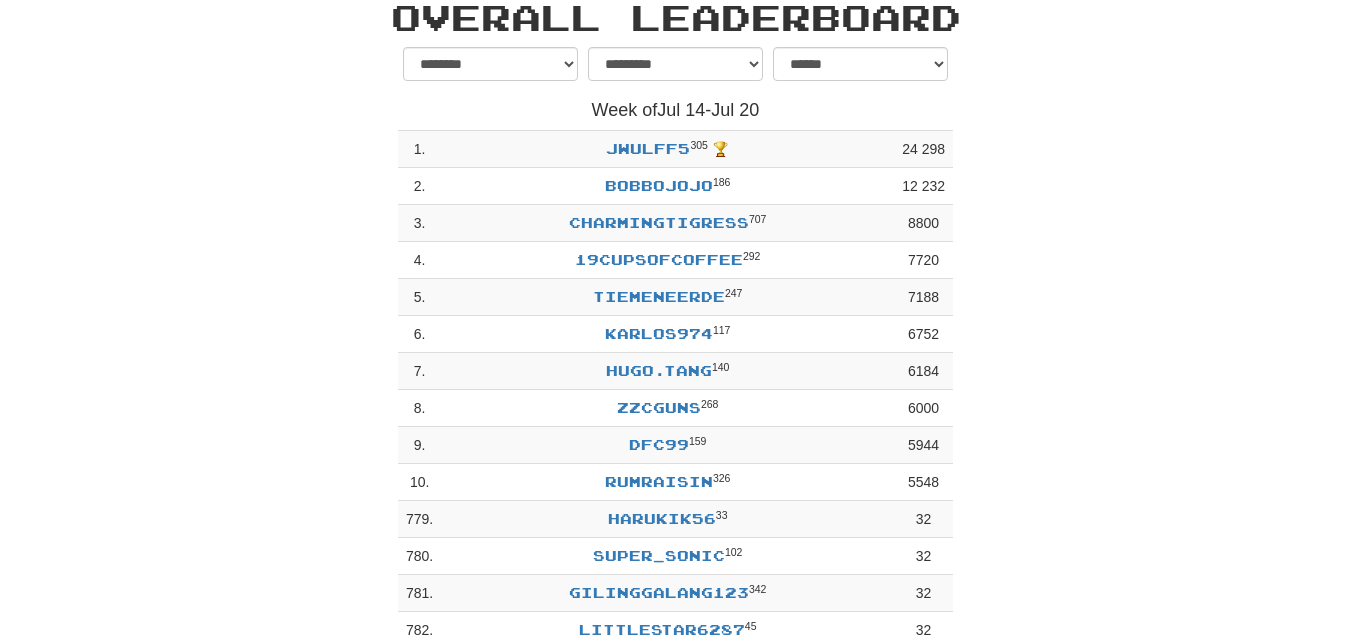 scroll, scrollTop: 200, scrollLeft: 0, axis: vertical 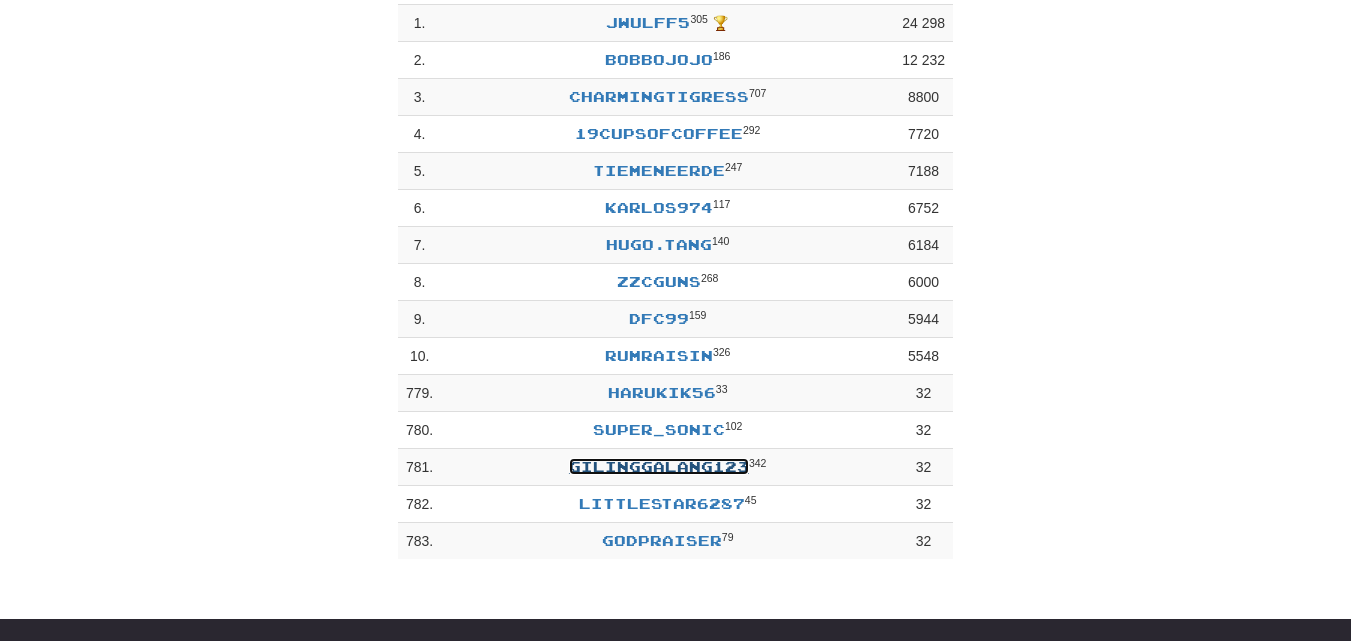 click on "GIlinggalang123" at bounding box center (659, 466) 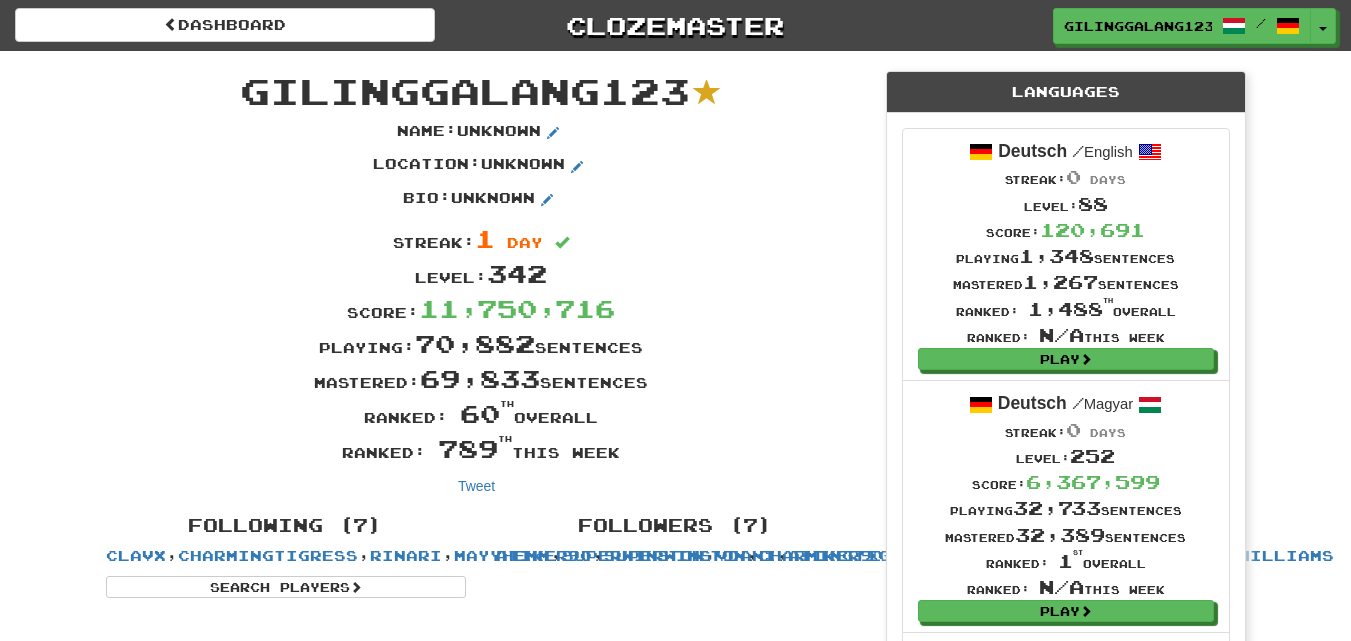 scroll, scrollTop: 0, scrollLeft: 0, axis: both 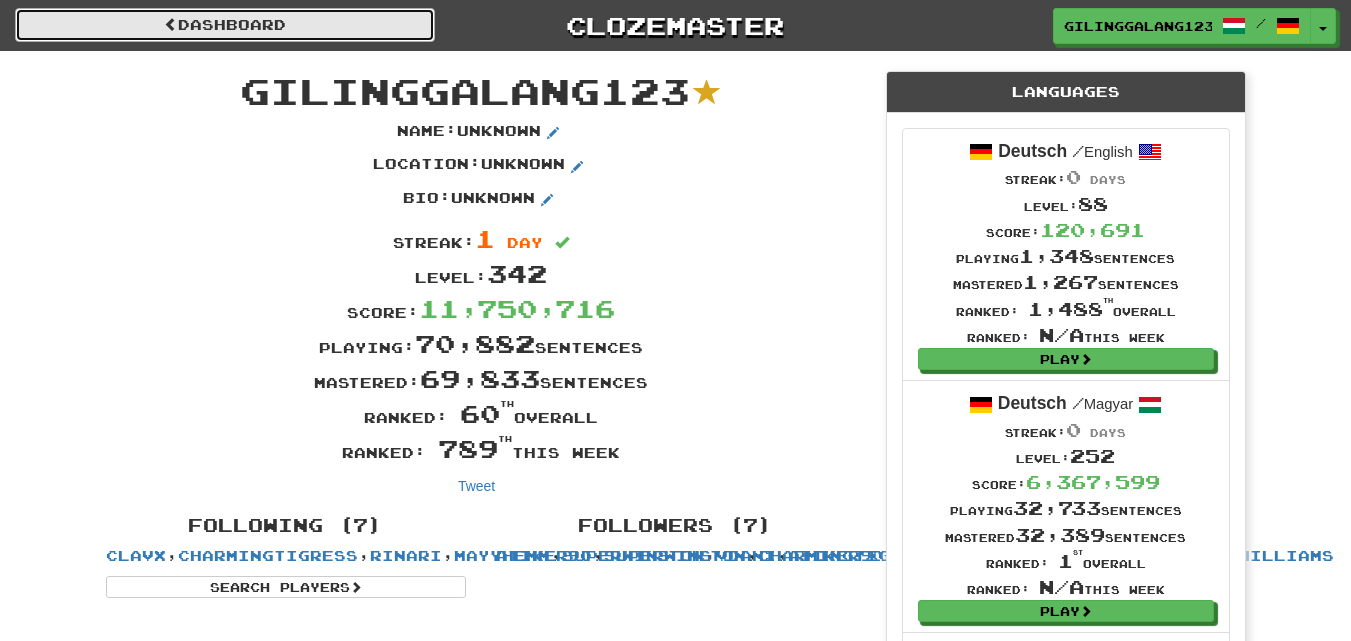 click on "Dashboard" at bounding box center [225, 25] 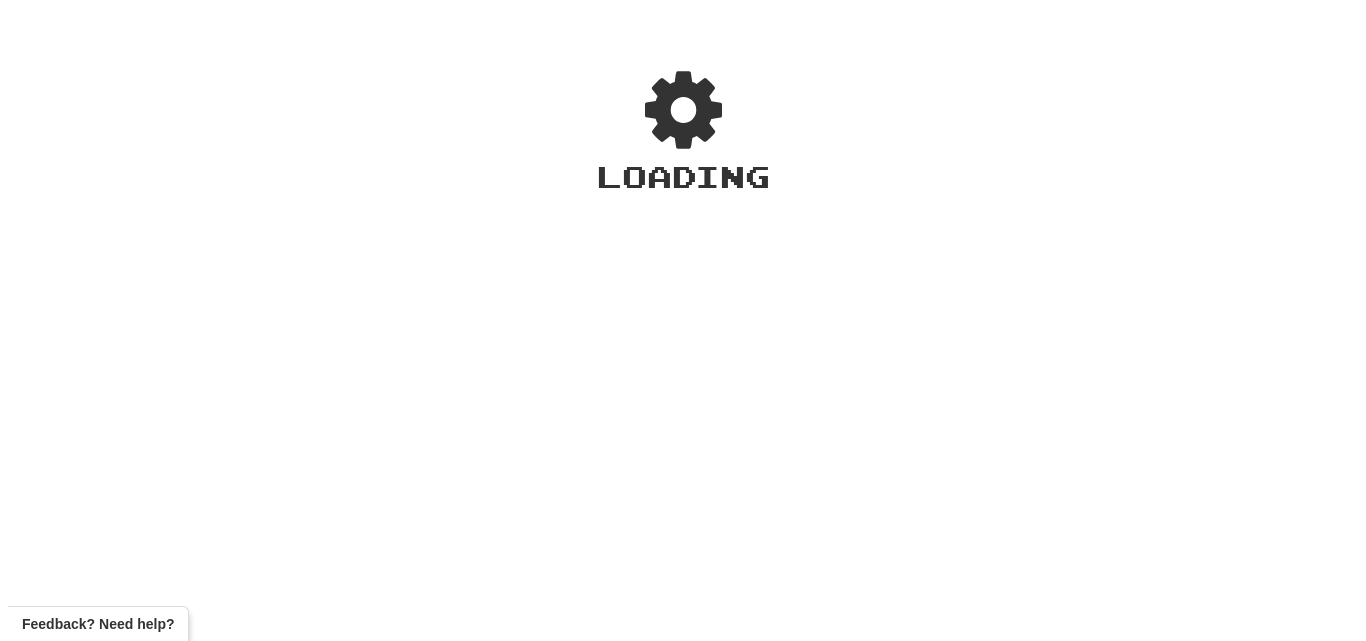 scroll, scrollTop: 0, scrollLeft: 0, axis: both 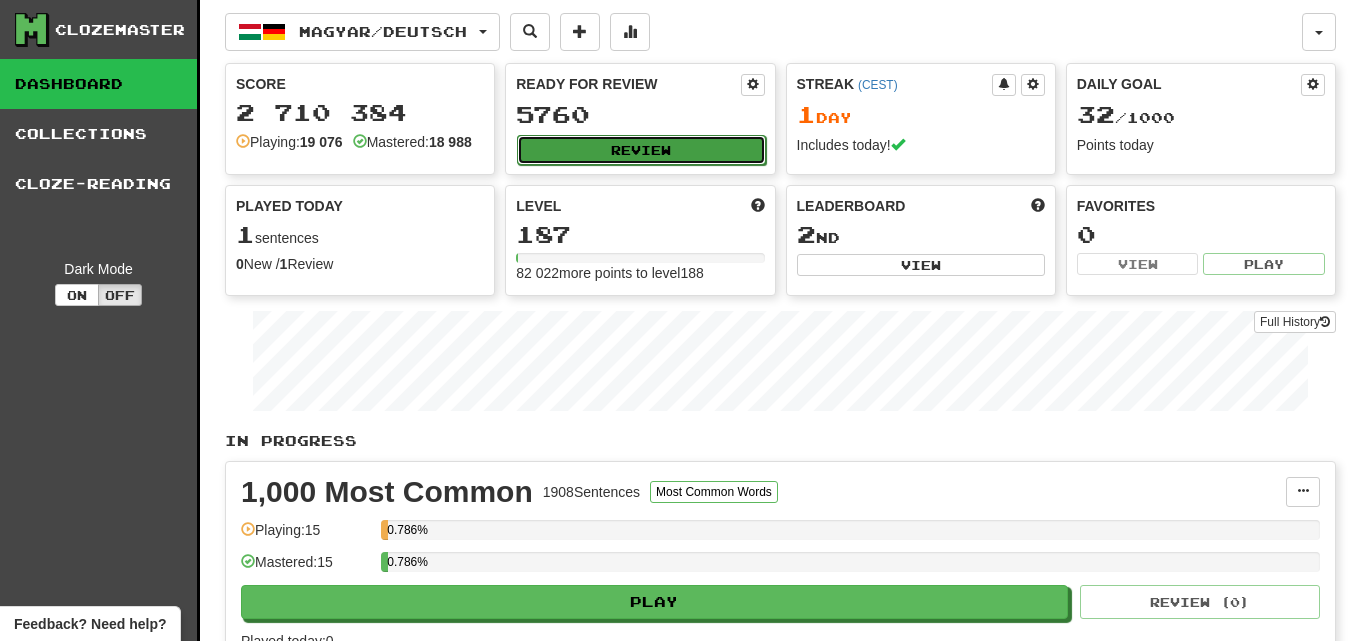 click on "Review" at bounding box center (641, 150) 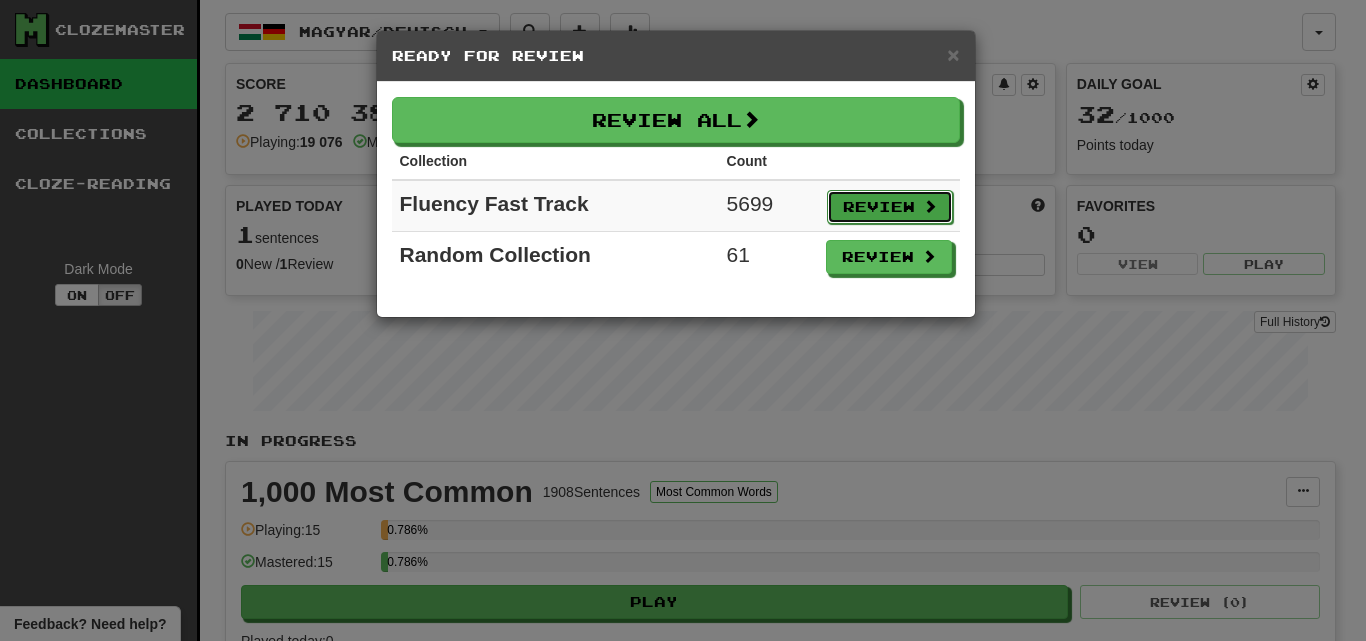 click on "Review" at bounding box center [890, 207] 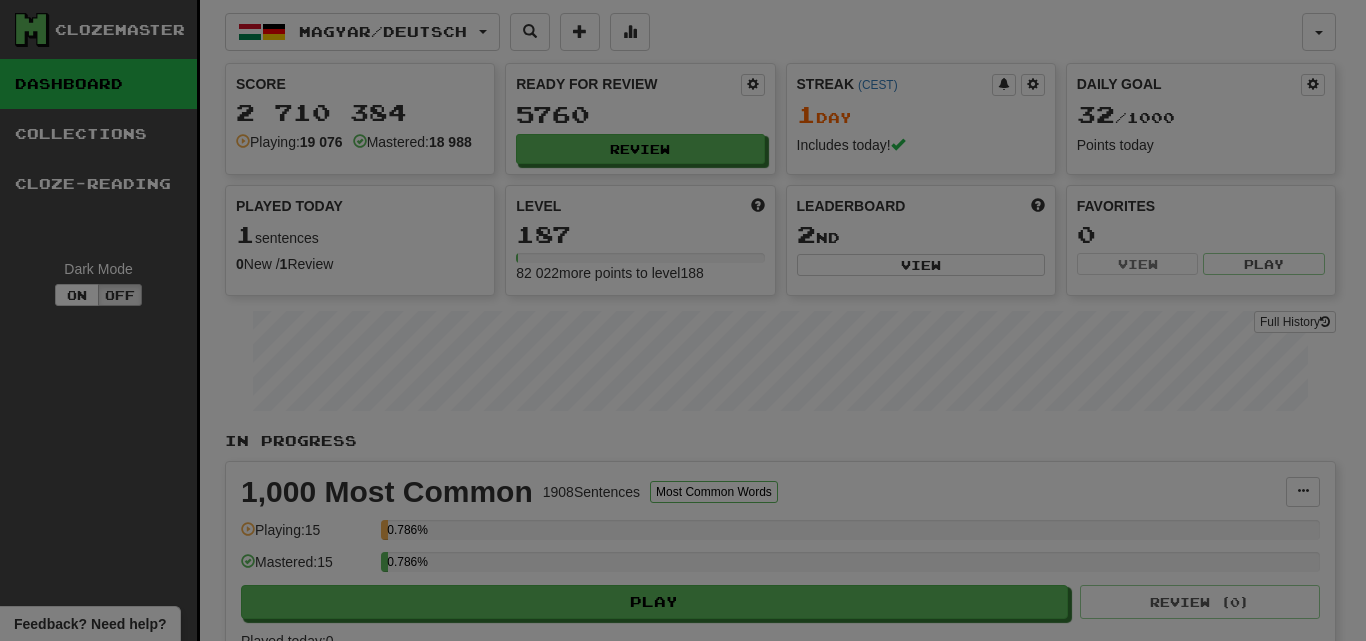 select on "**" 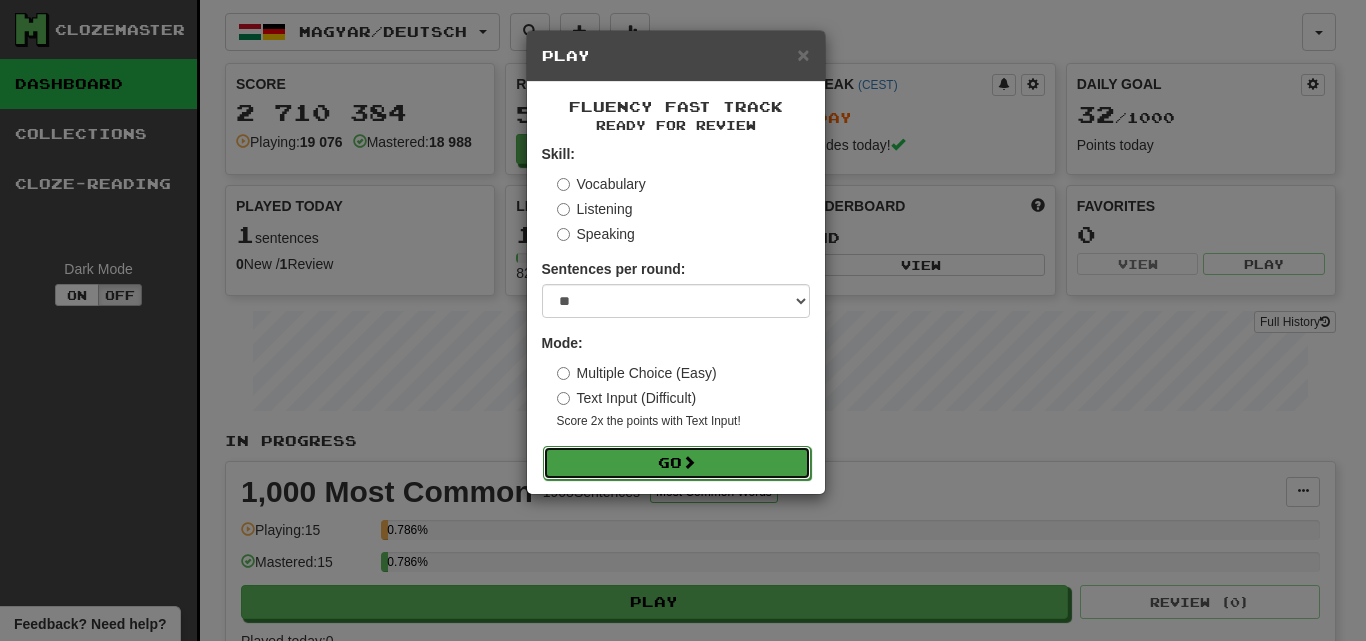 click on "Go" at bounding box center [677, 463] 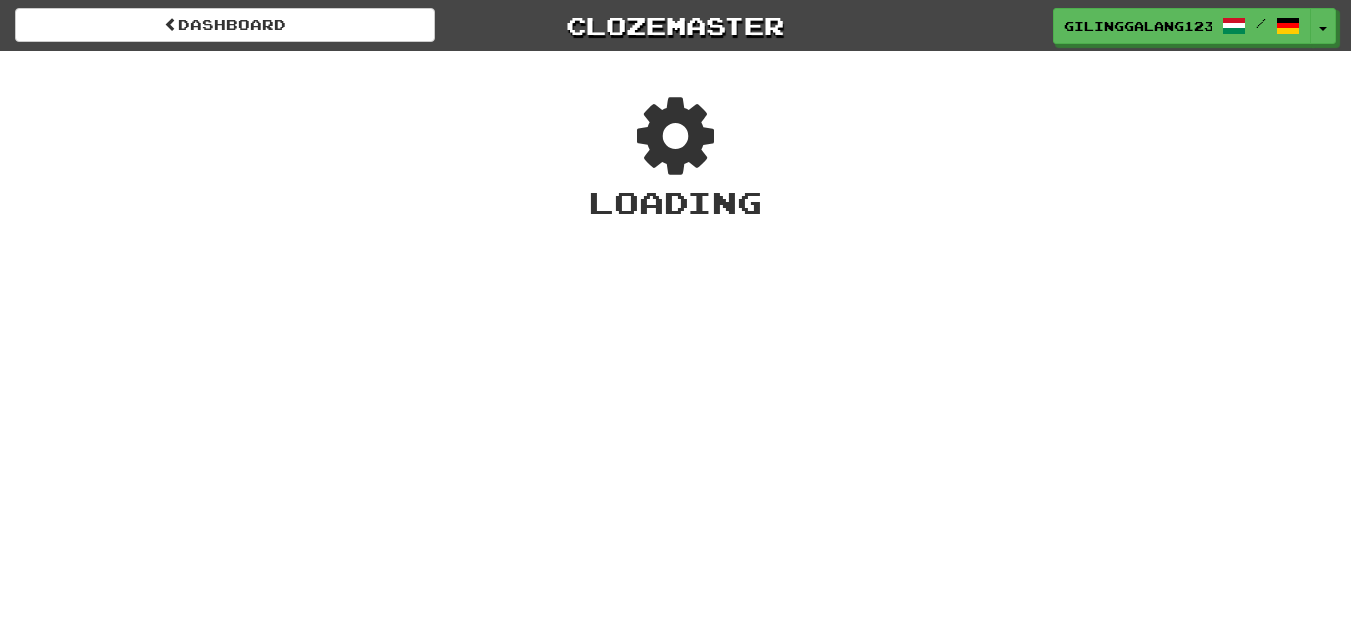 scroll, scrollTop: 0, scrollLeft: 0, axis: both 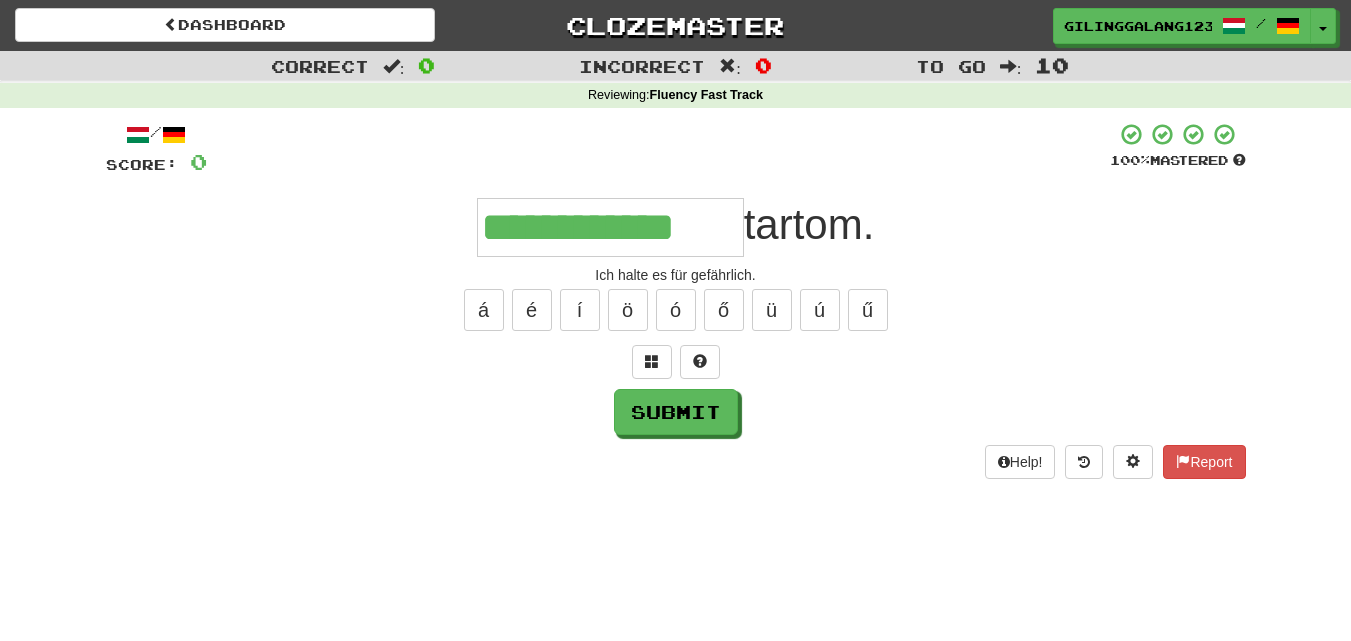 type on "**********" 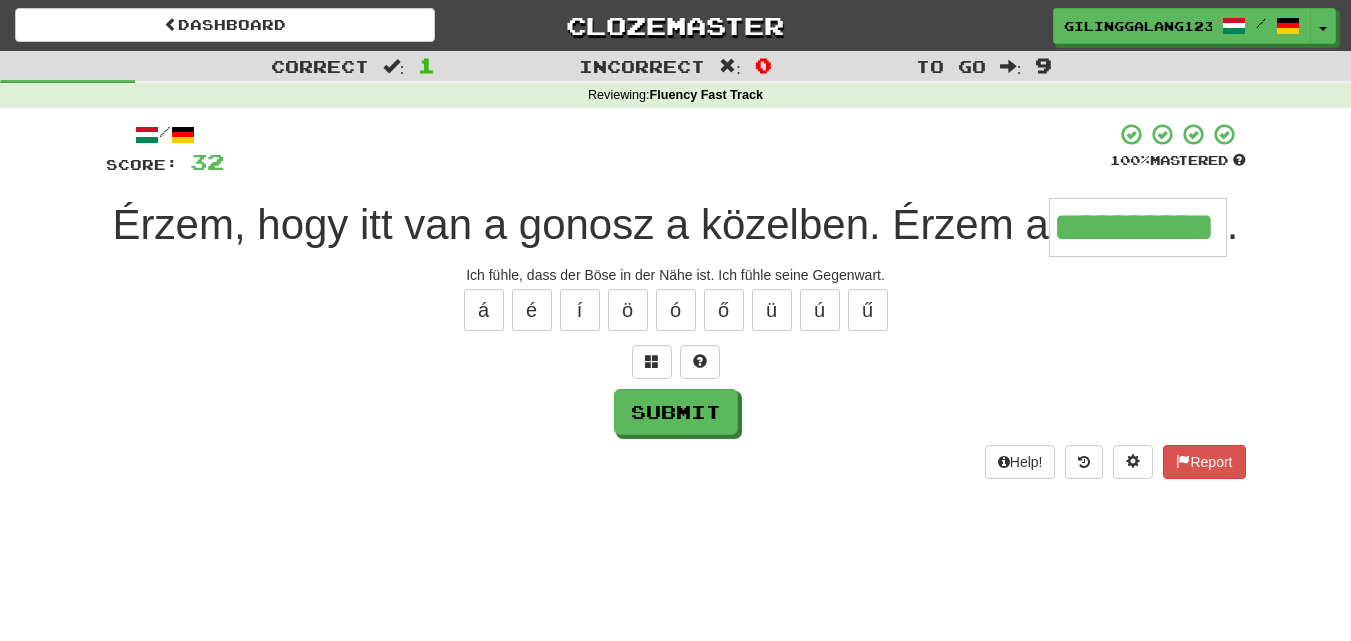 type on "**********" 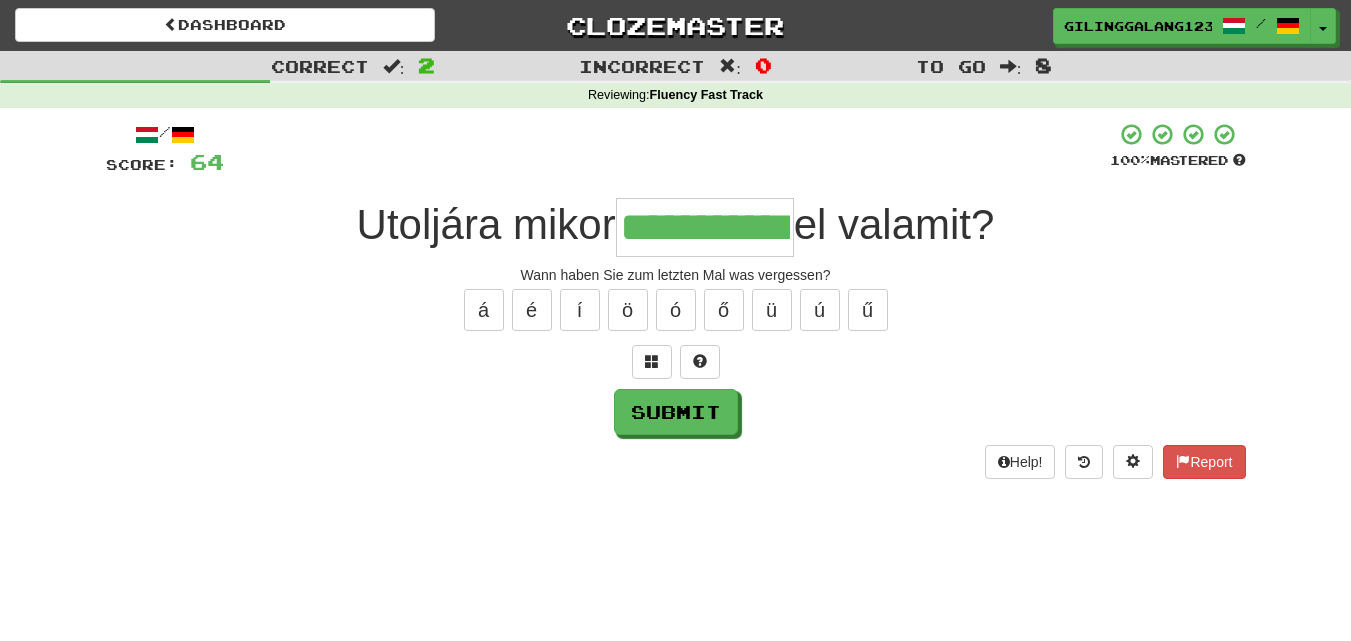 type on "**********" 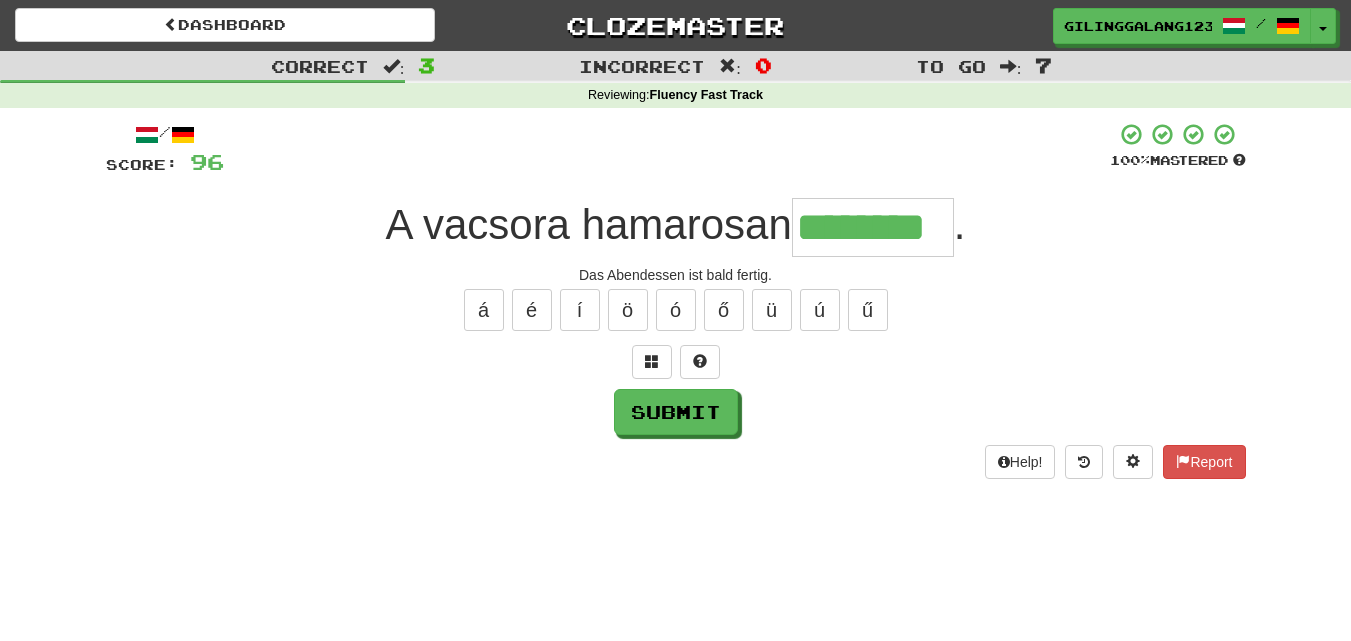 type on "********" 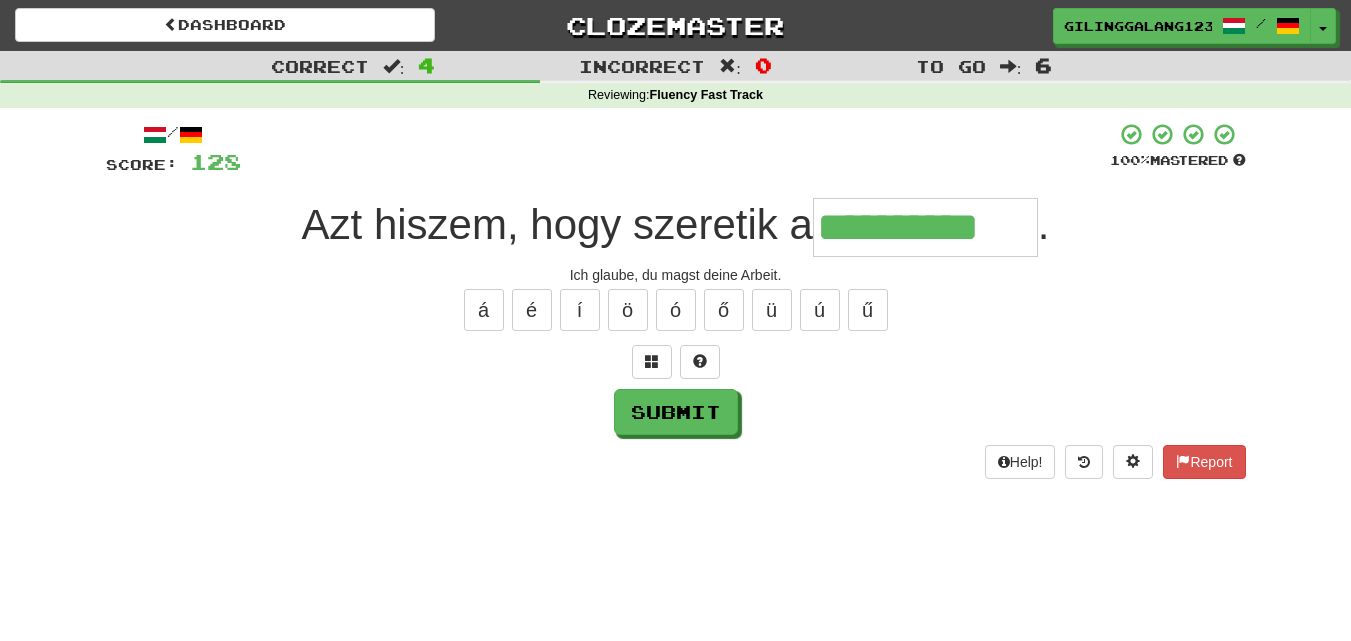 type on "**********" 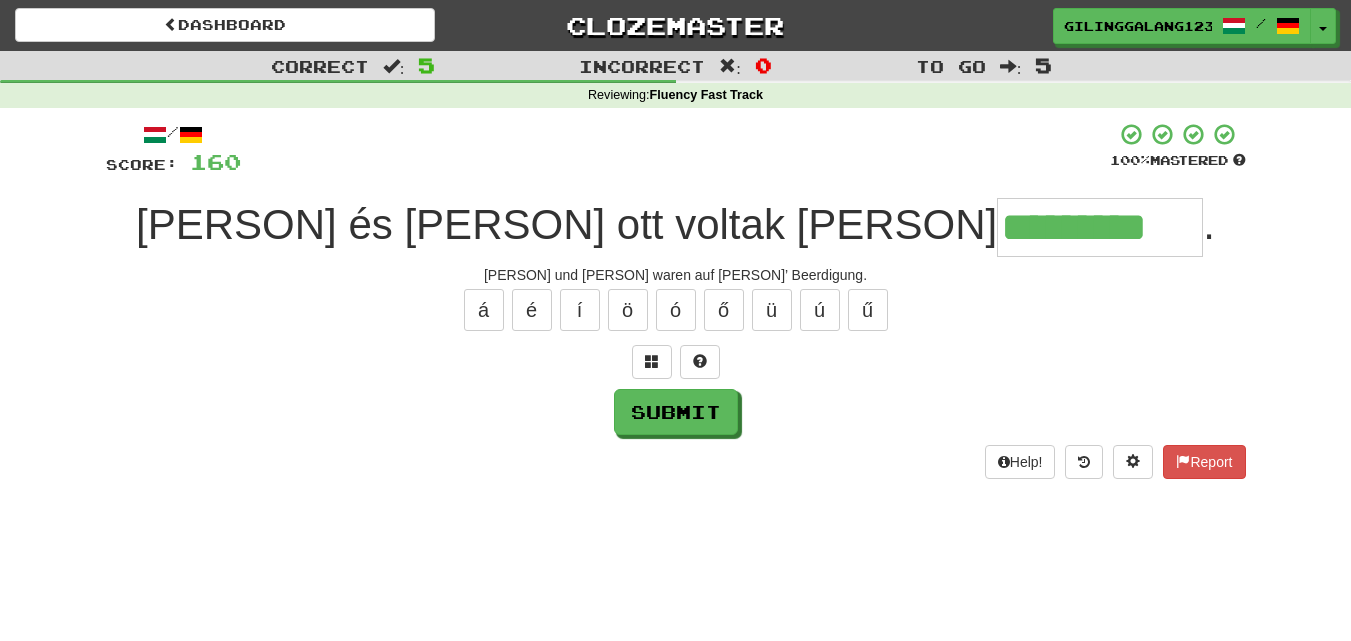 type on "*********" 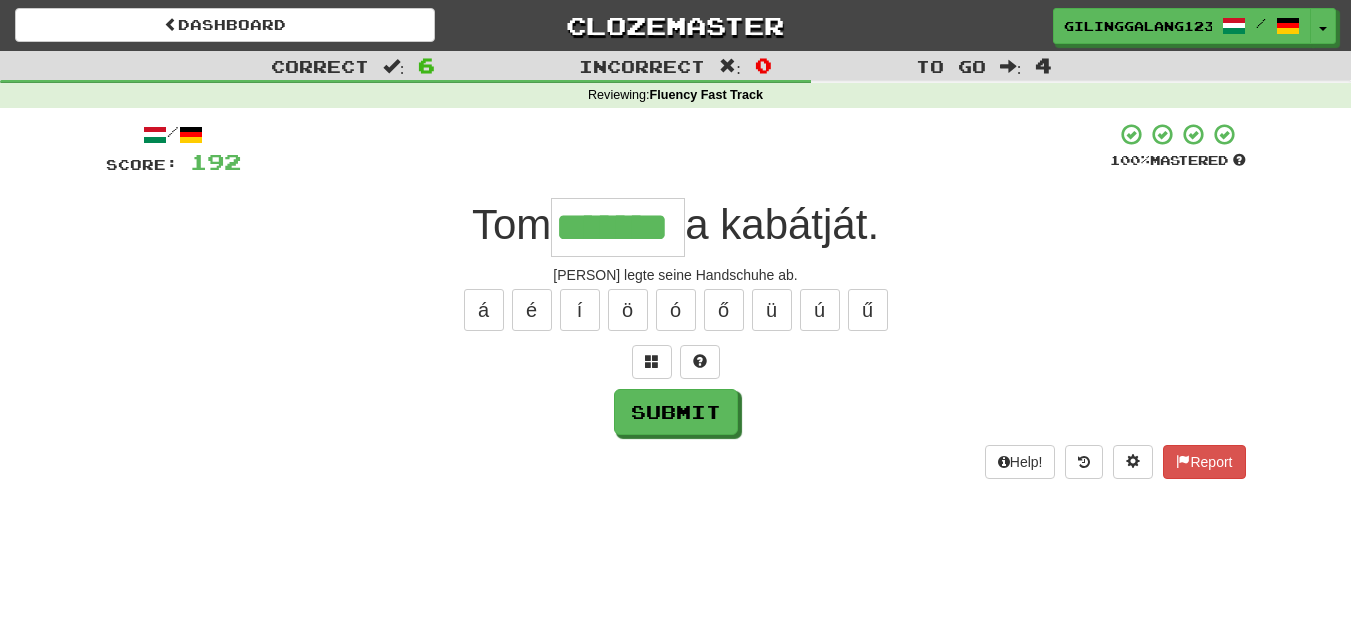 type on "*******" 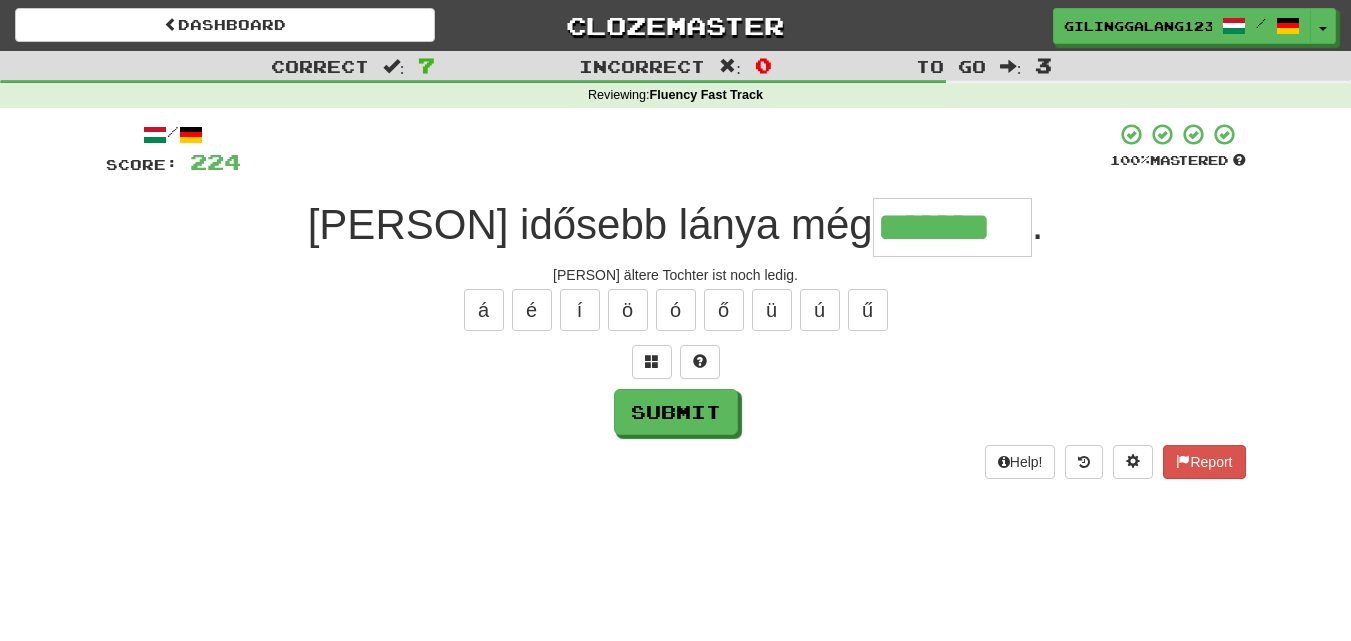 type on "*******" 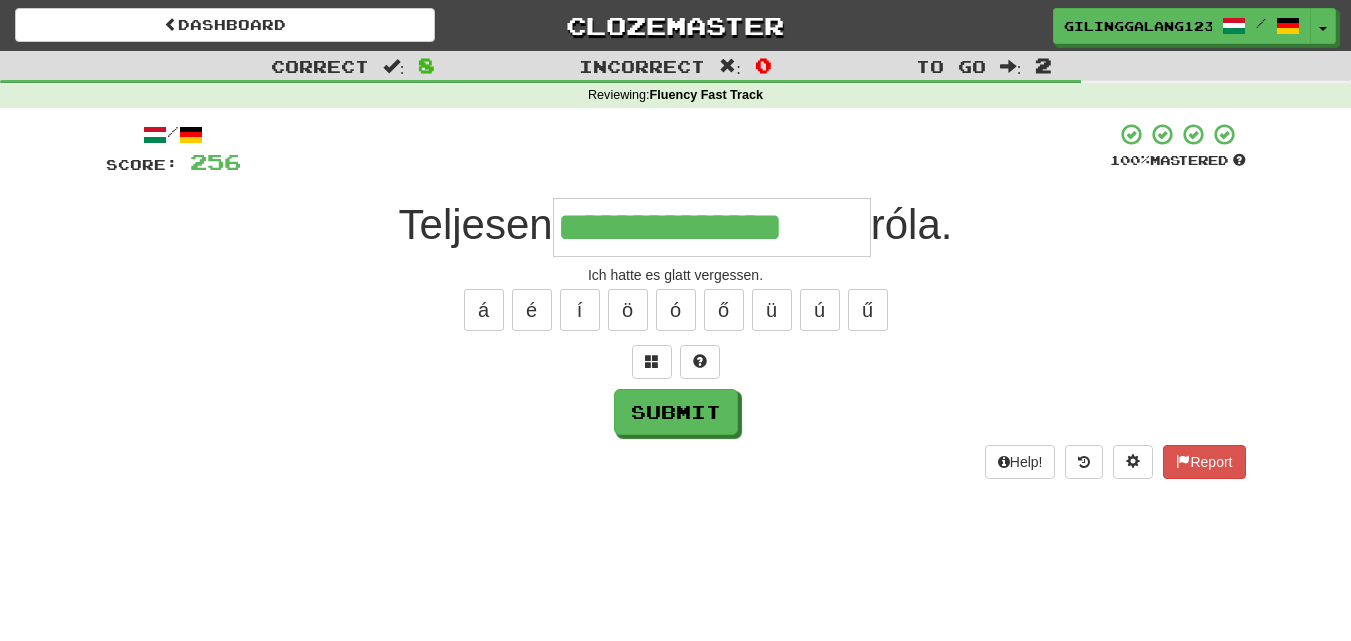 type on "**********" 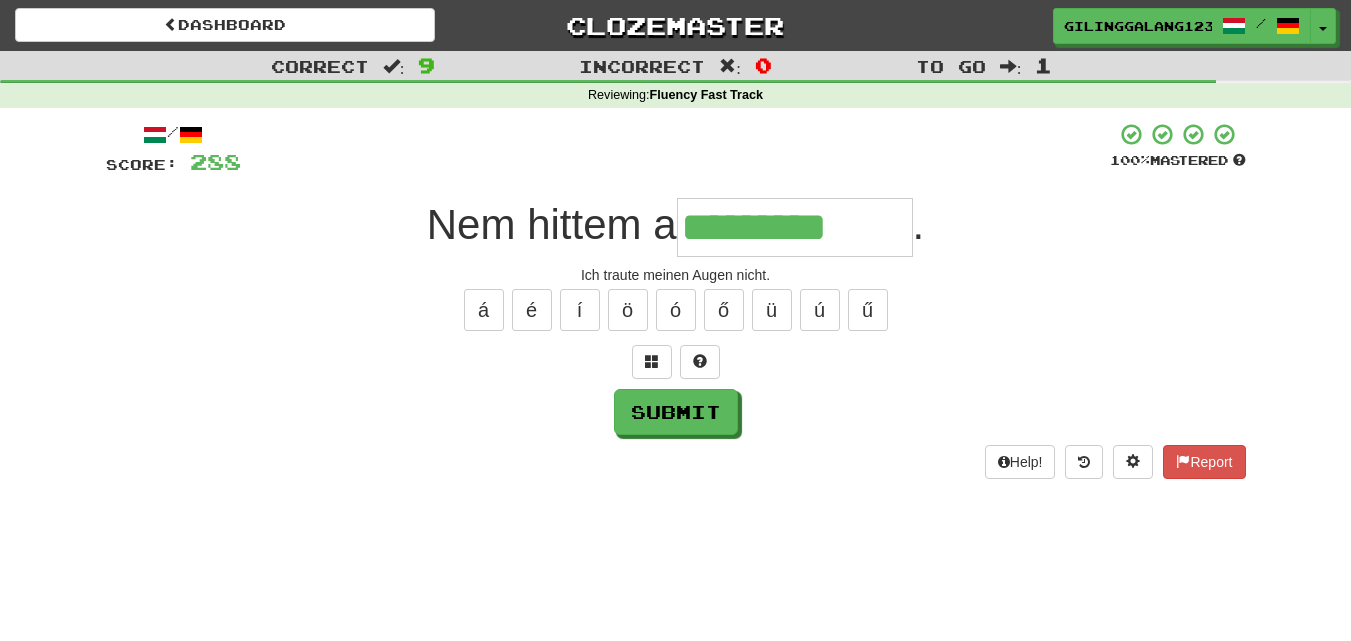 type on "*********" 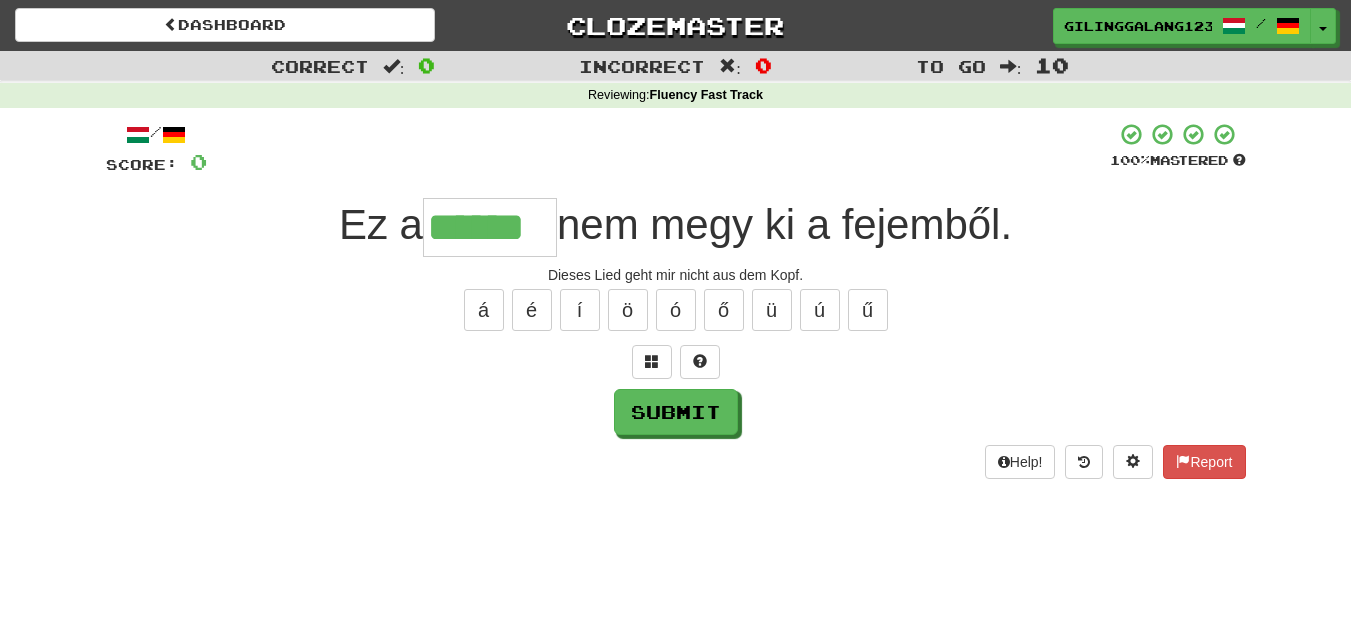 type on "******" 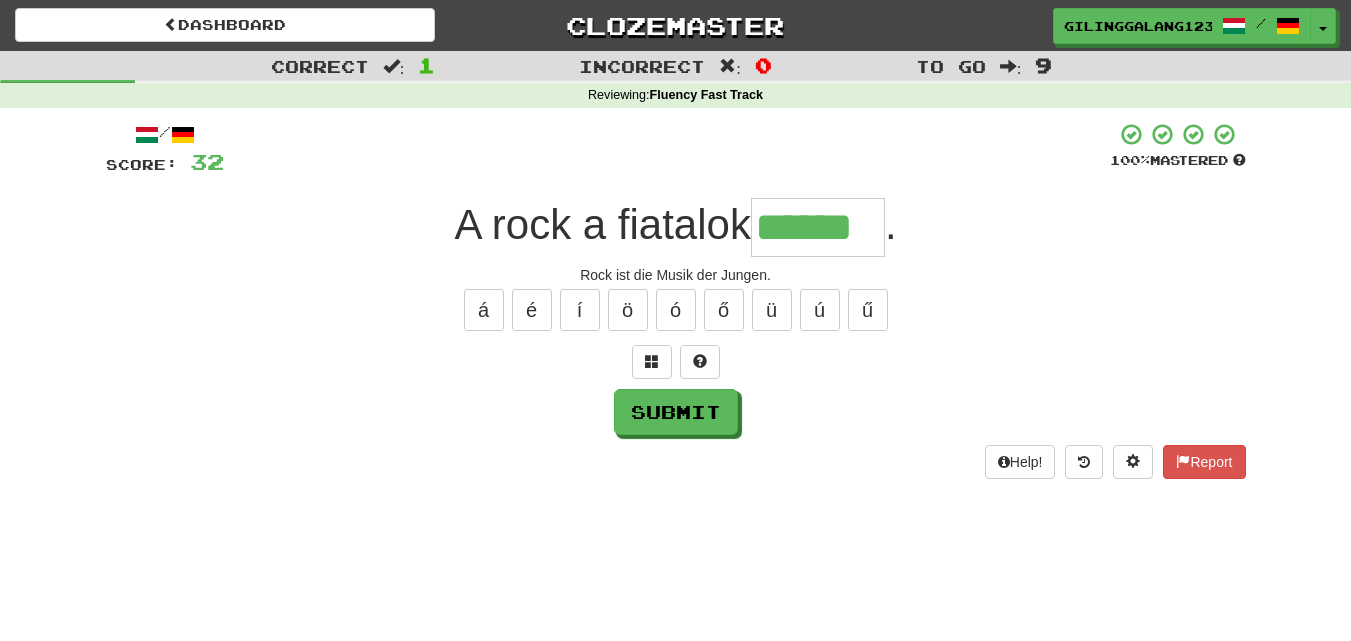 type on "******" 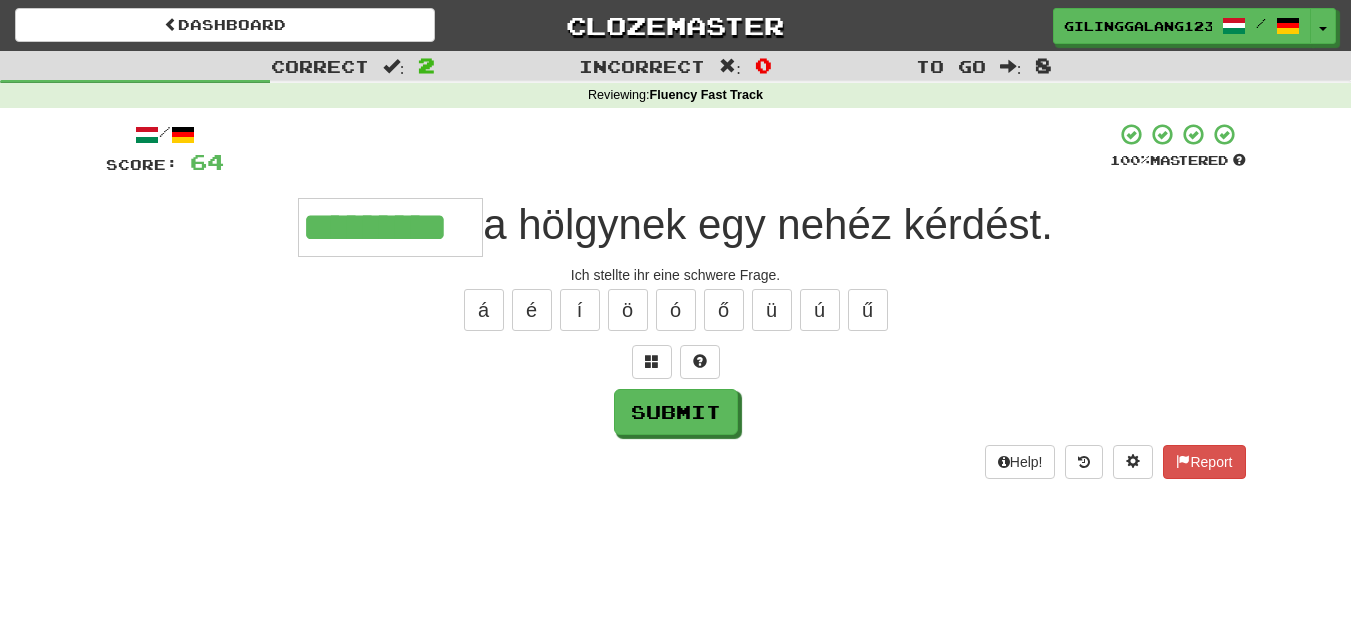 type on "*********" 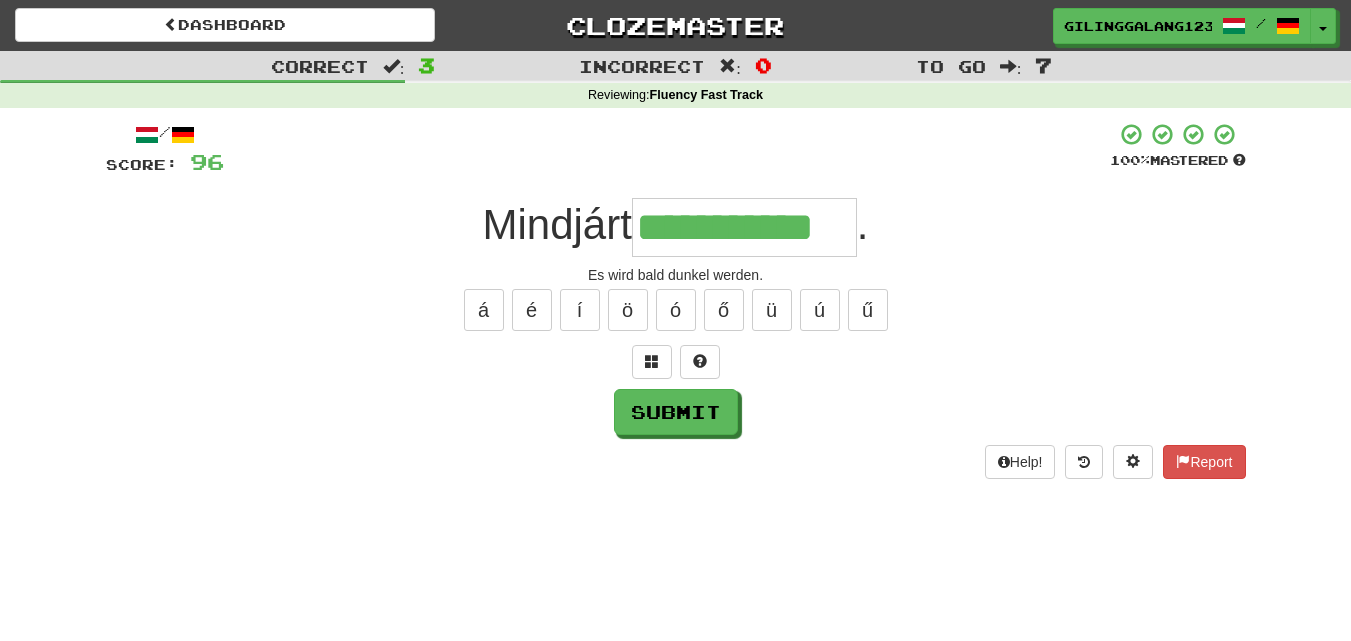 type on "**********" 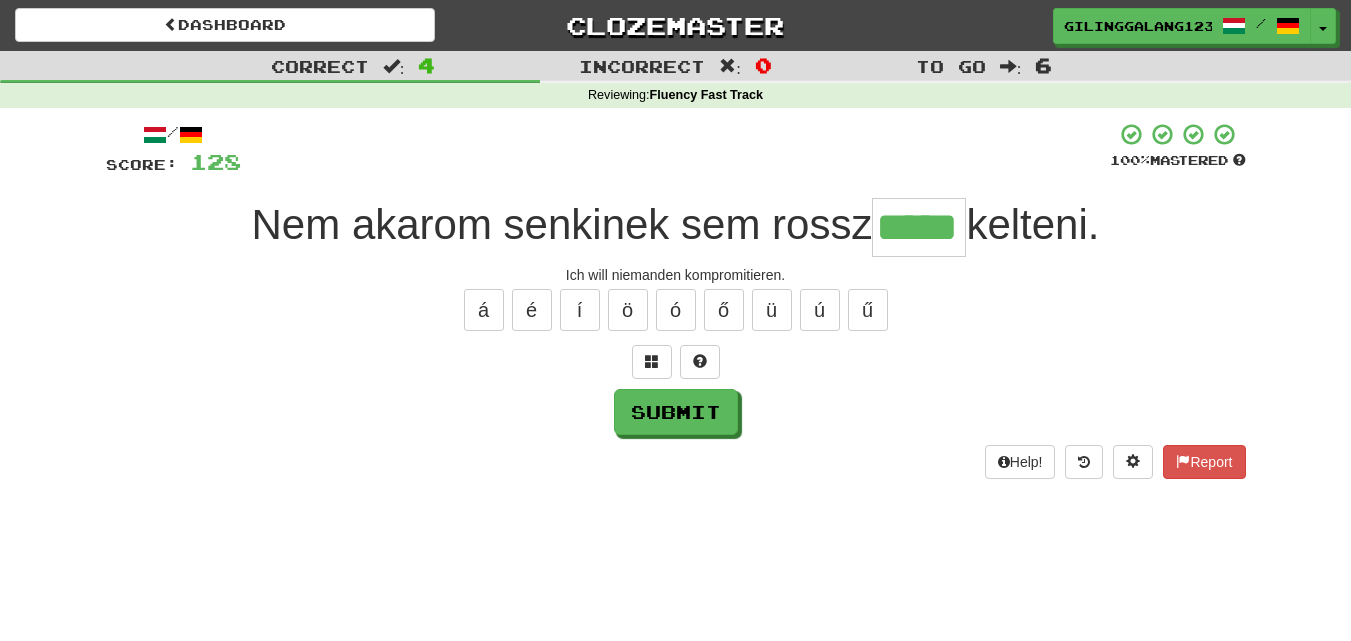 type on "*****" 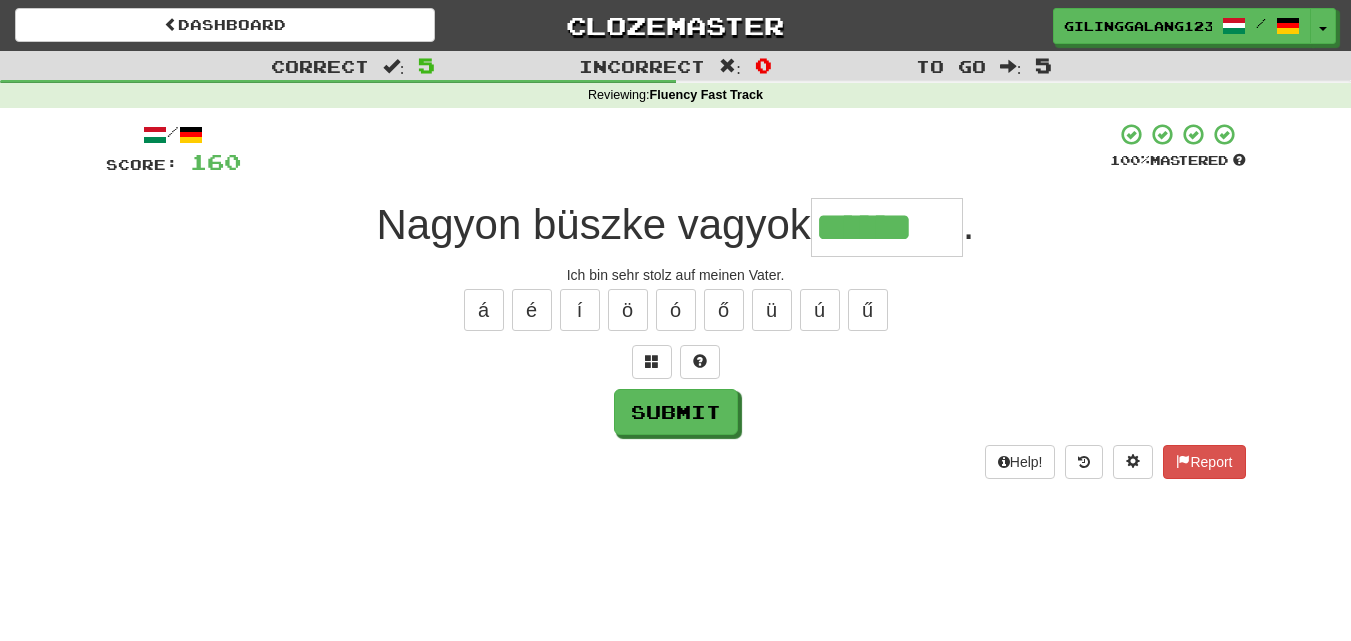 type on "******" 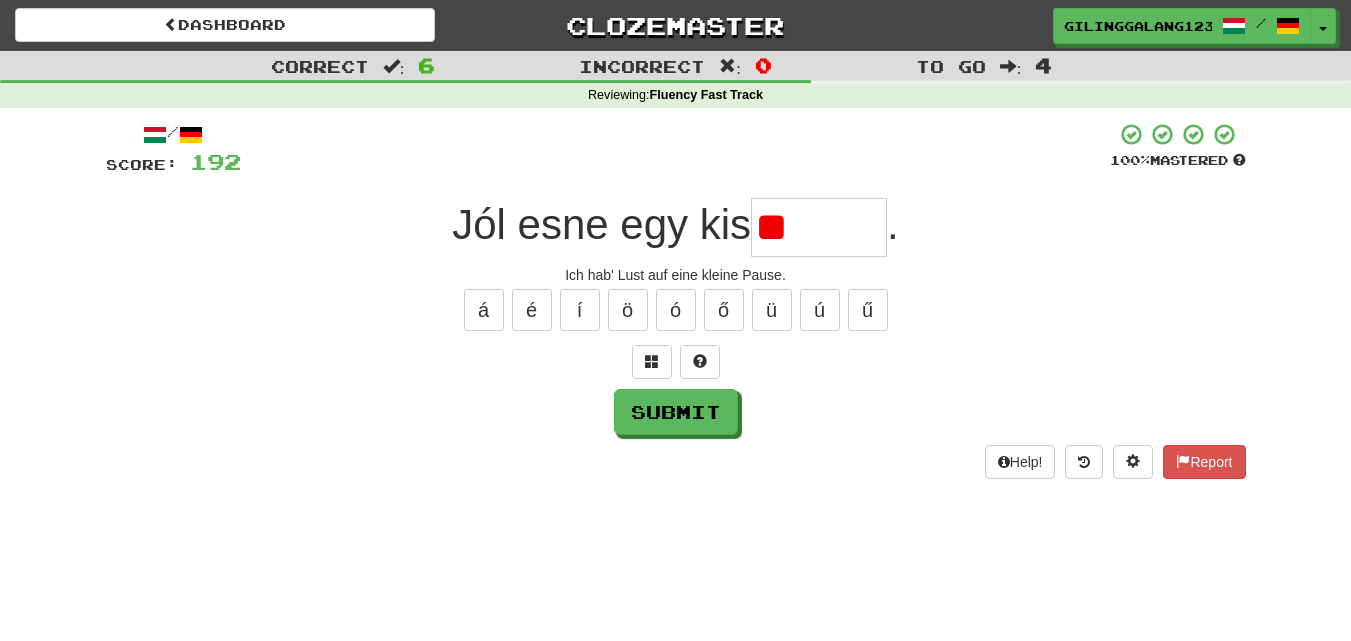 type on "*" 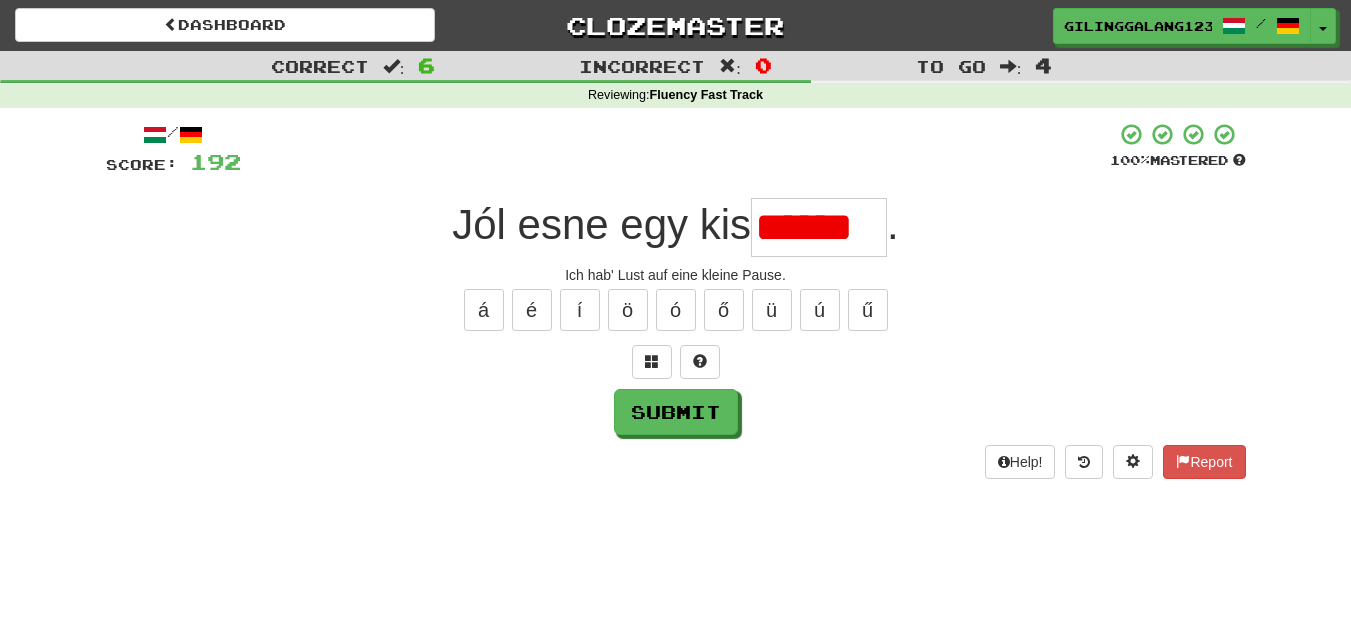 scroll, scrollTop: 0, scrollLeft: 0, axis: both 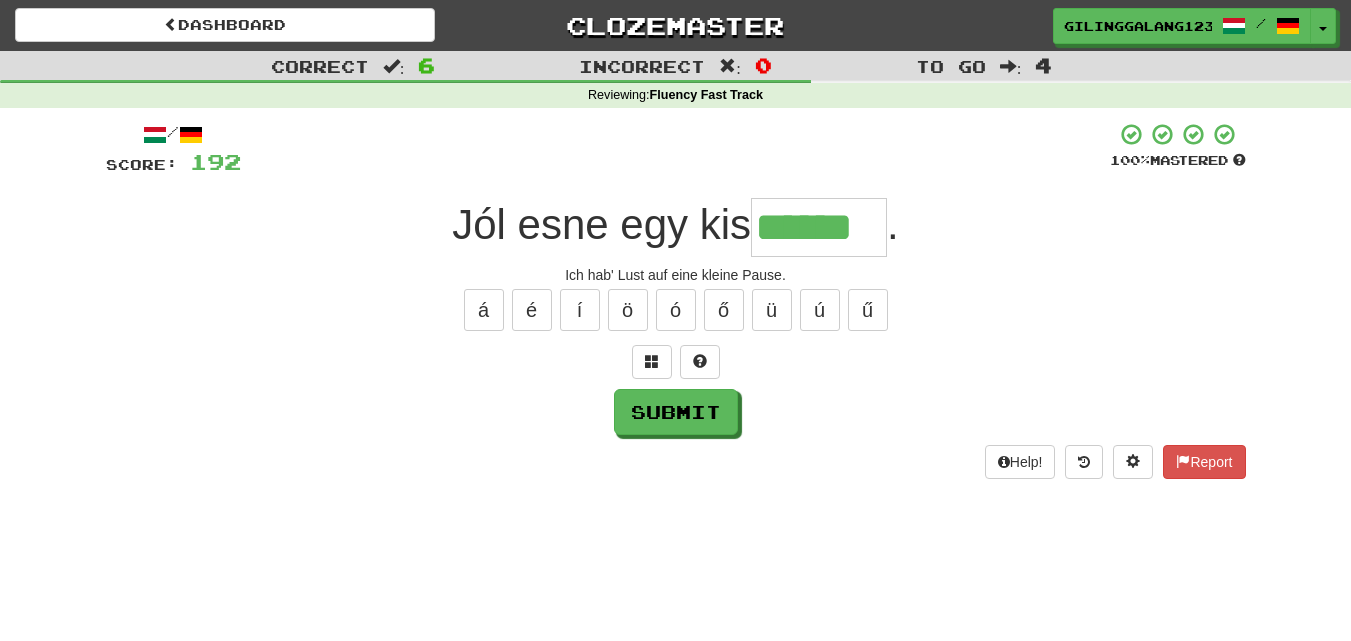 type on "******" 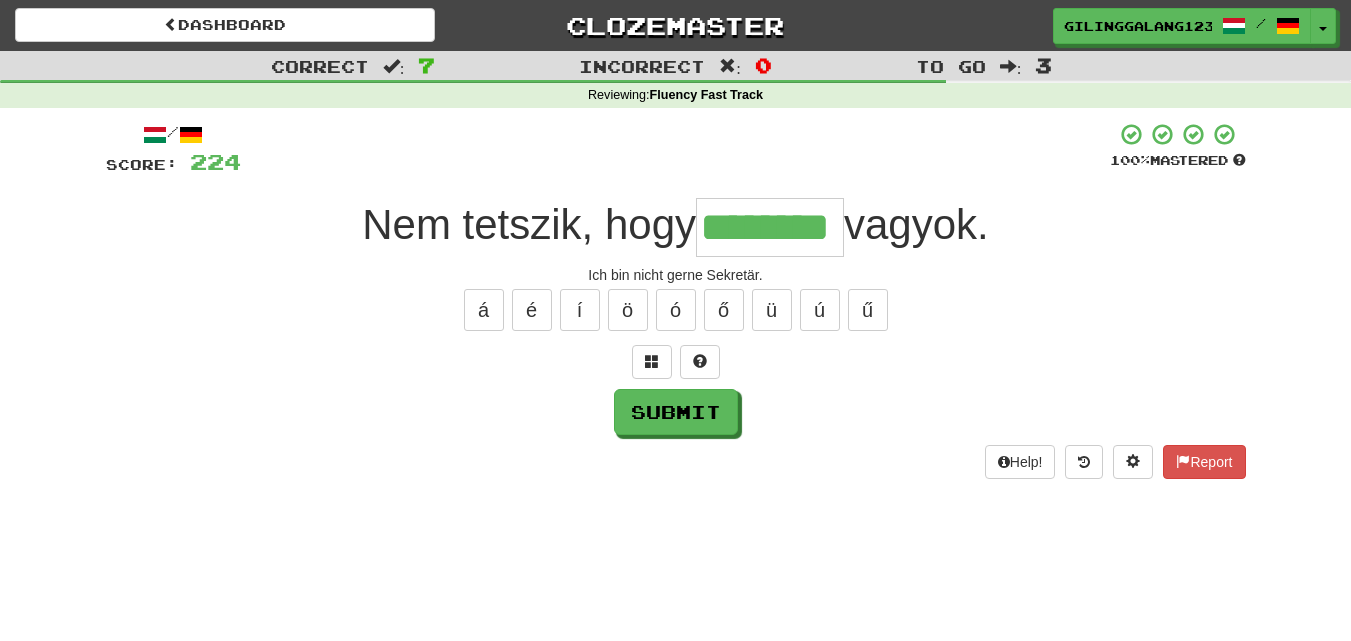 type on "********" 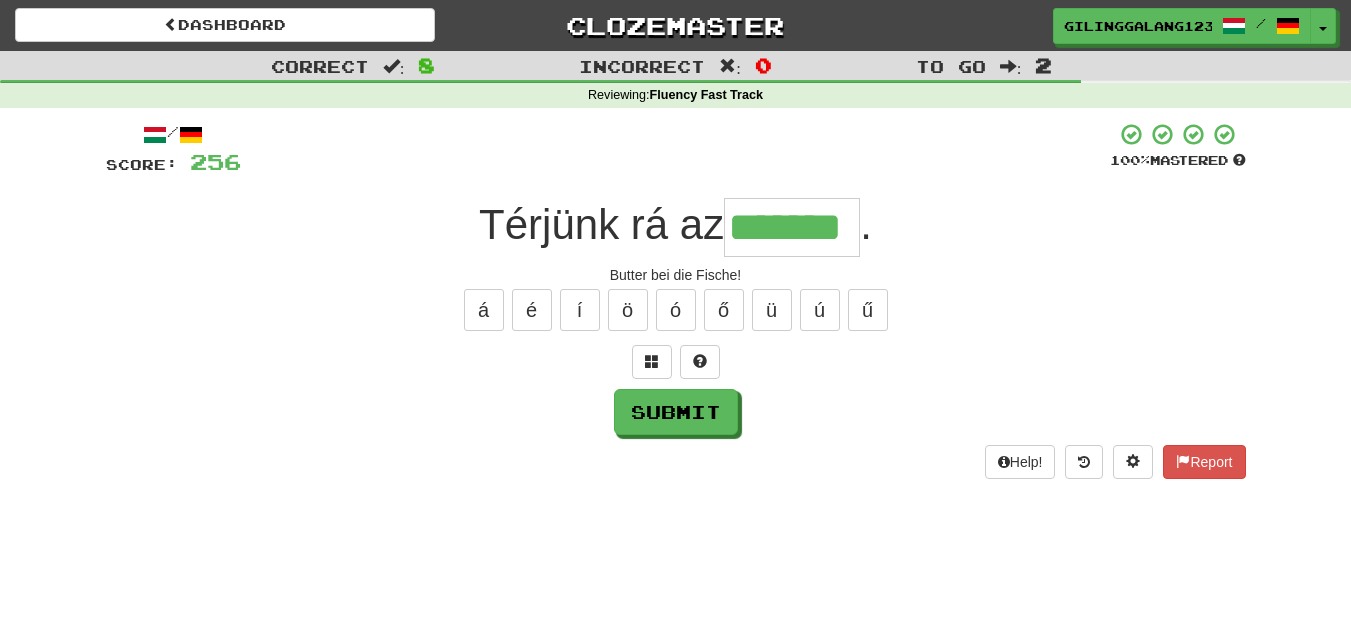 type on "*******" 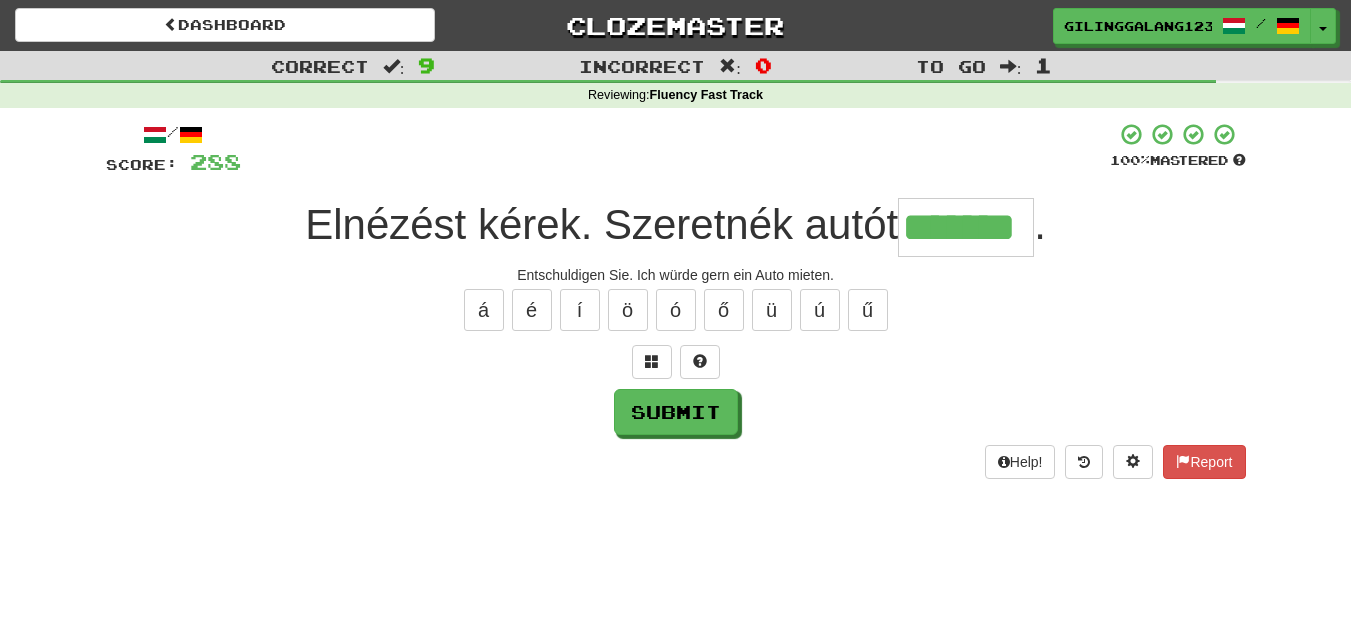 type on "*******" 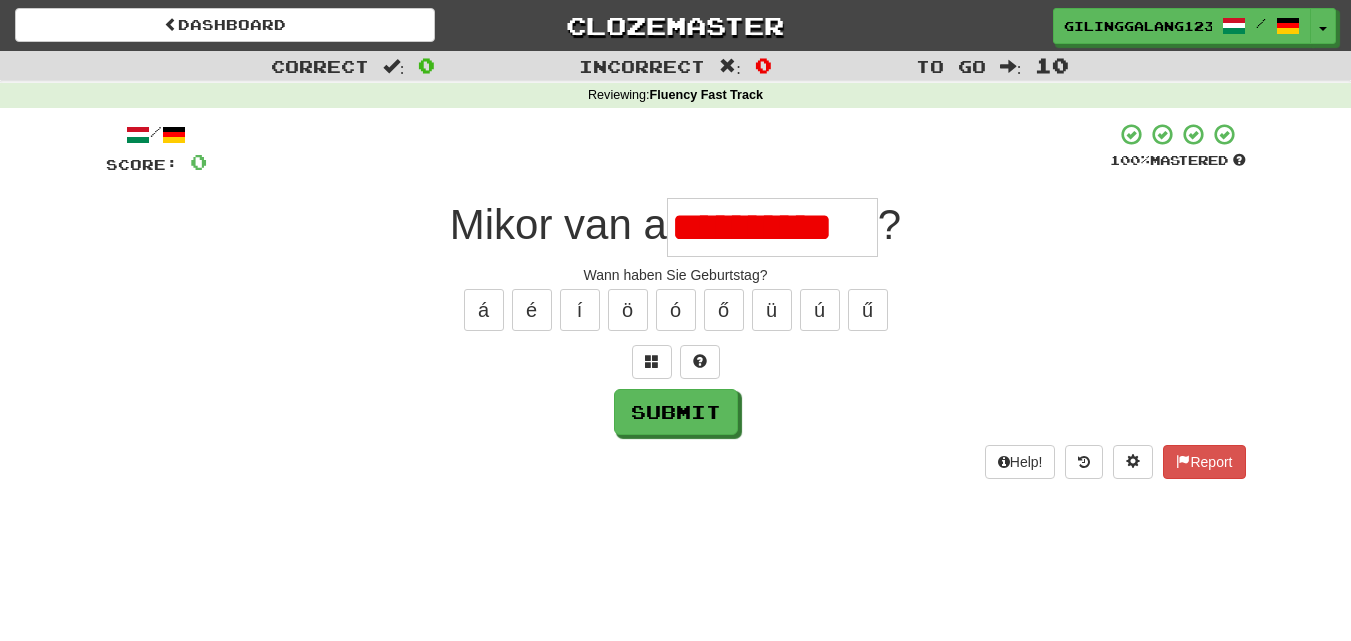 scroll, scrollTop: 0, scrollLeft: 0, axis: both 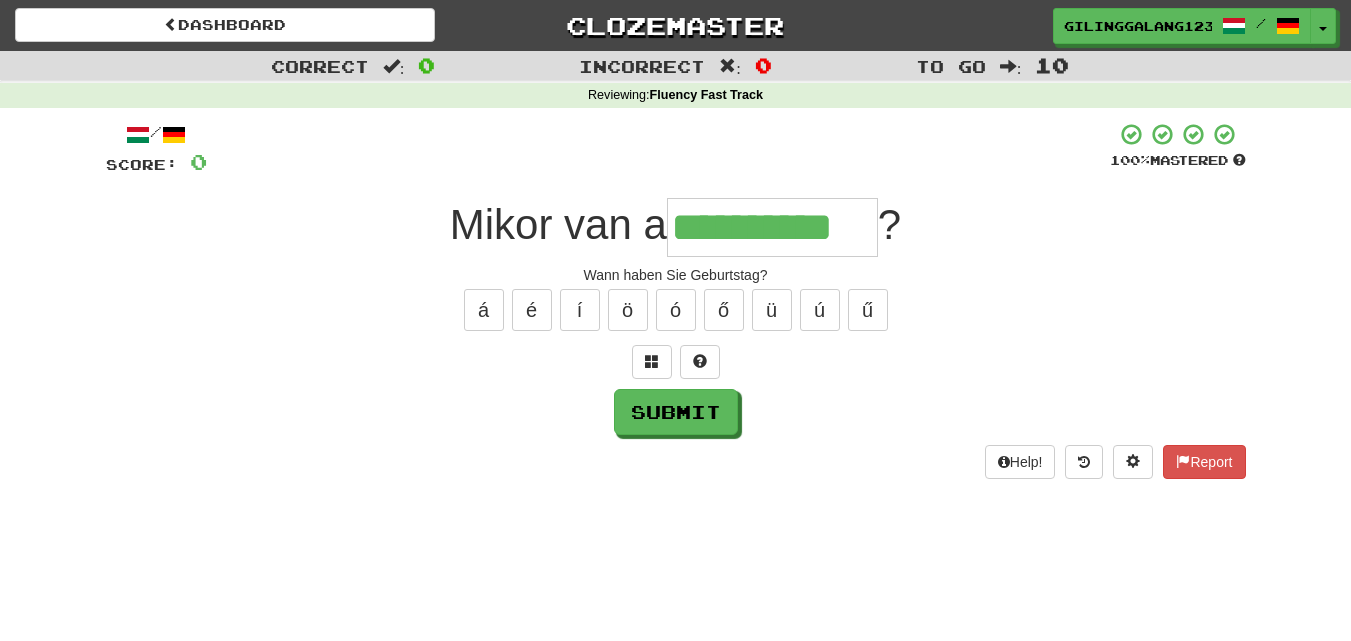 type on "**********" 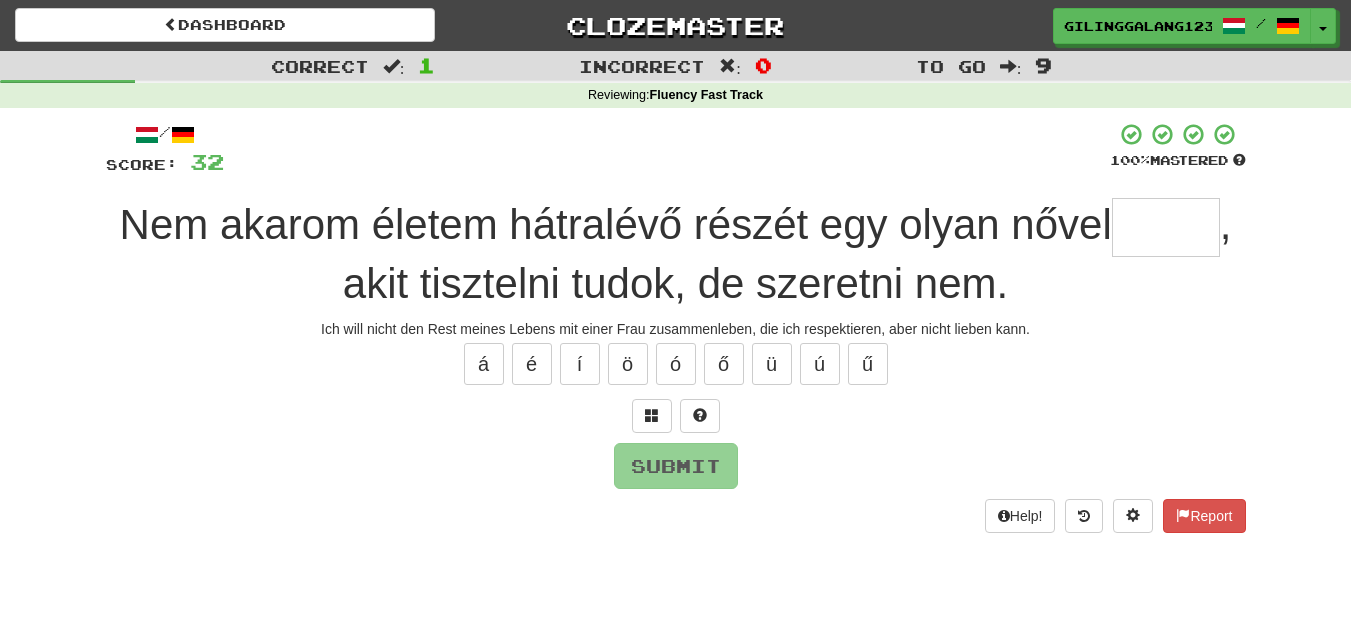 type on "*" 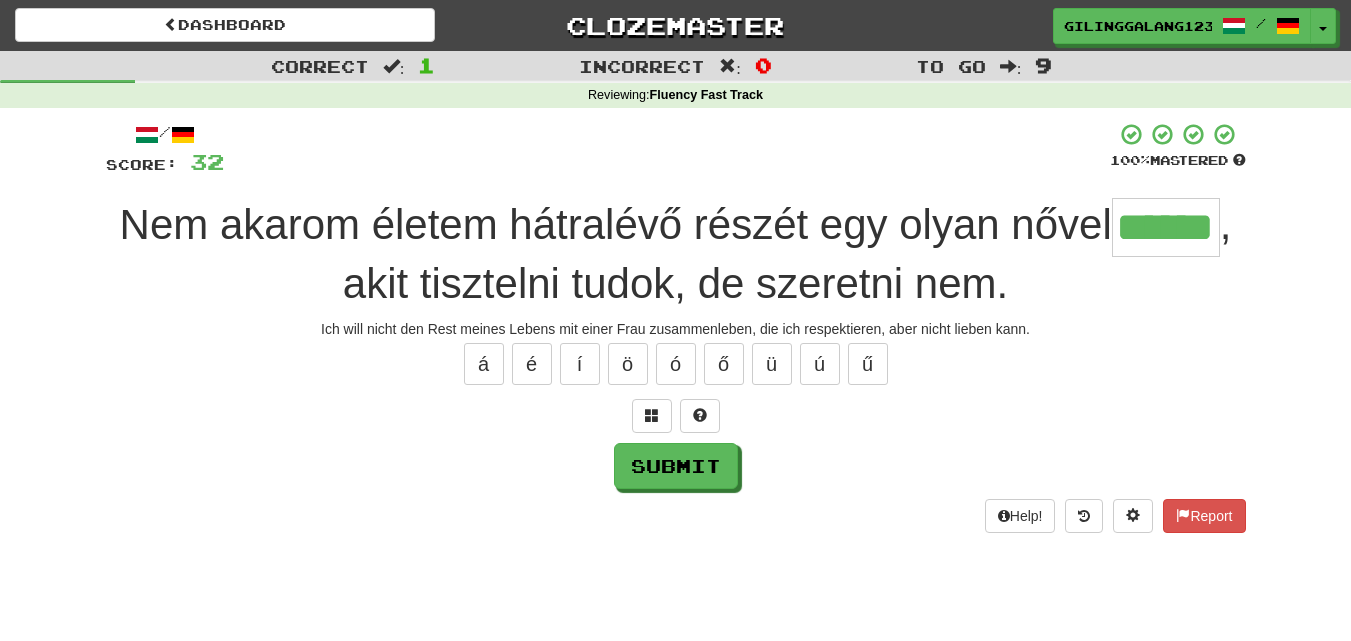 type on "******" 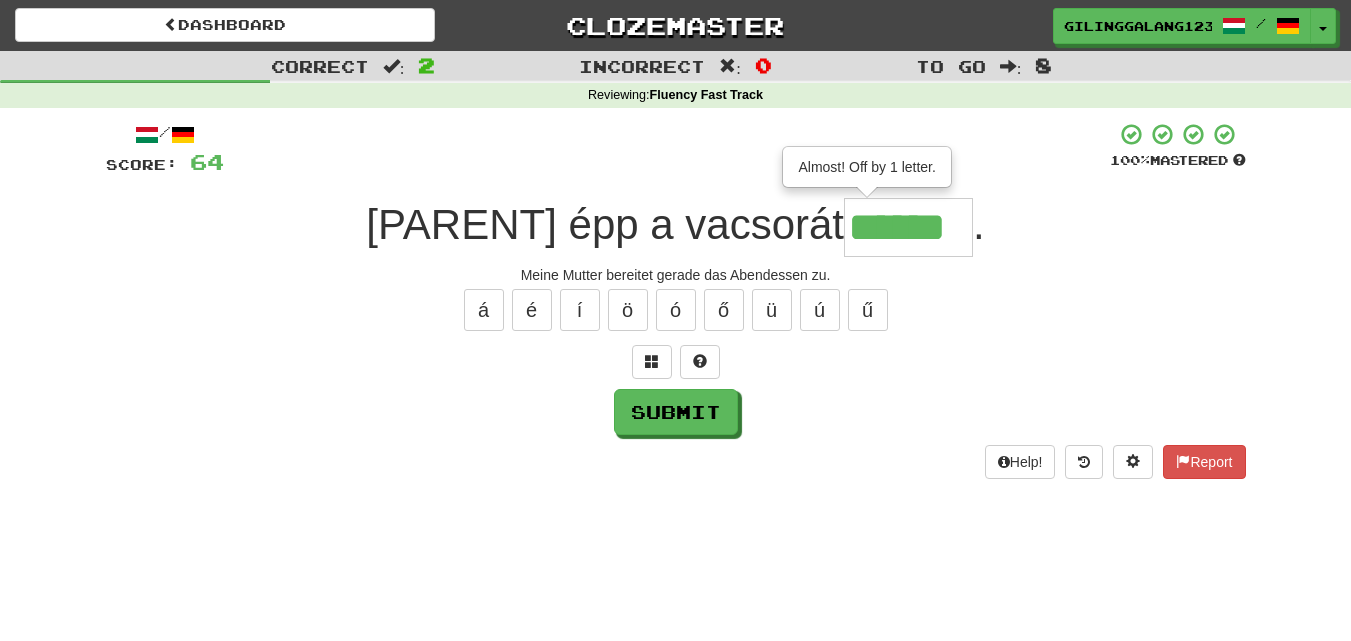 type on "*******" 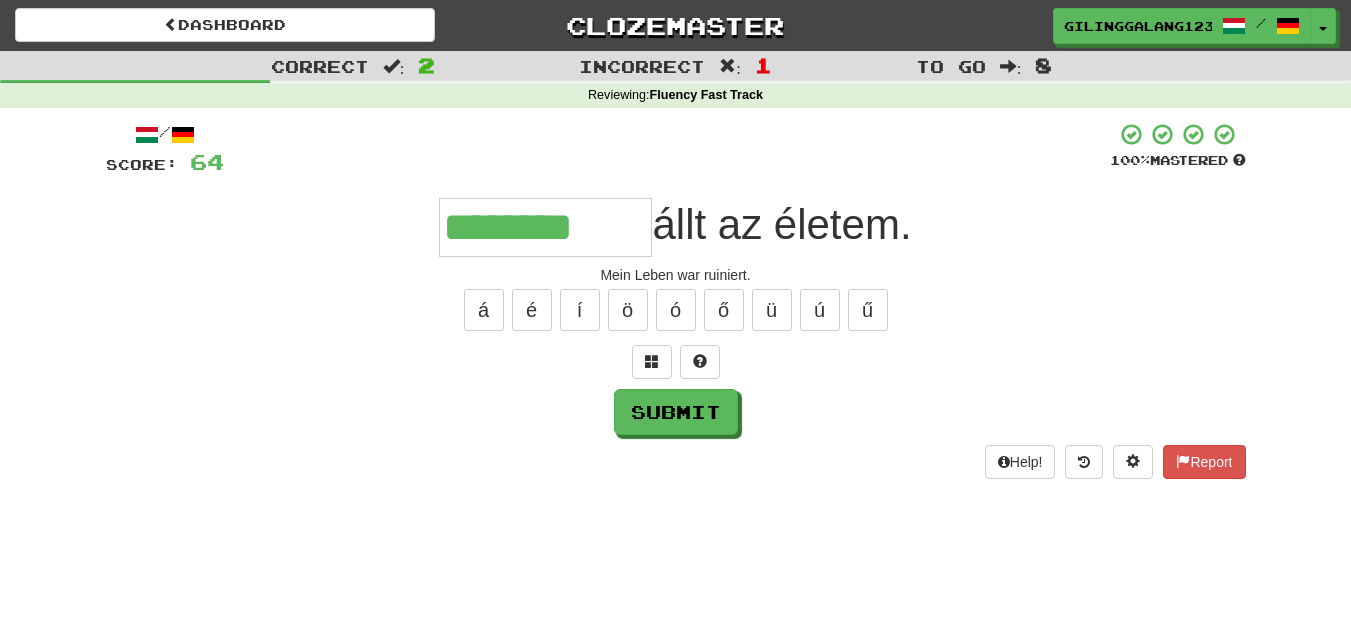 type on "********" 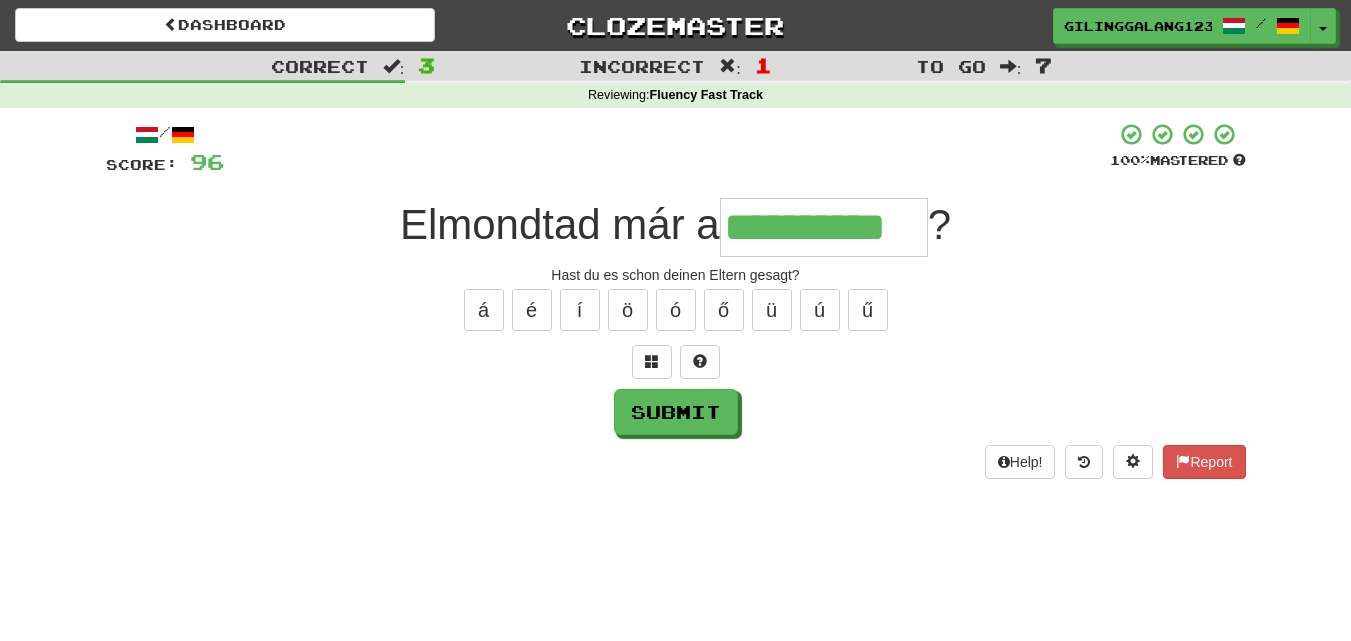 type on "**********" 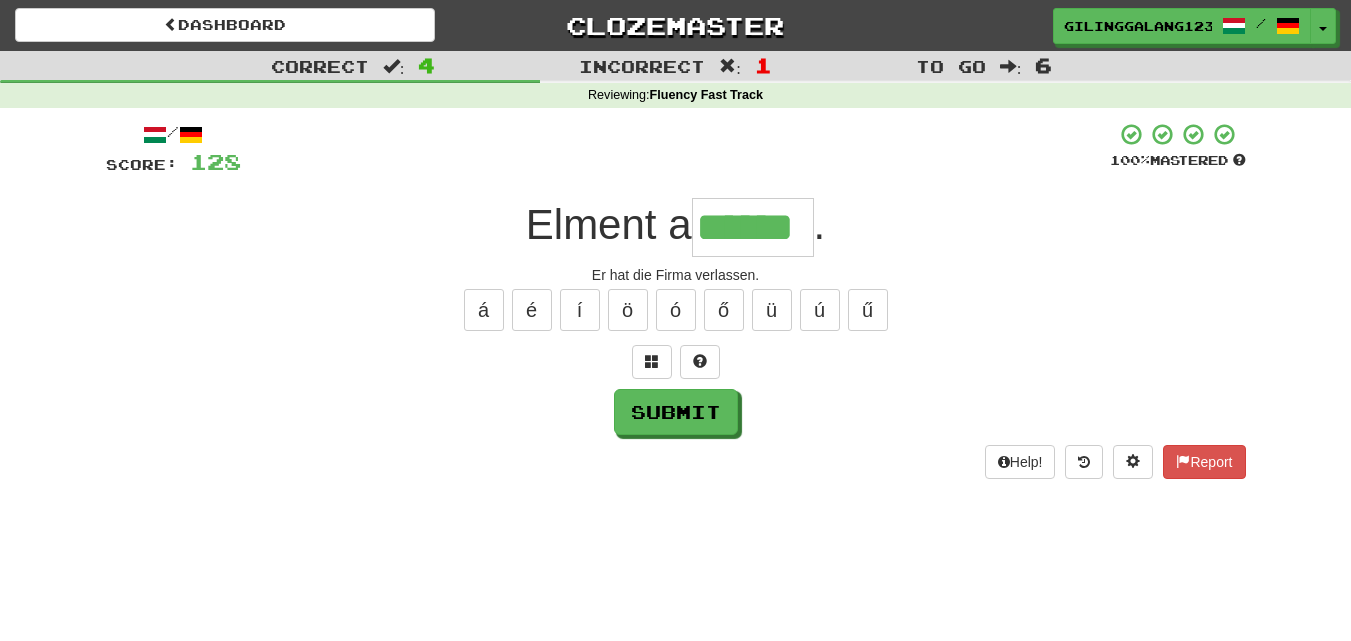 type on "******" 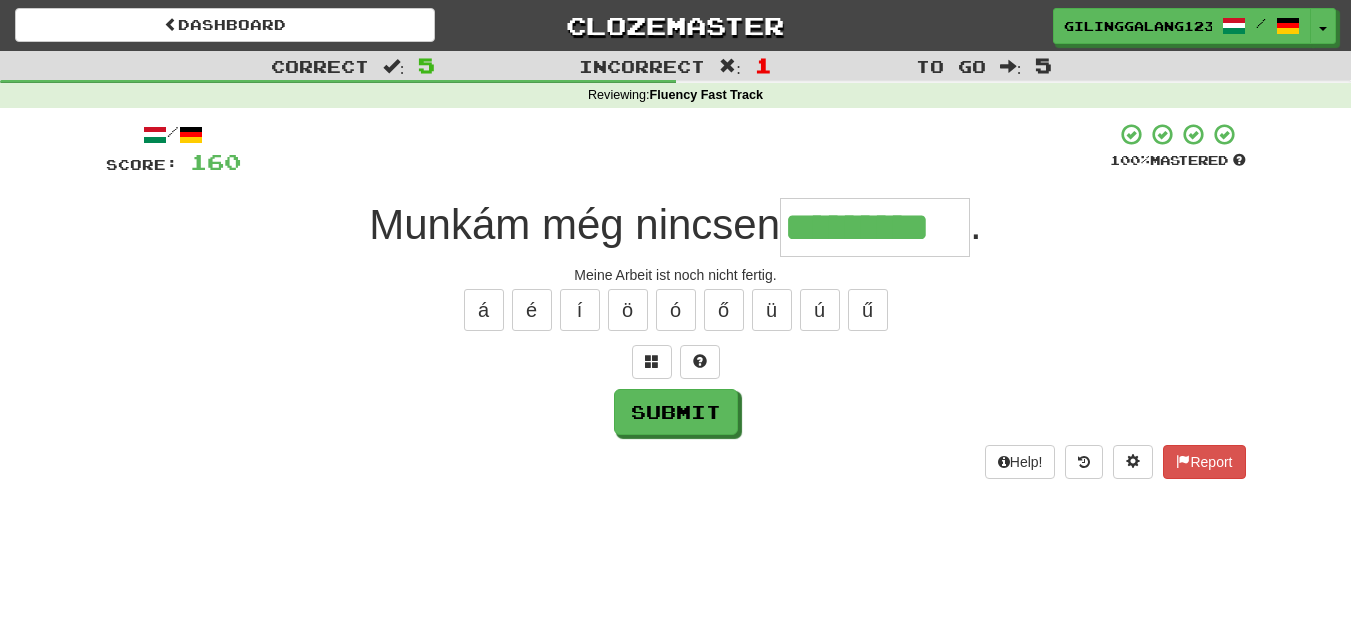 type on "*********" 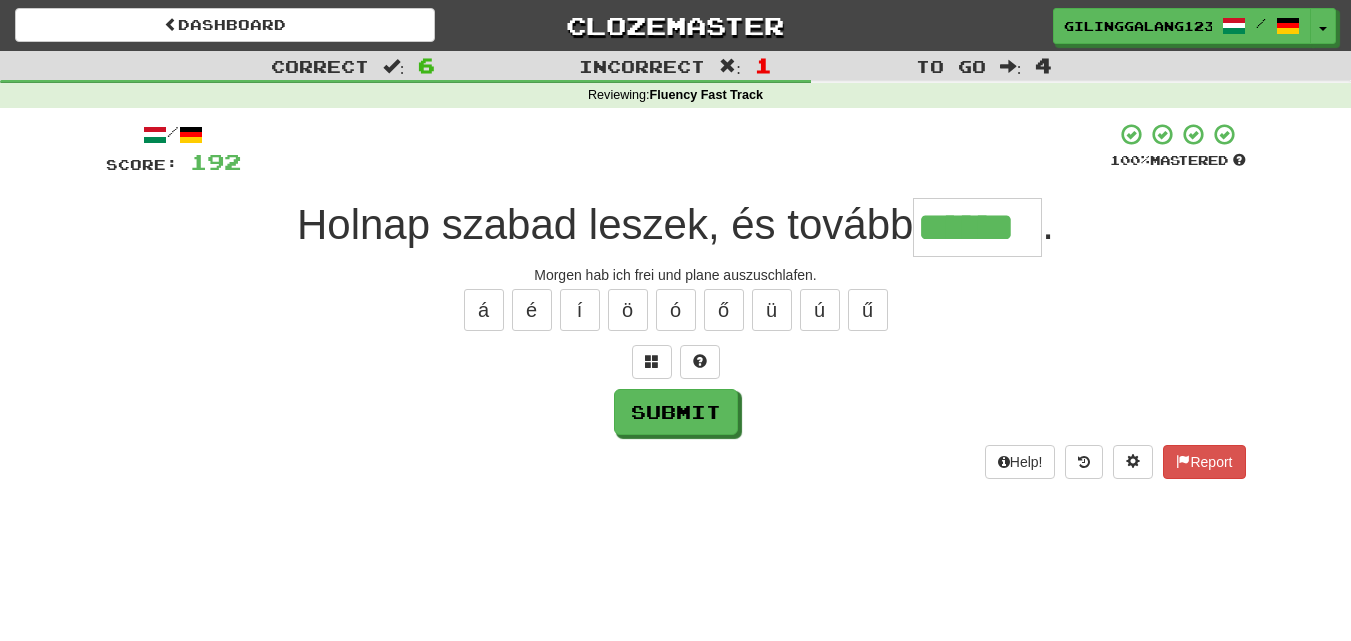 type on "******" 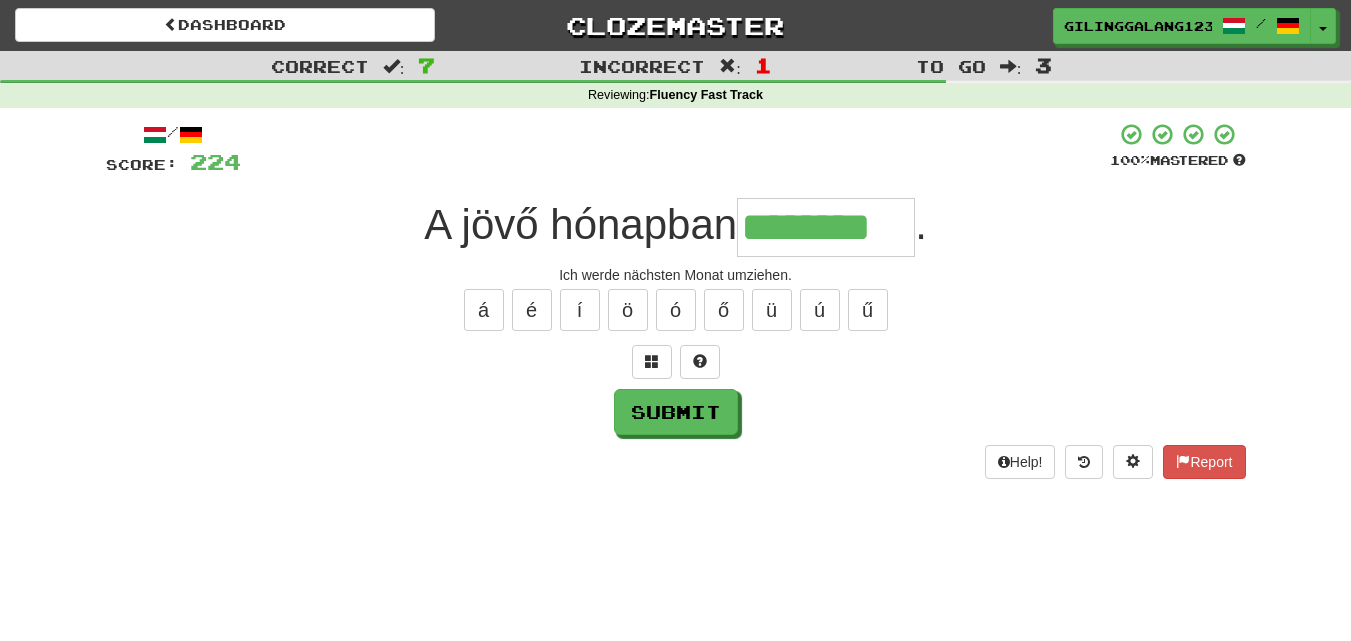 type on "********" 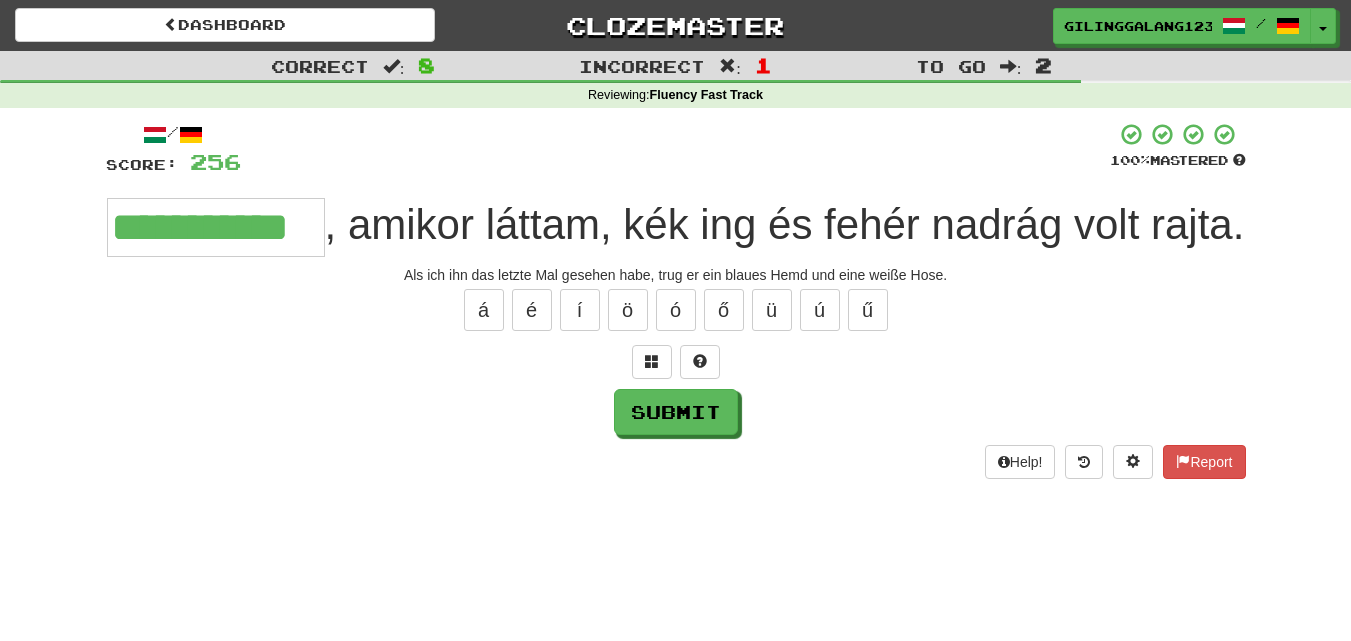 type on "**********" 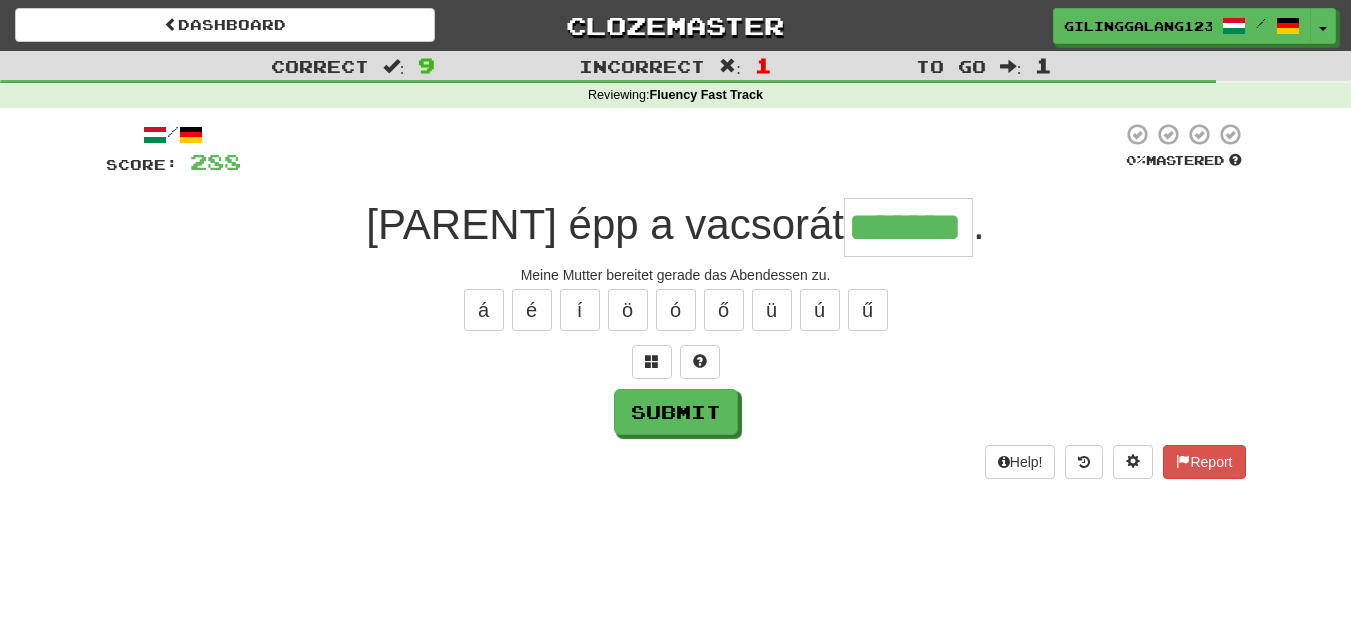 type on "*******" 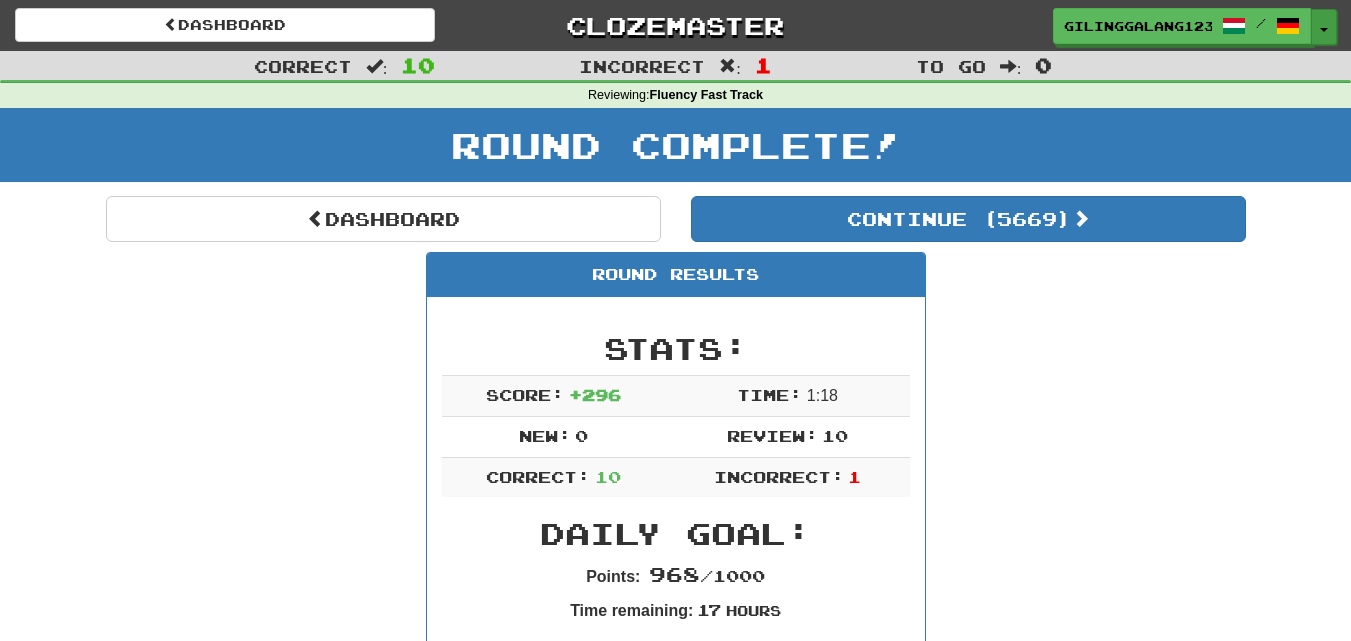 click on "Toggle Dropdown" at bounding box center [1324, 27] 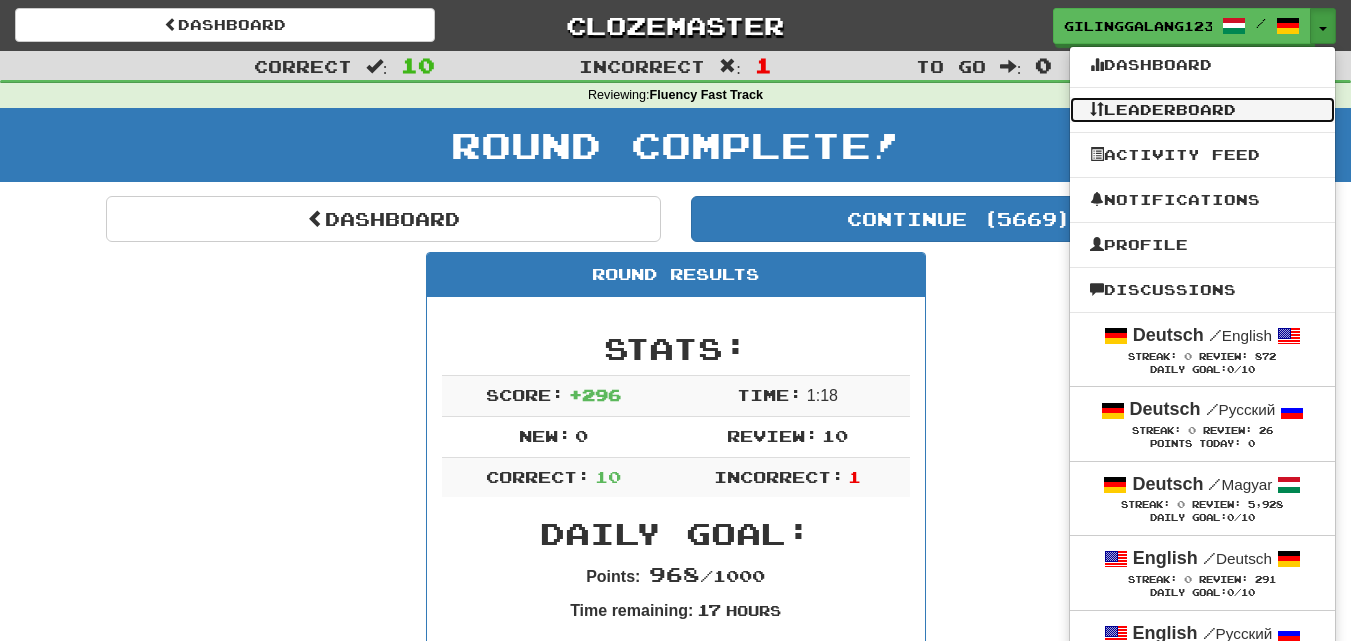 click on "Leaderboard" at bounding box center (1202, 110) 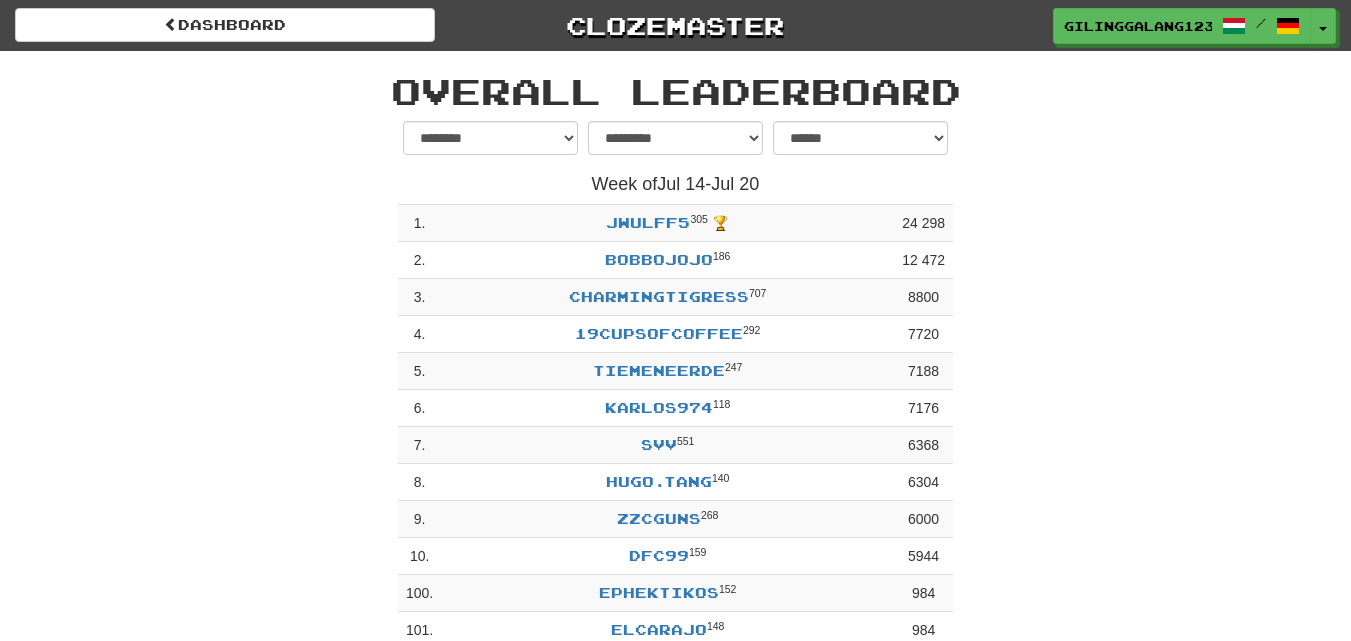 select on "**********" 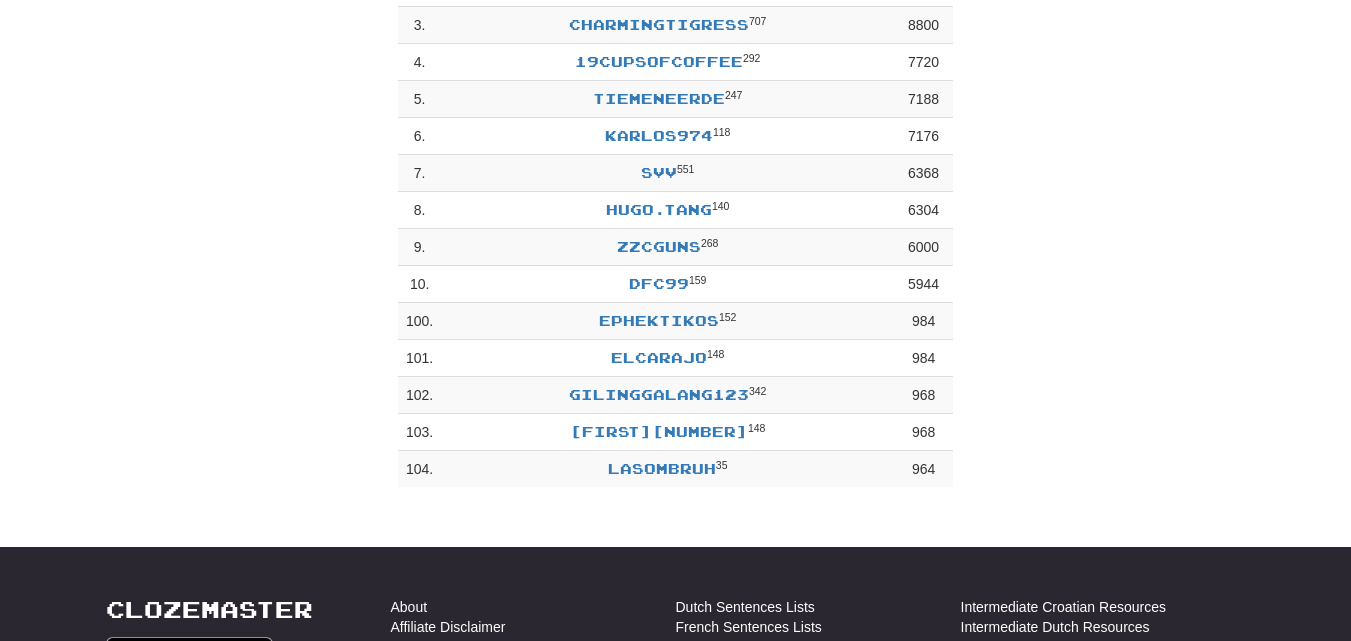 scroll, scrollTop: 300, scrollLeft: 0, axis: vertical 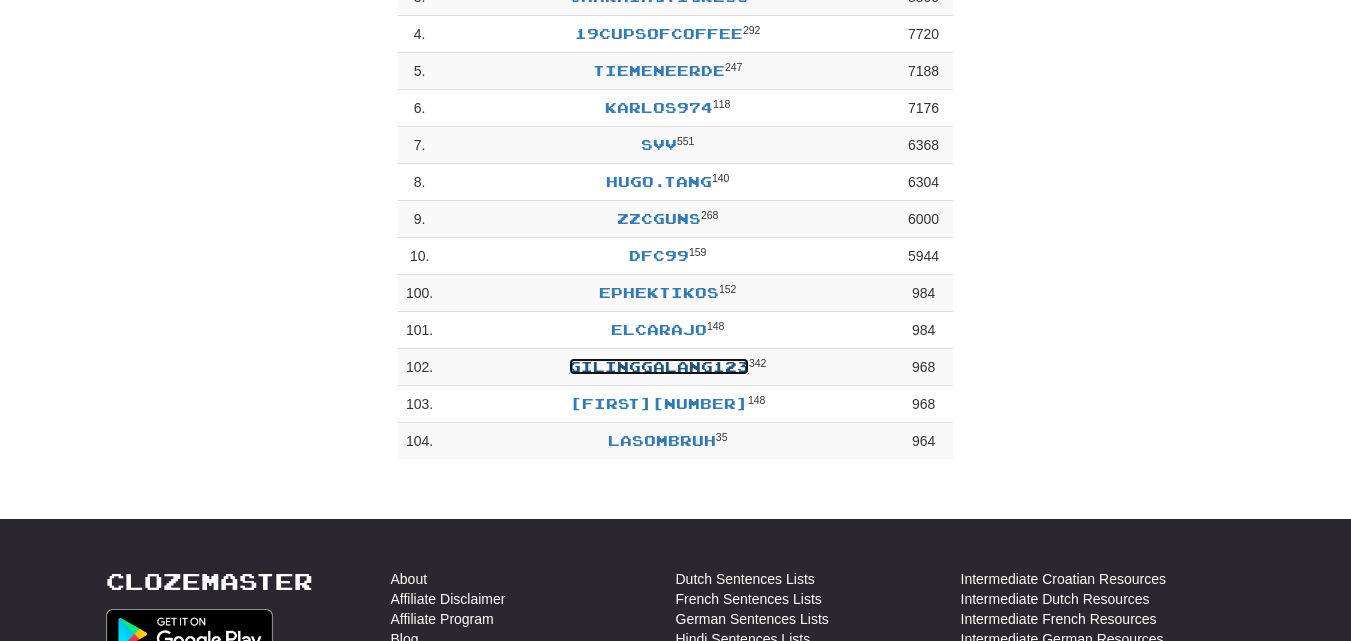 click on "GIlinggalang123" at bounding box center [659, 366] 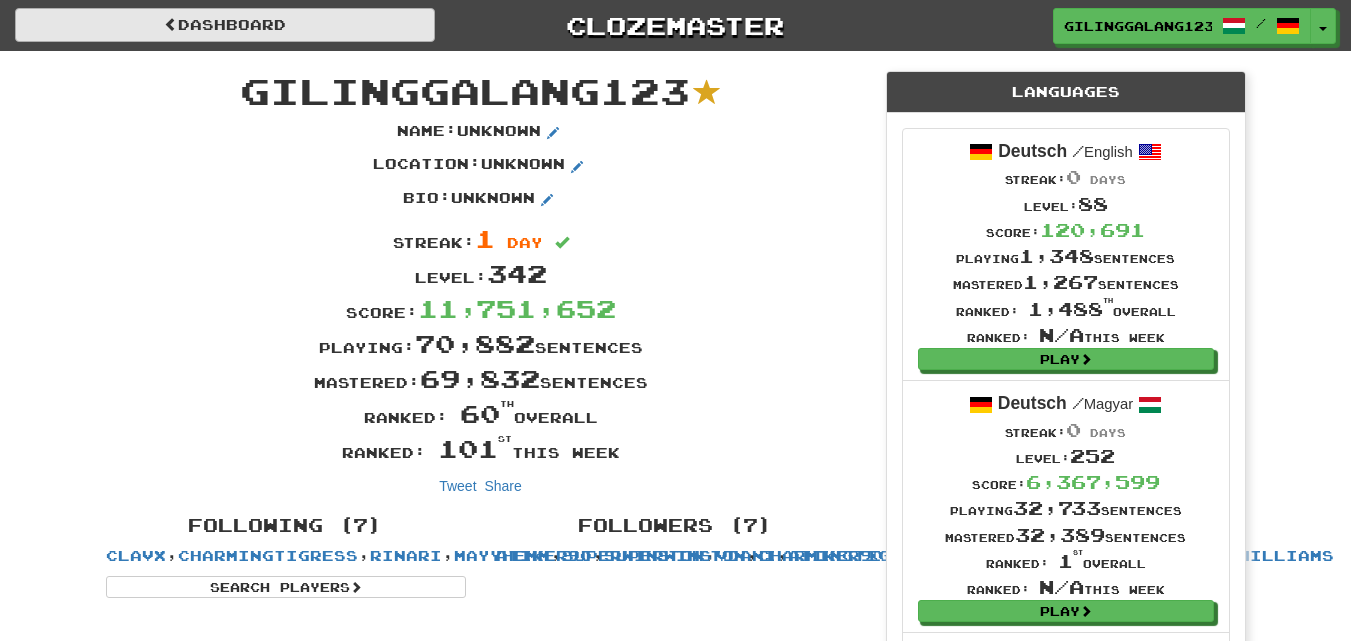 scroll, scrollTop: 0, scrollLeft: 0, axis: both 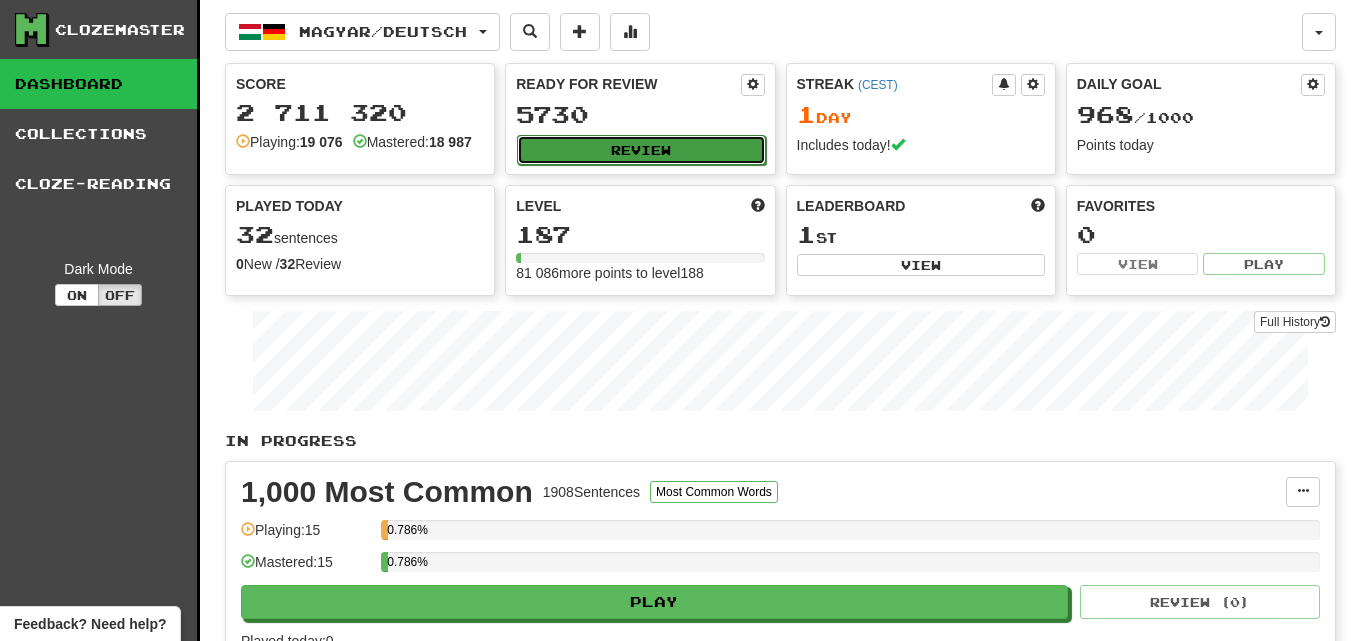 click on "Review" at bounding box center [641, 150] 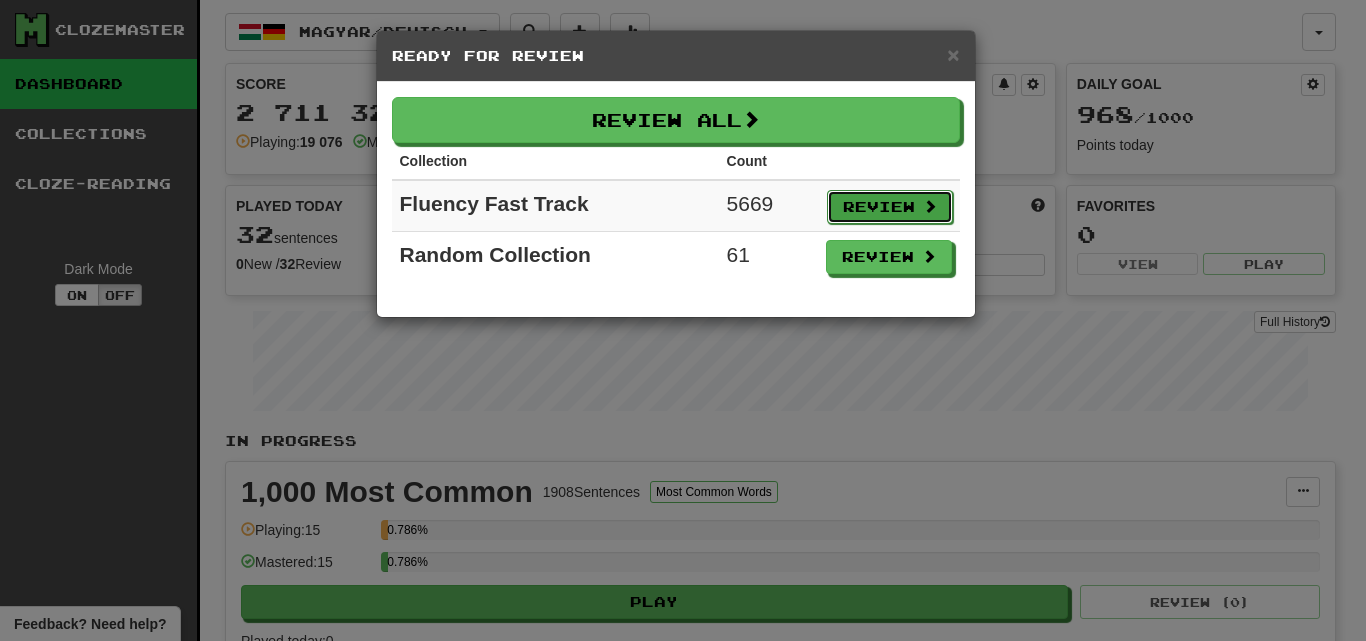 click on "Review" at bounding box center (890, 207) 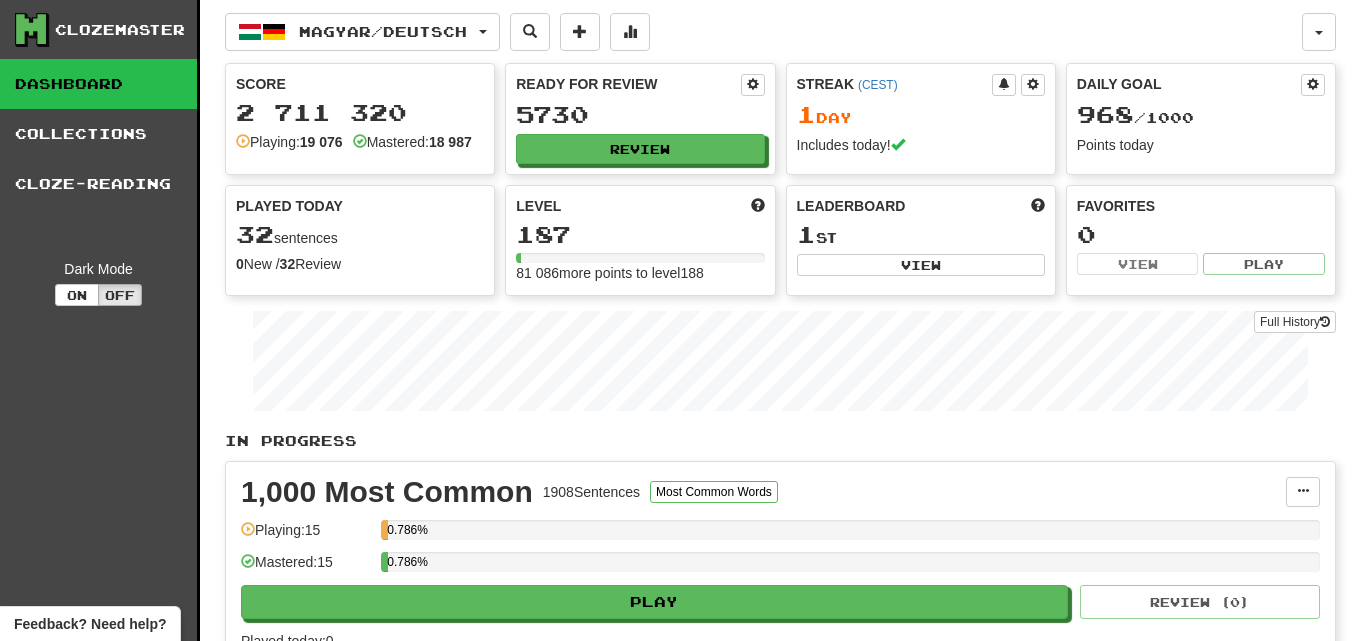 select on "**" 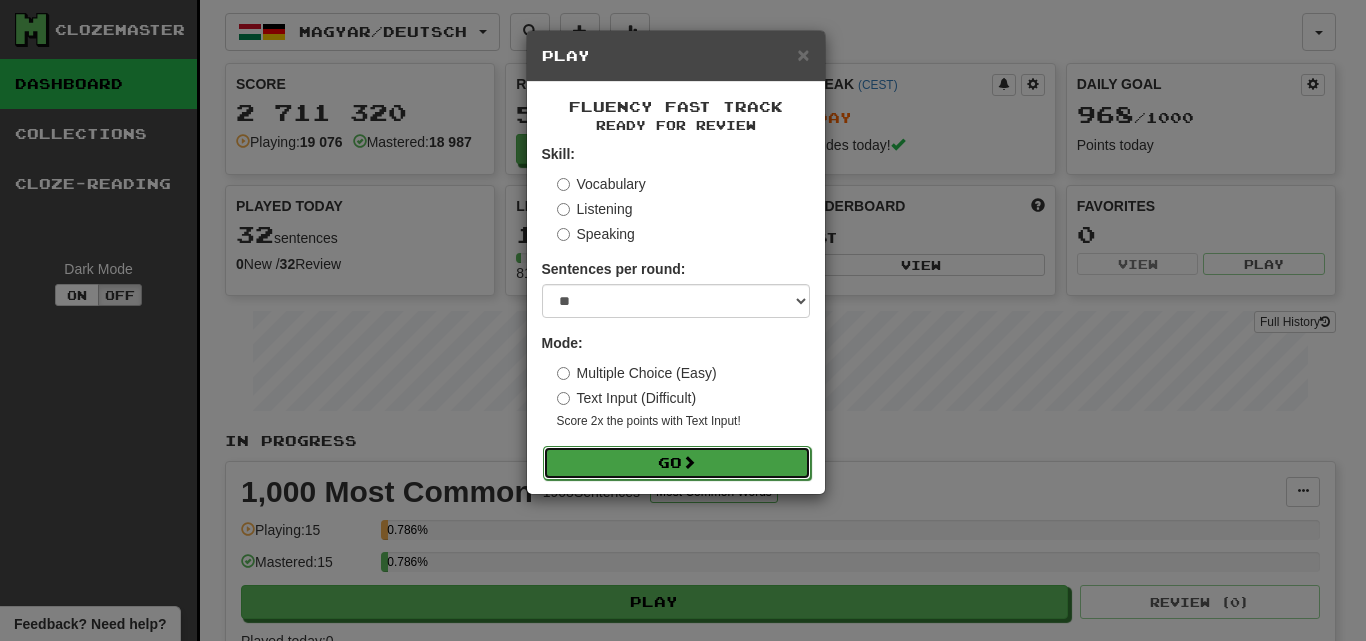 click on "Go" at bounding box center [677, 463] 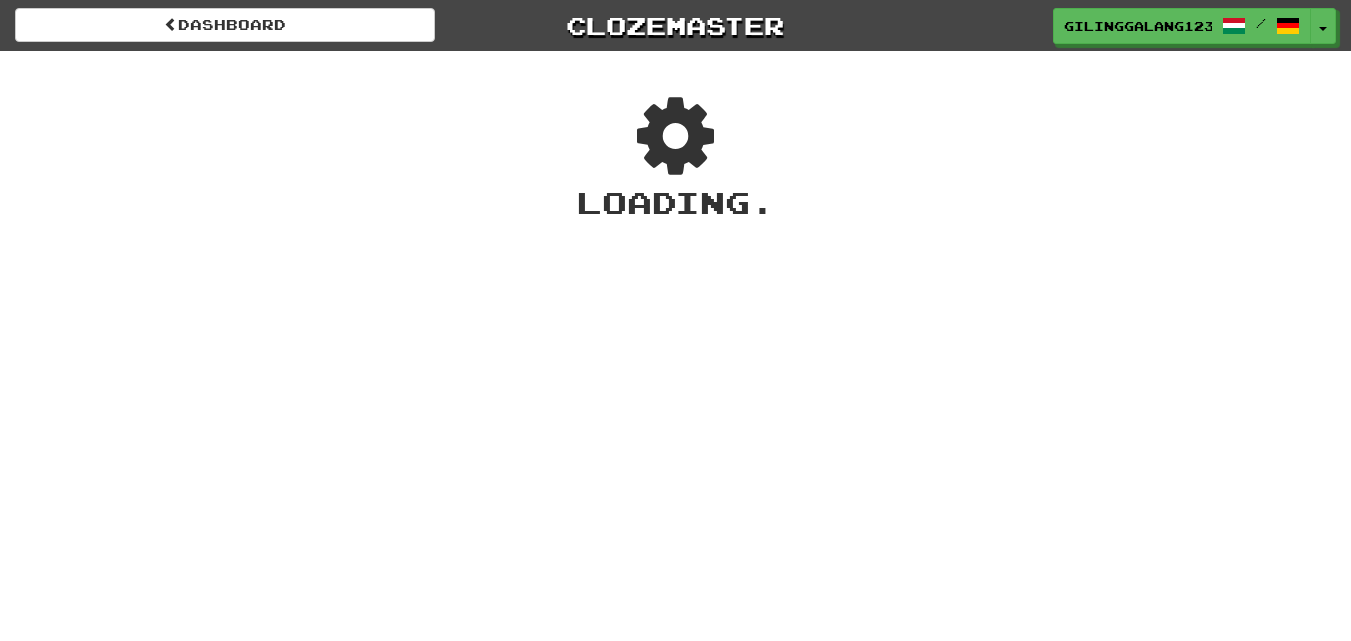 scroll, scrollTop: 0, scrollLeft: 0, axis: both 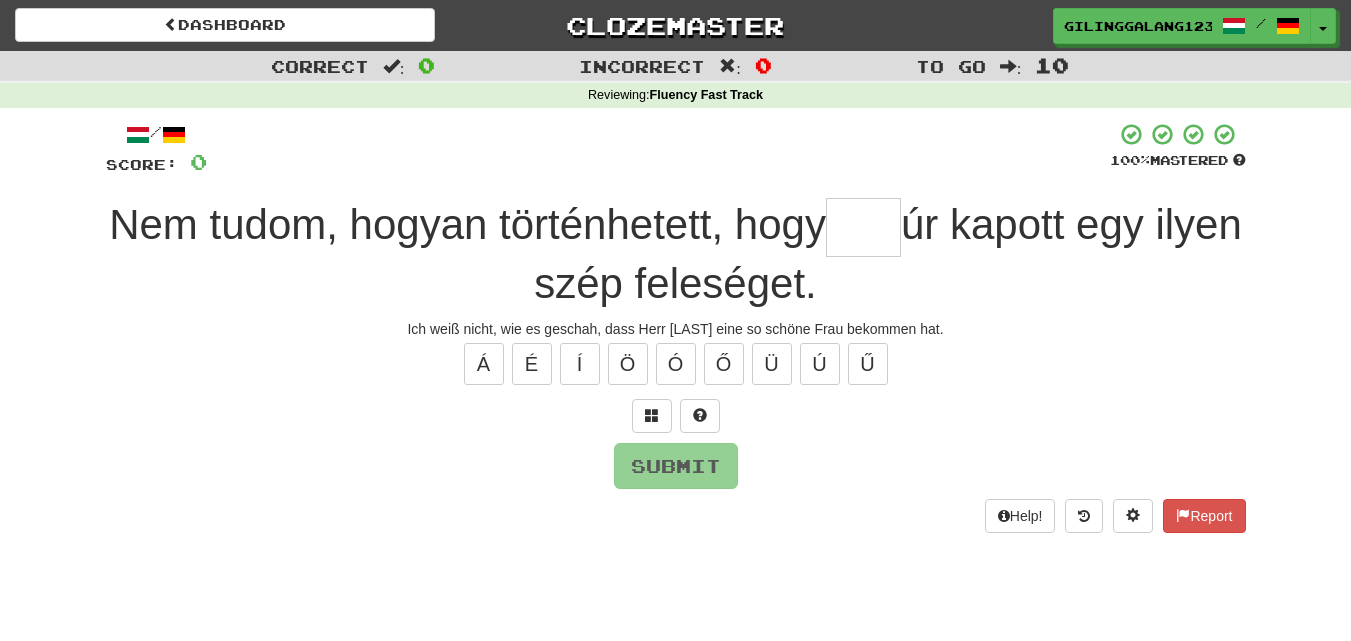 type on "*" 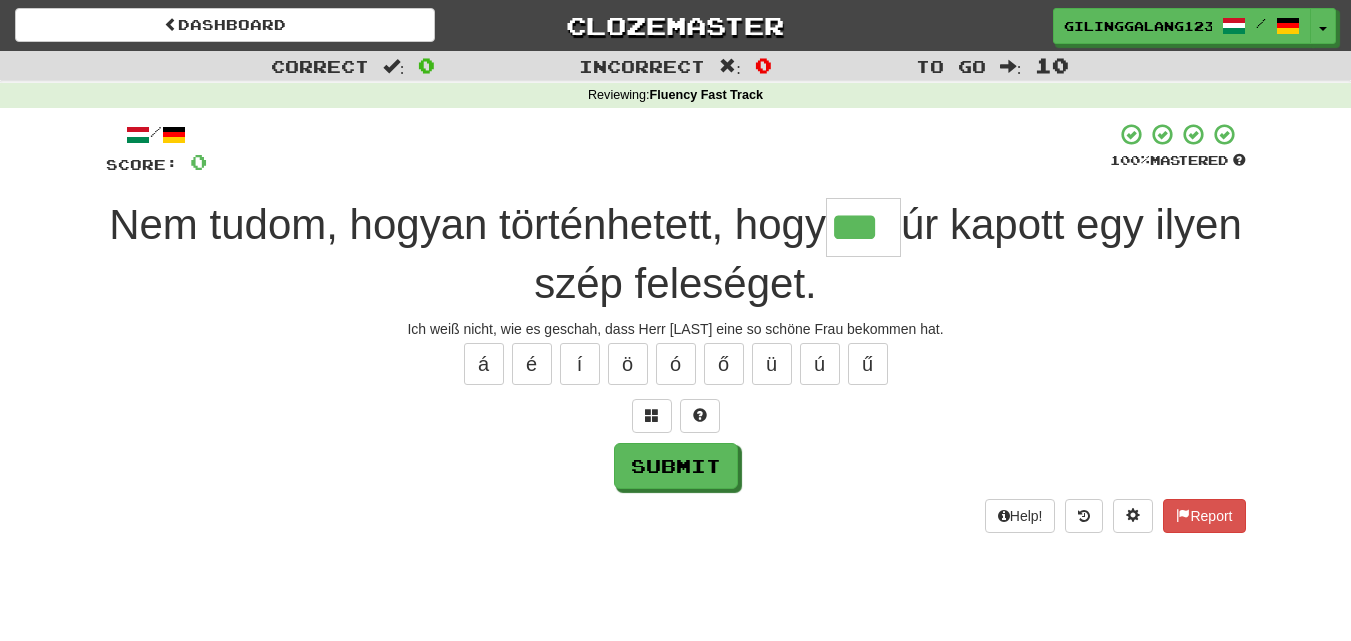 type on "***" 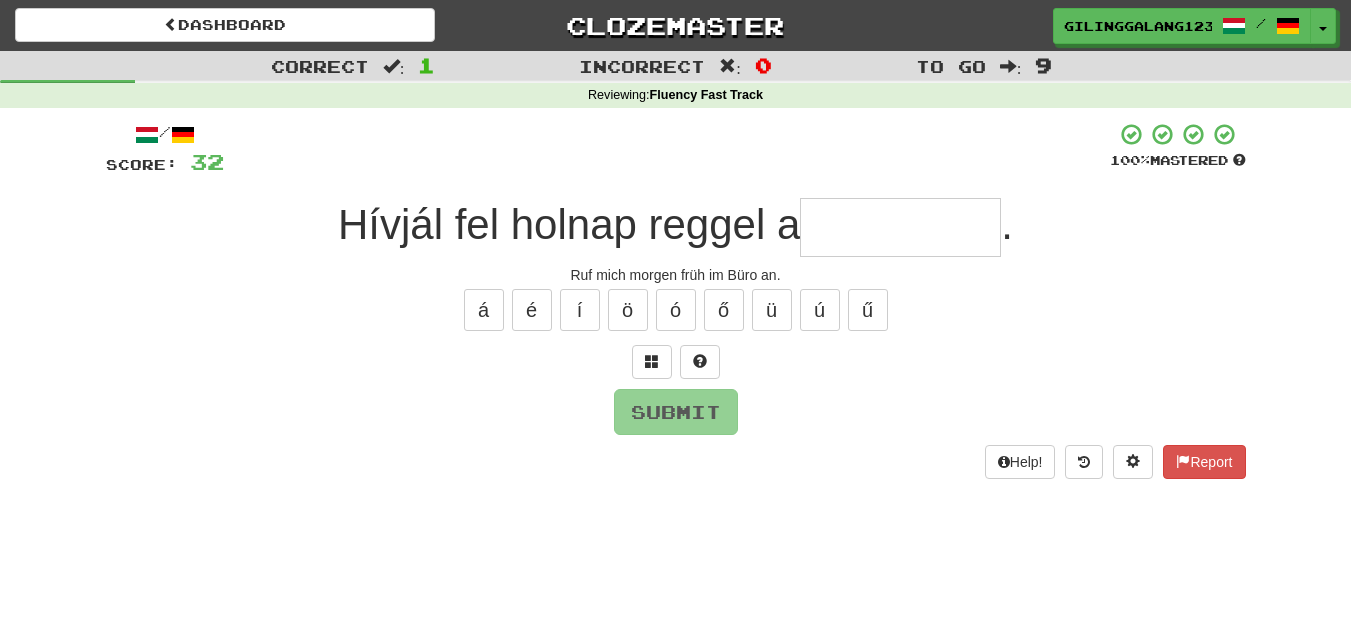 type on "*" 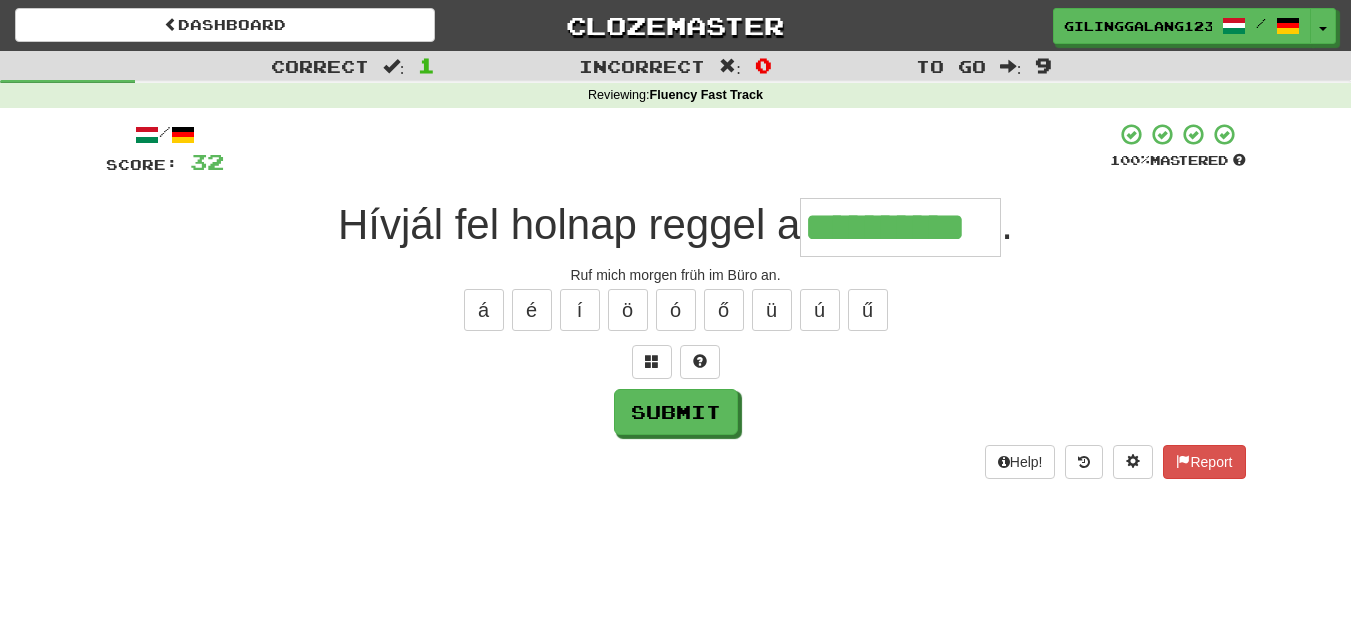 type on "**********" 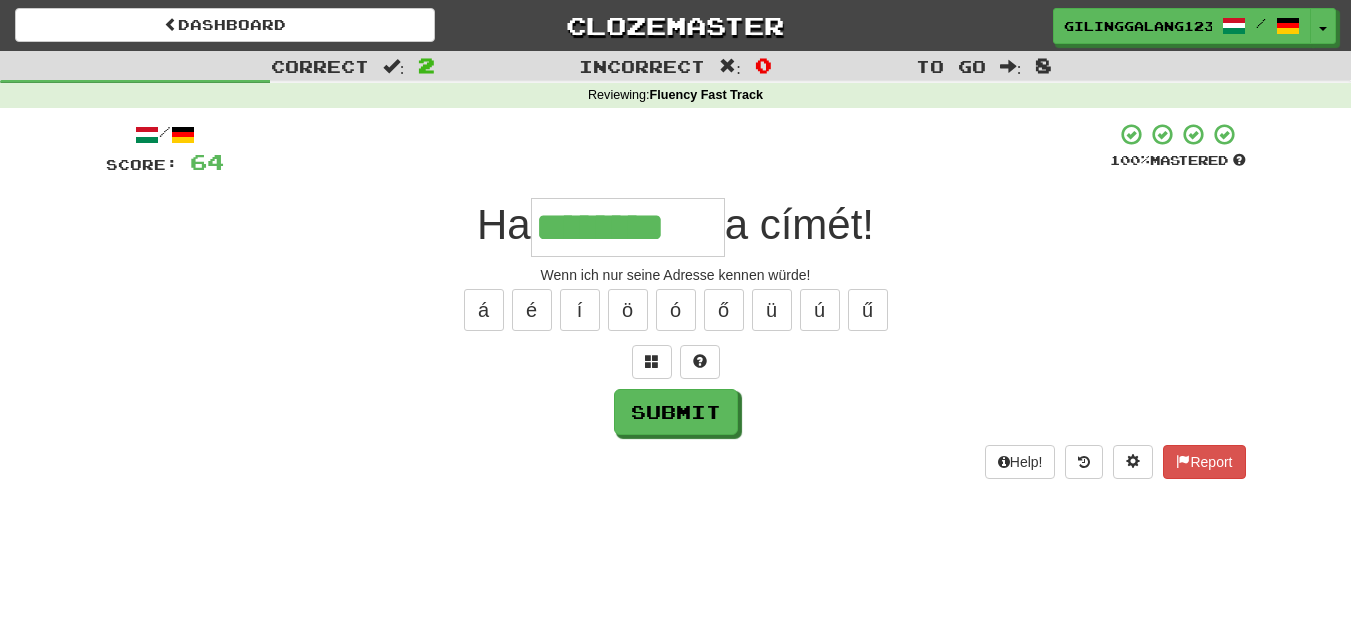 type on "********" 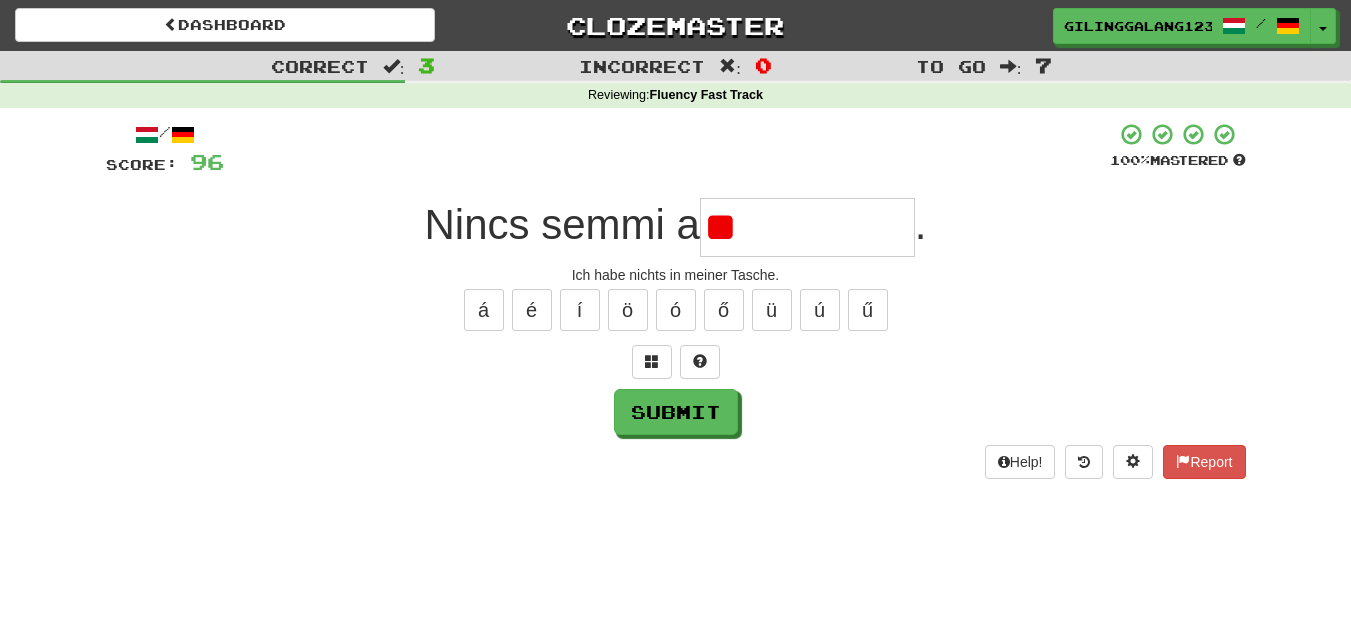 type on "*" 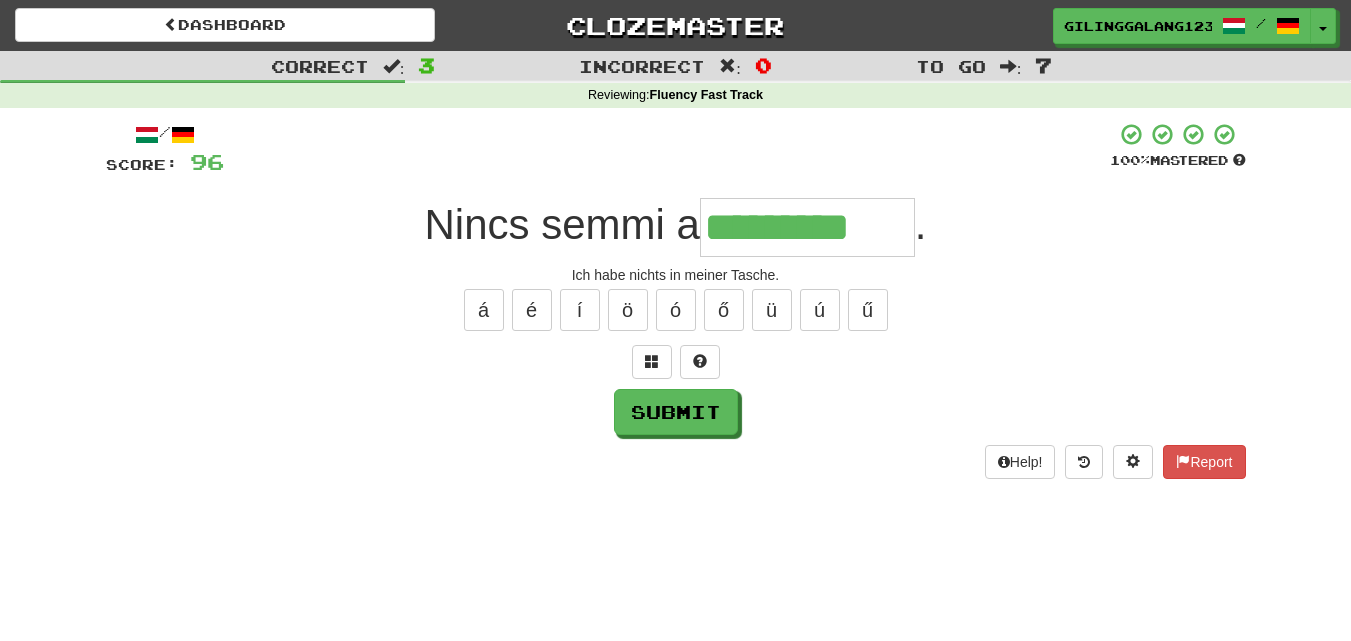 type on "*********" 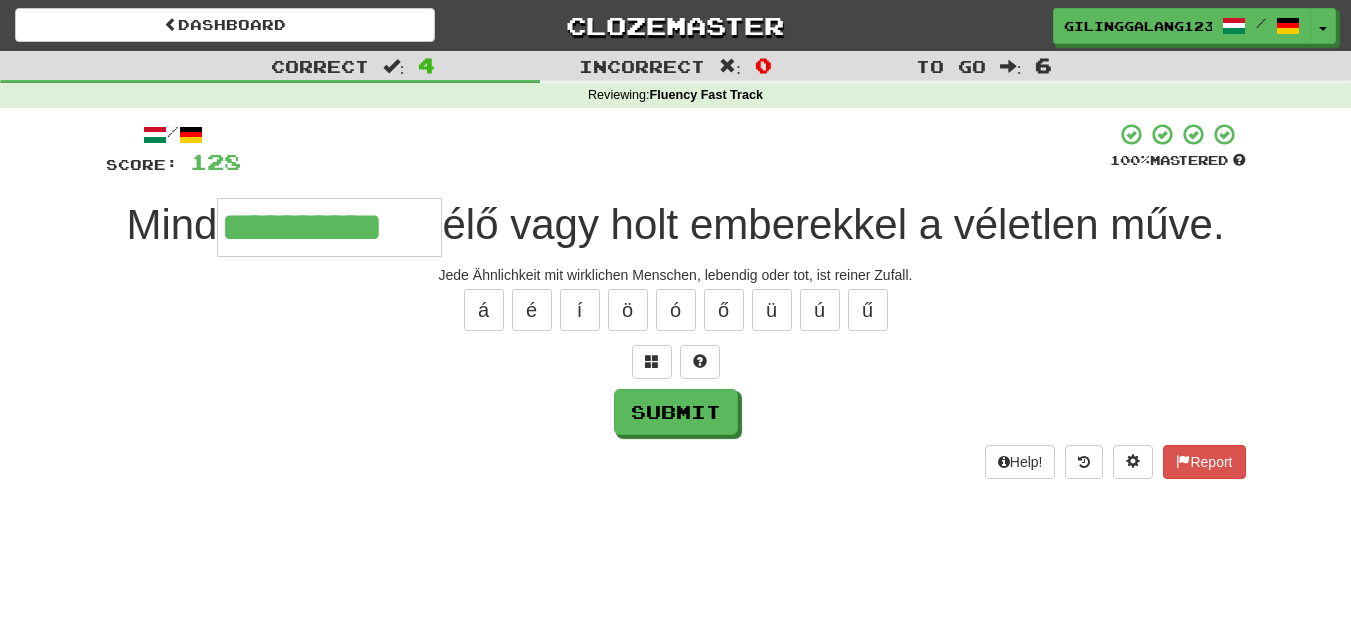 type on "**********" 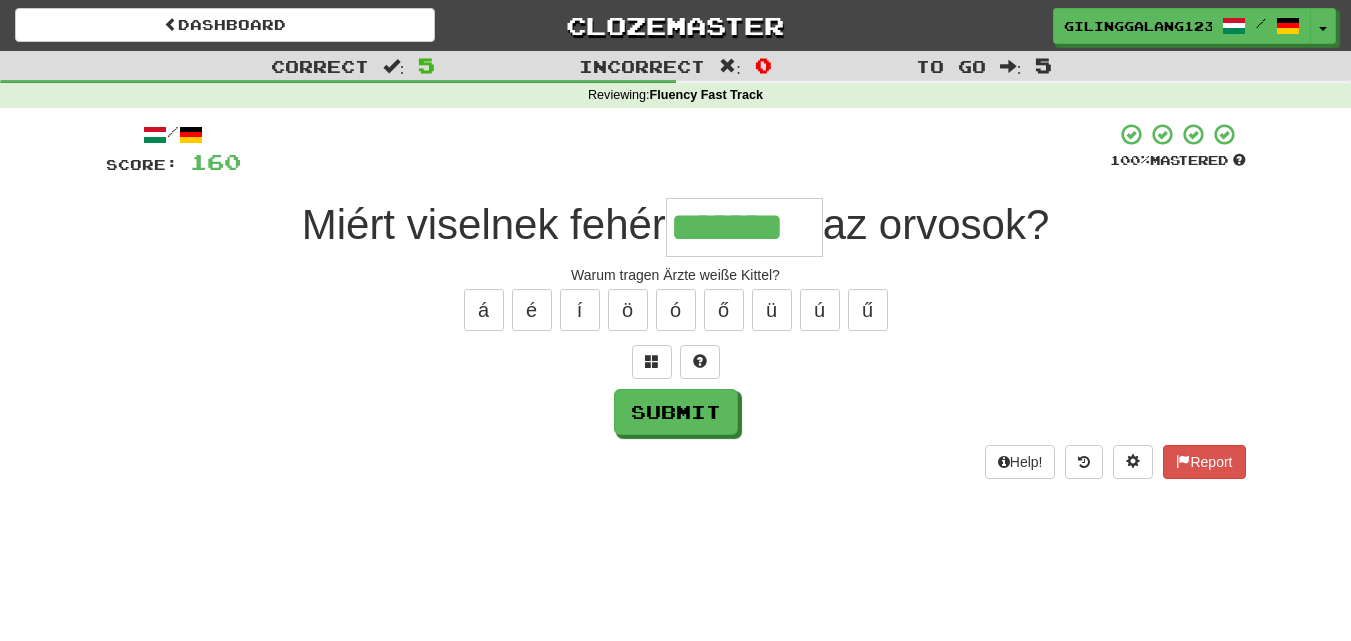 type on "*******" 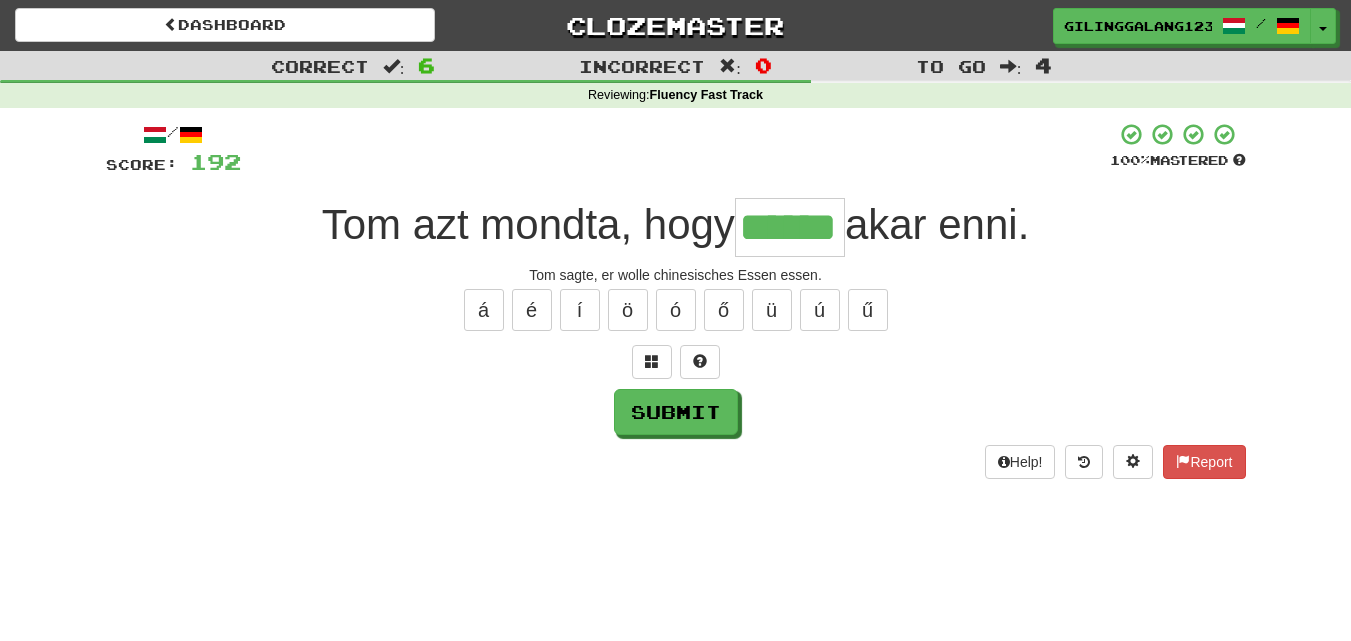 type on "******" 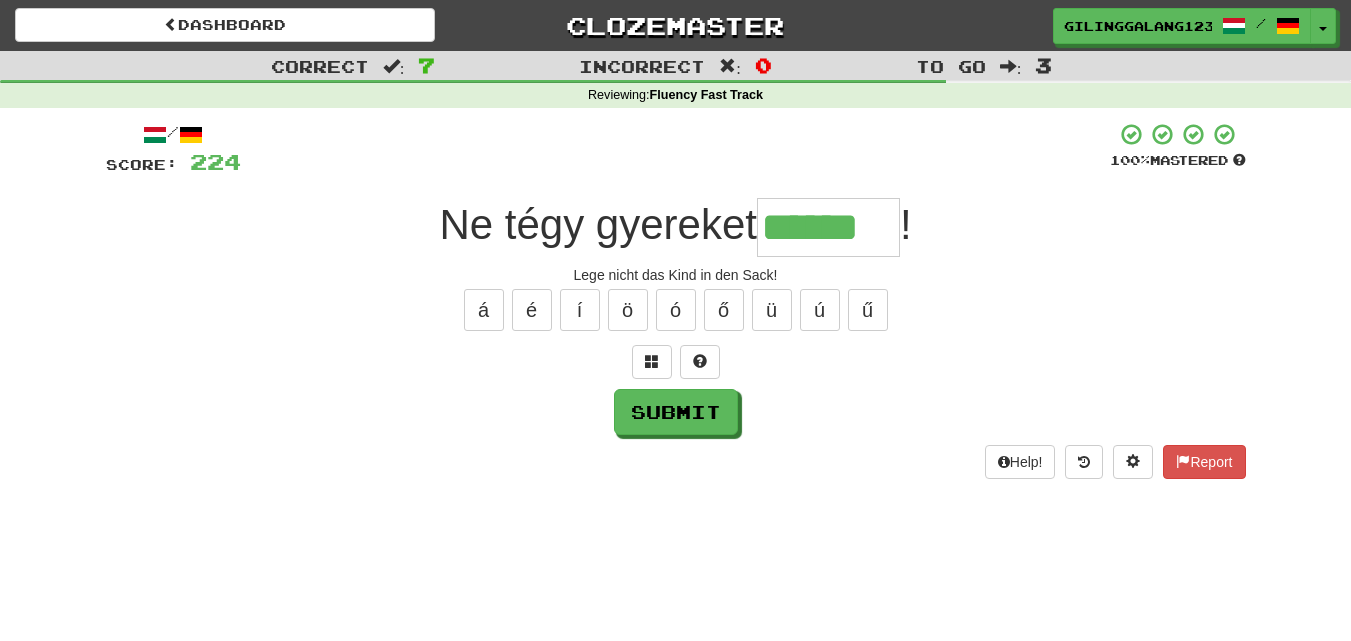 type on "******" 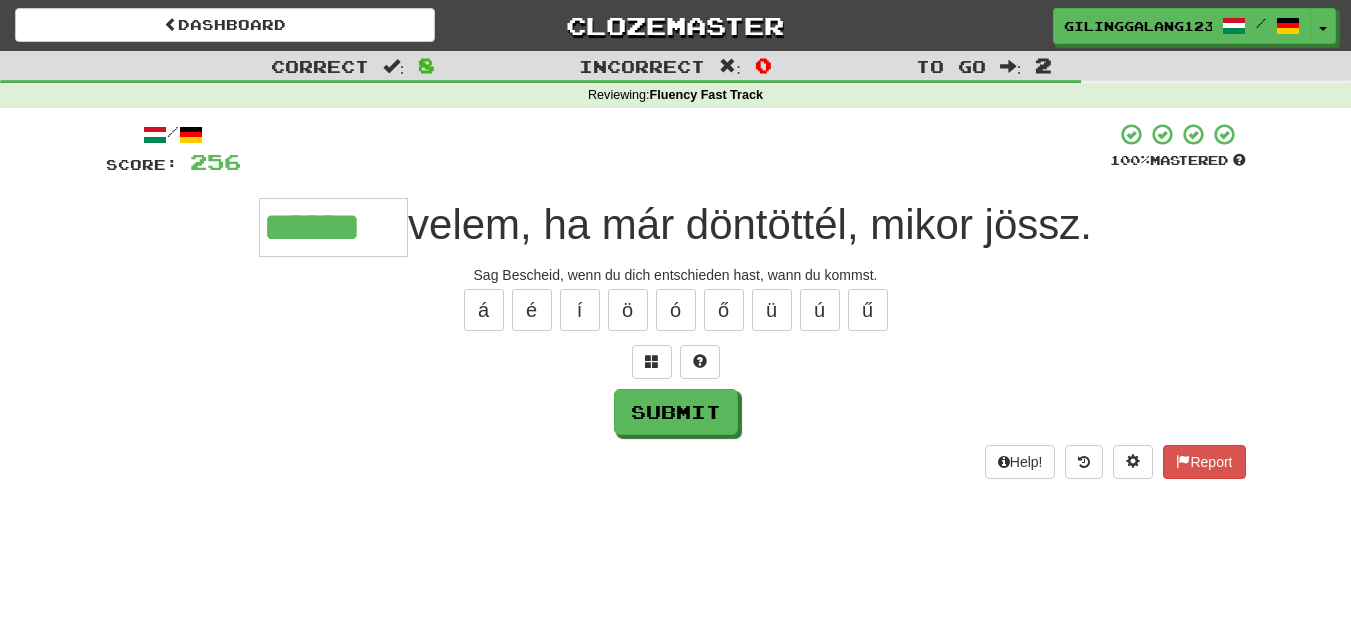type on "******" 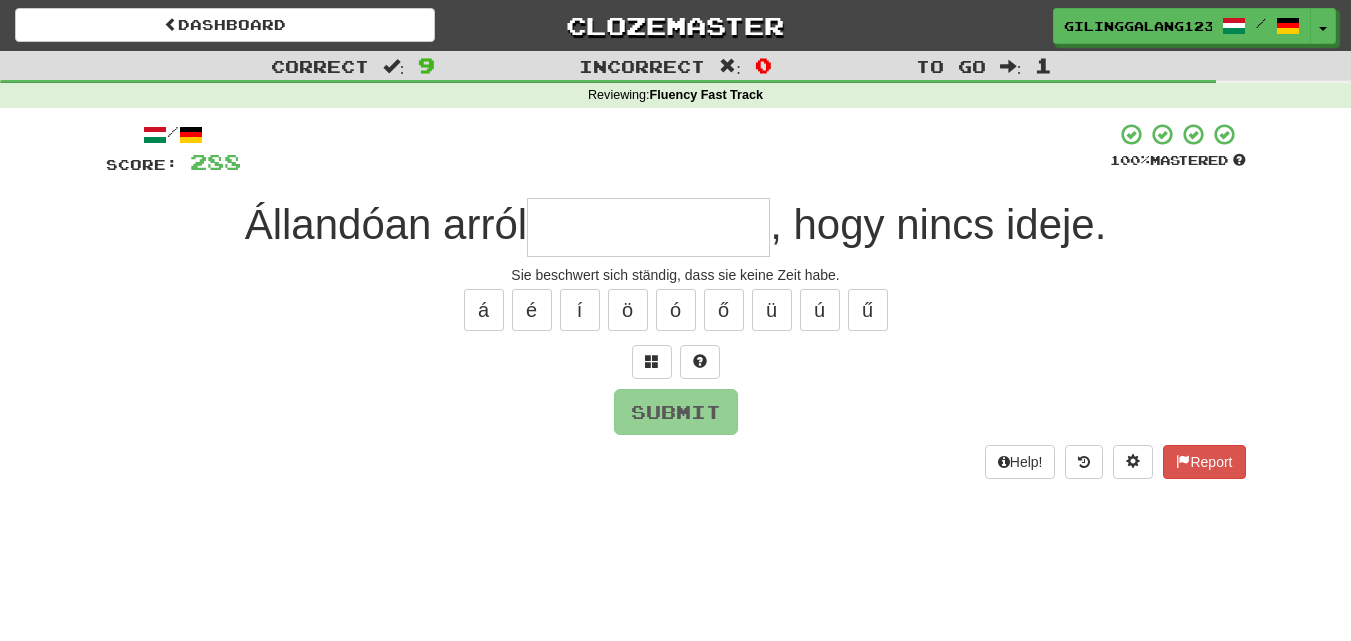 type on "*" 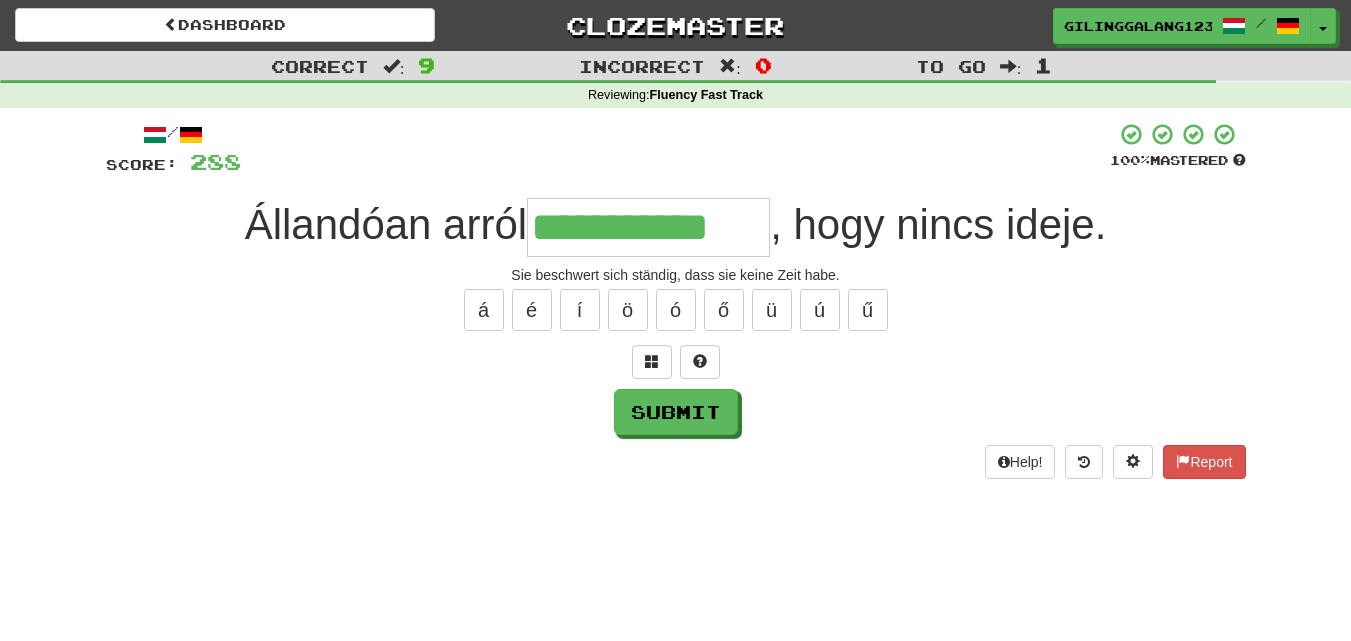 type on "**********" 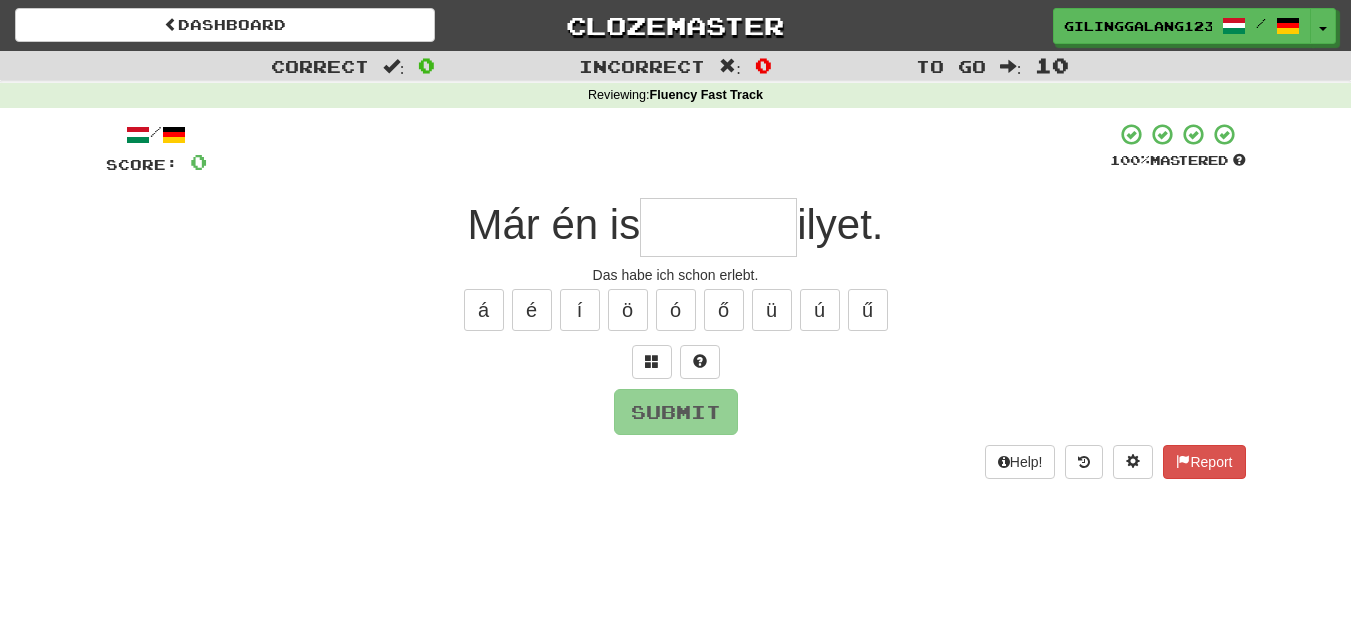 type on "*" 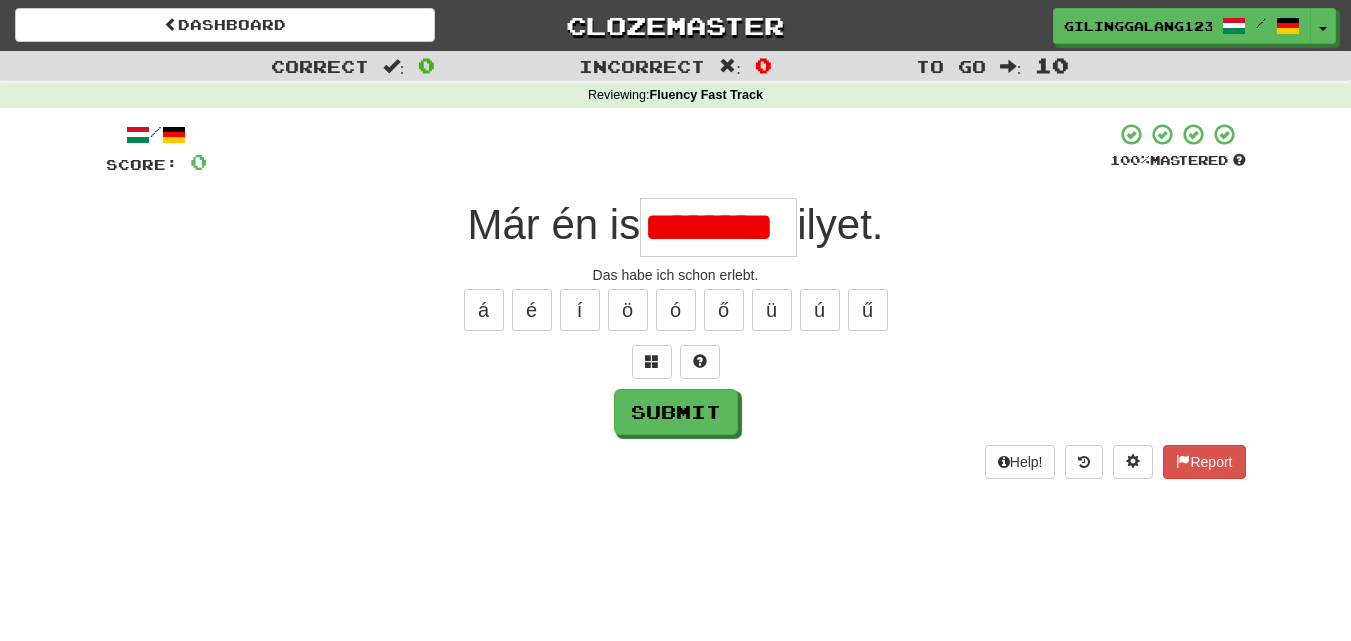 scroll, scrollTop: 0, scrollLeft: 0, axis: both 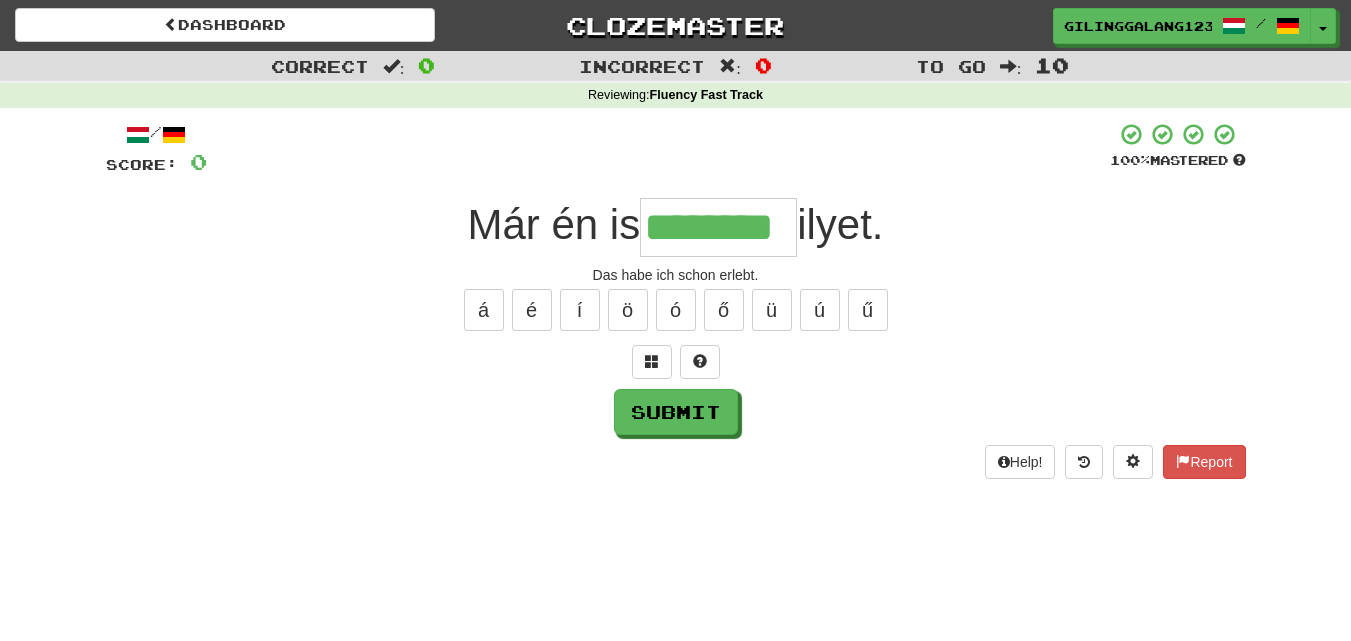 type on "********" 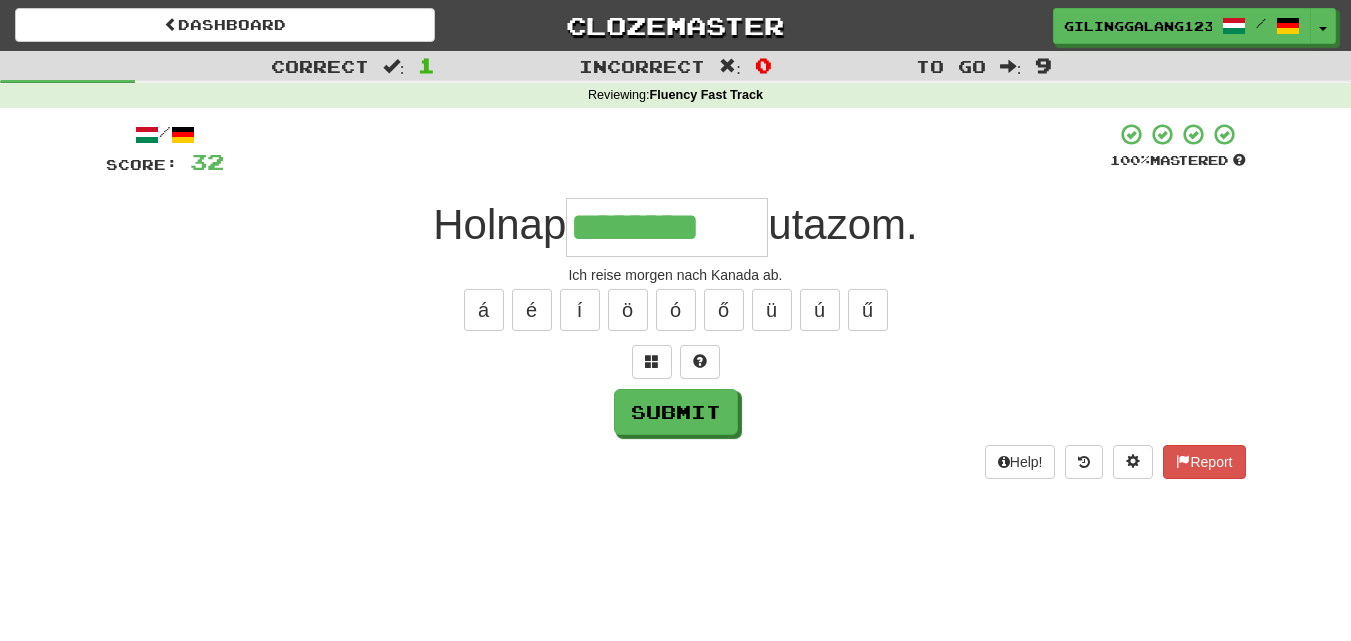type on "********" 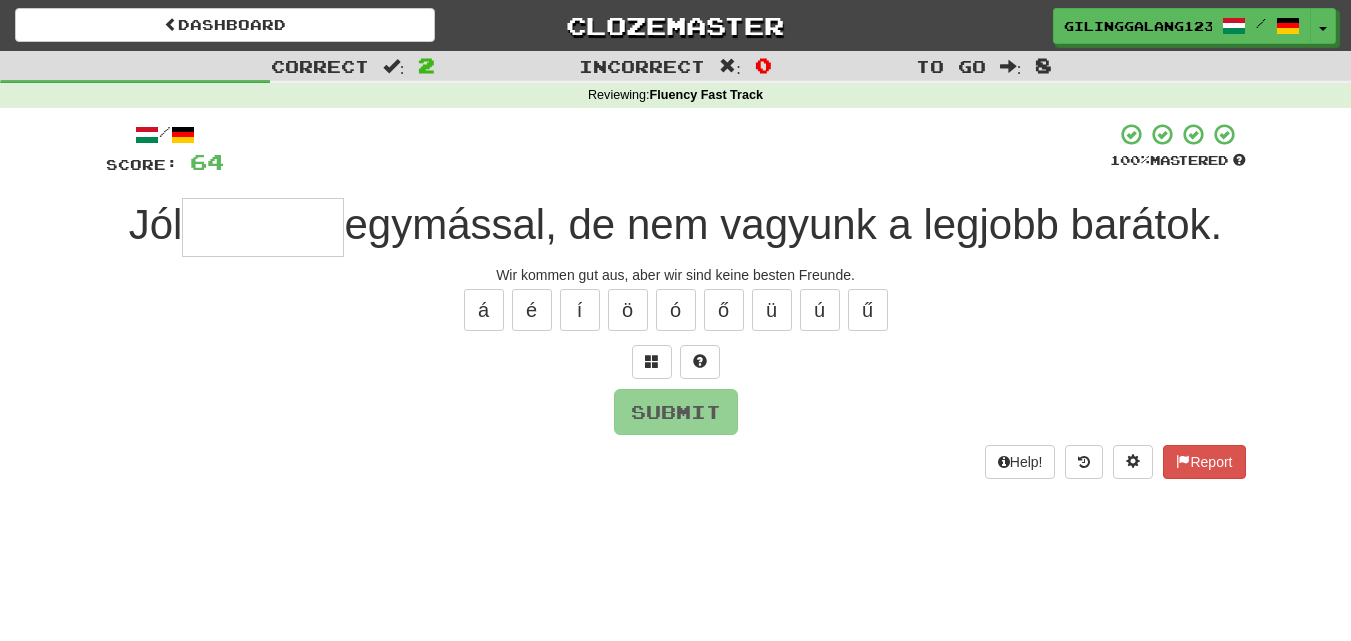 type on "*" 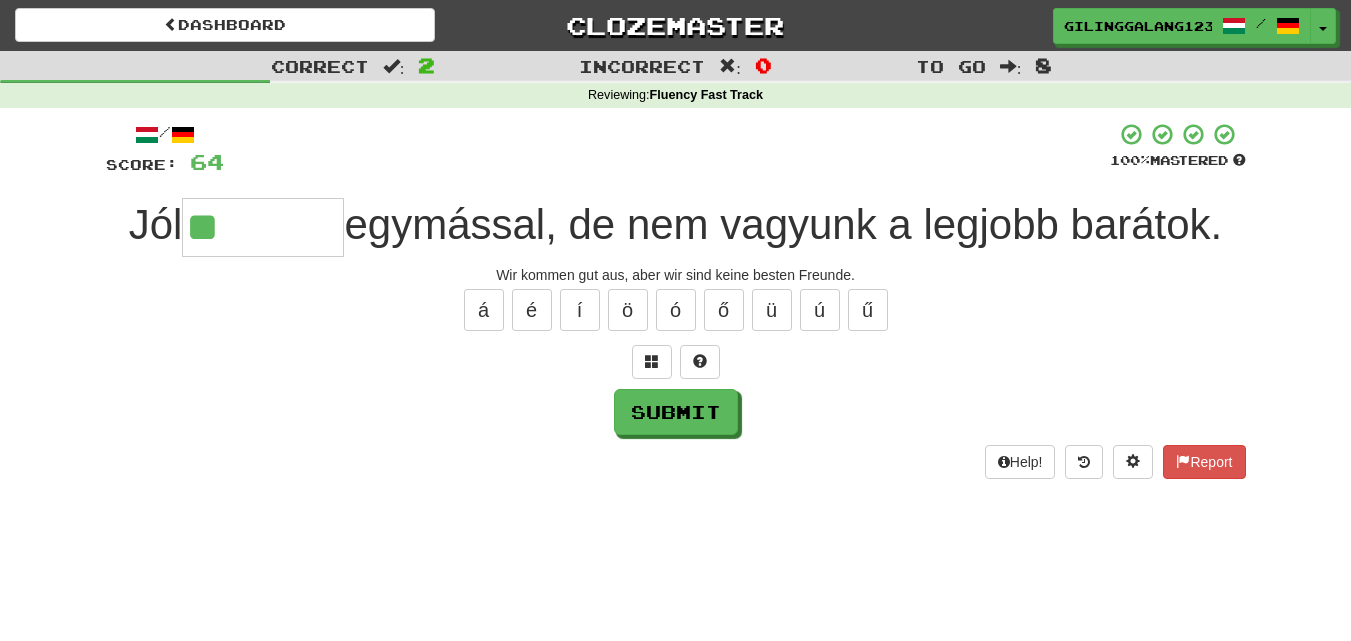 type on "*" 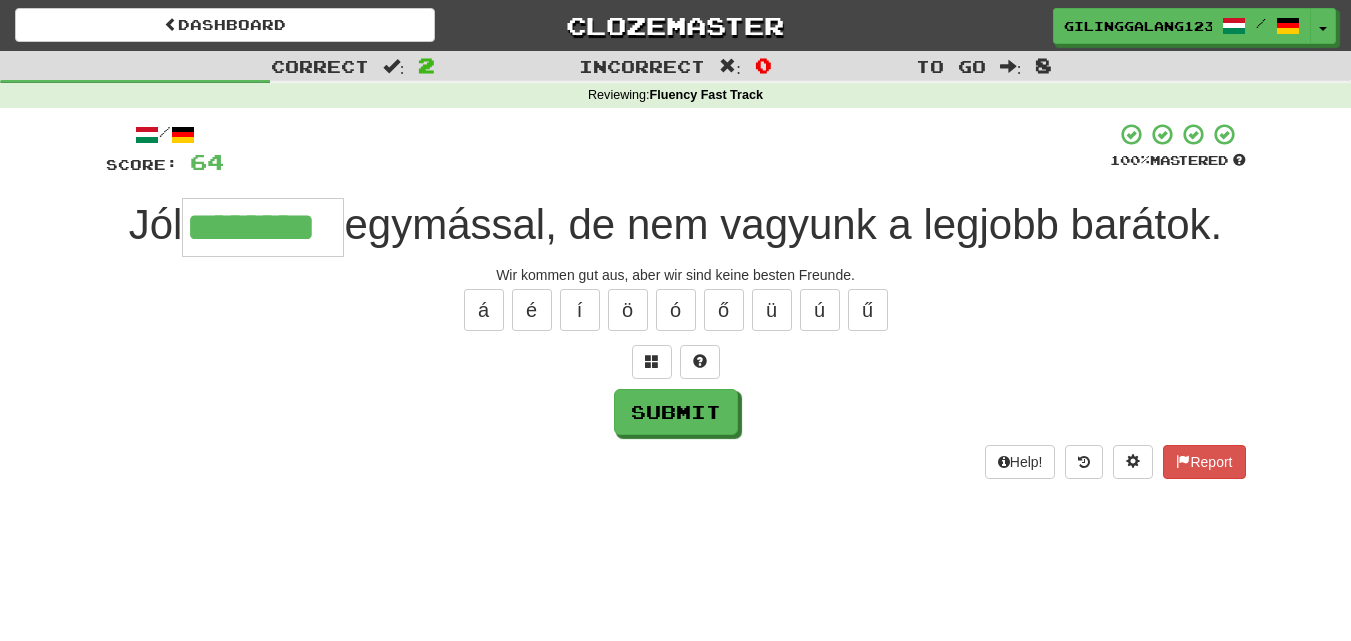 type on "********" 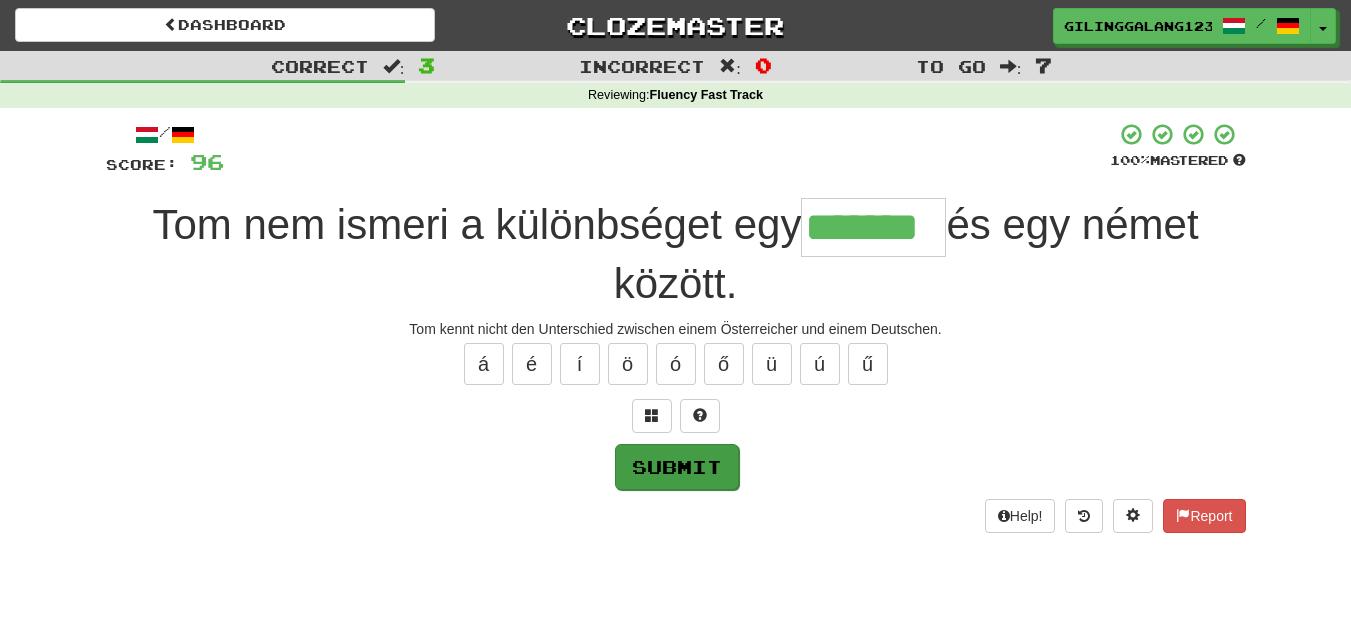 type on "*******" 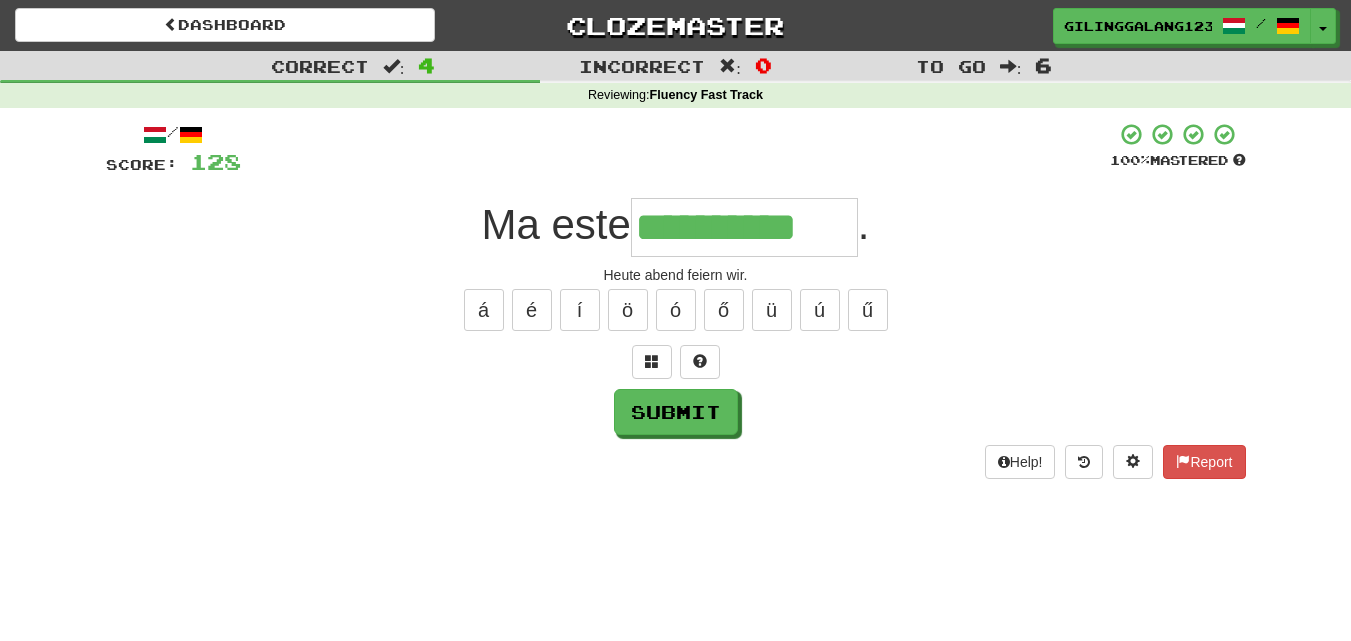 type on "**********" 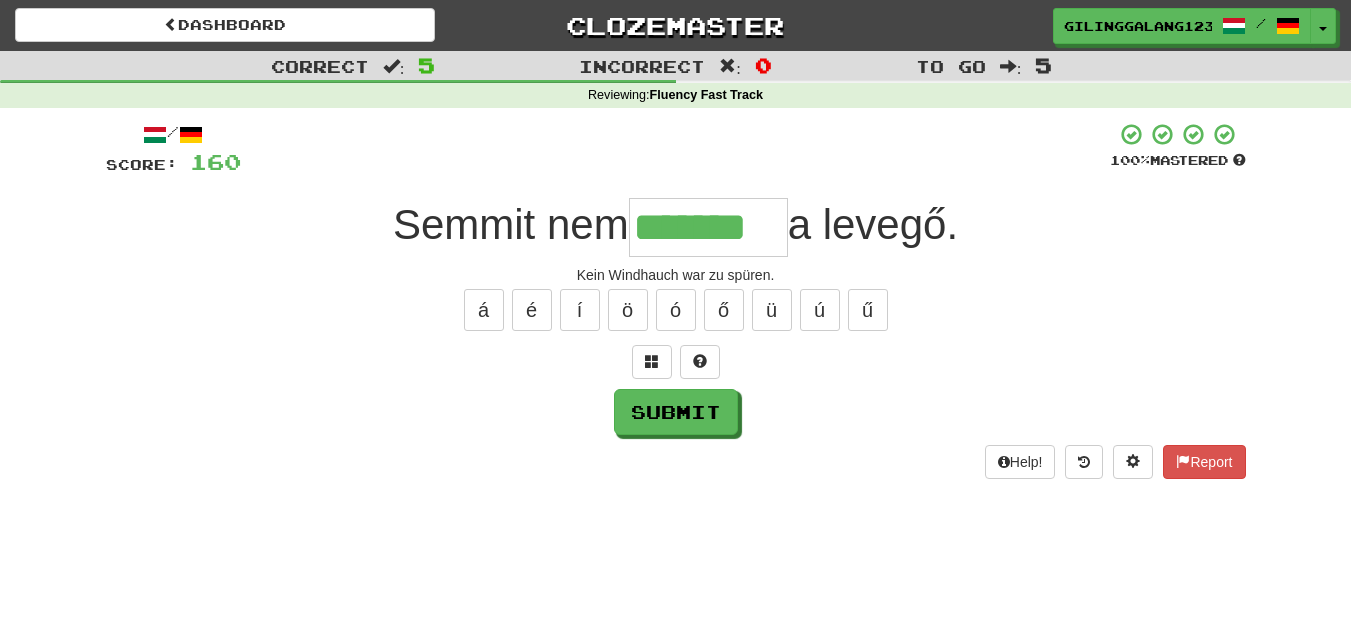 type on "*******" 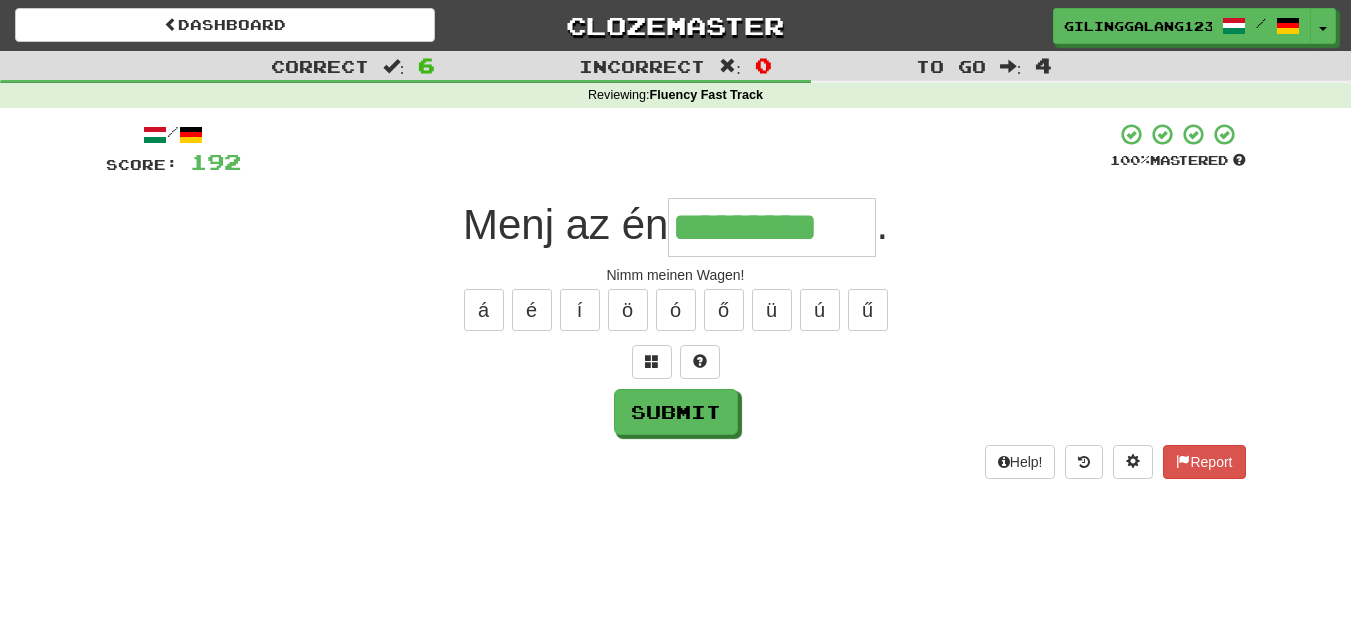 type on "*********" 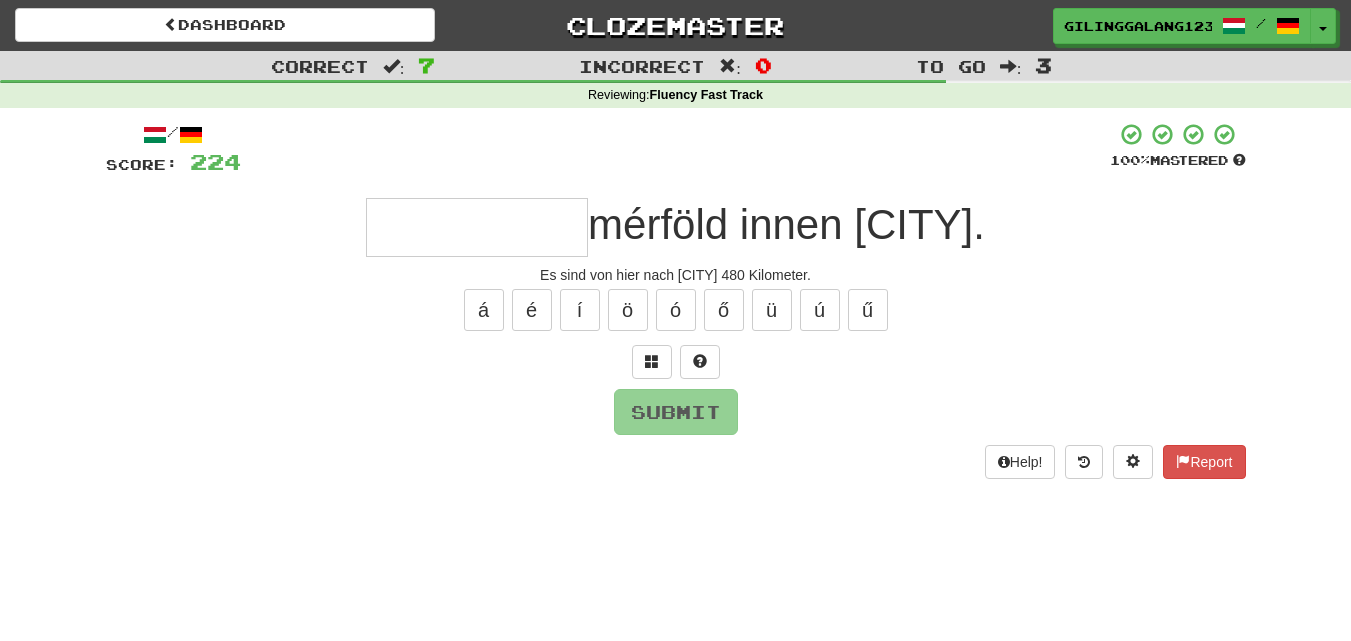 type on "*" 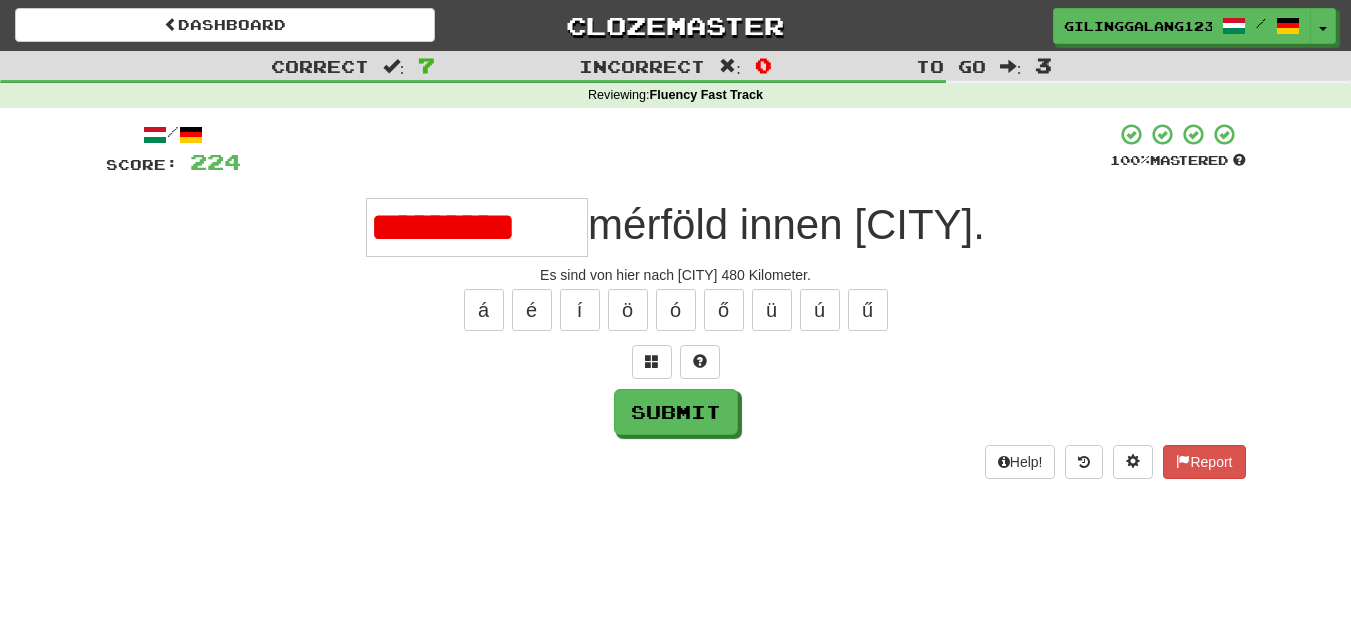 scroll, scrollTop: 0, scrollLeft: 0, axis: both 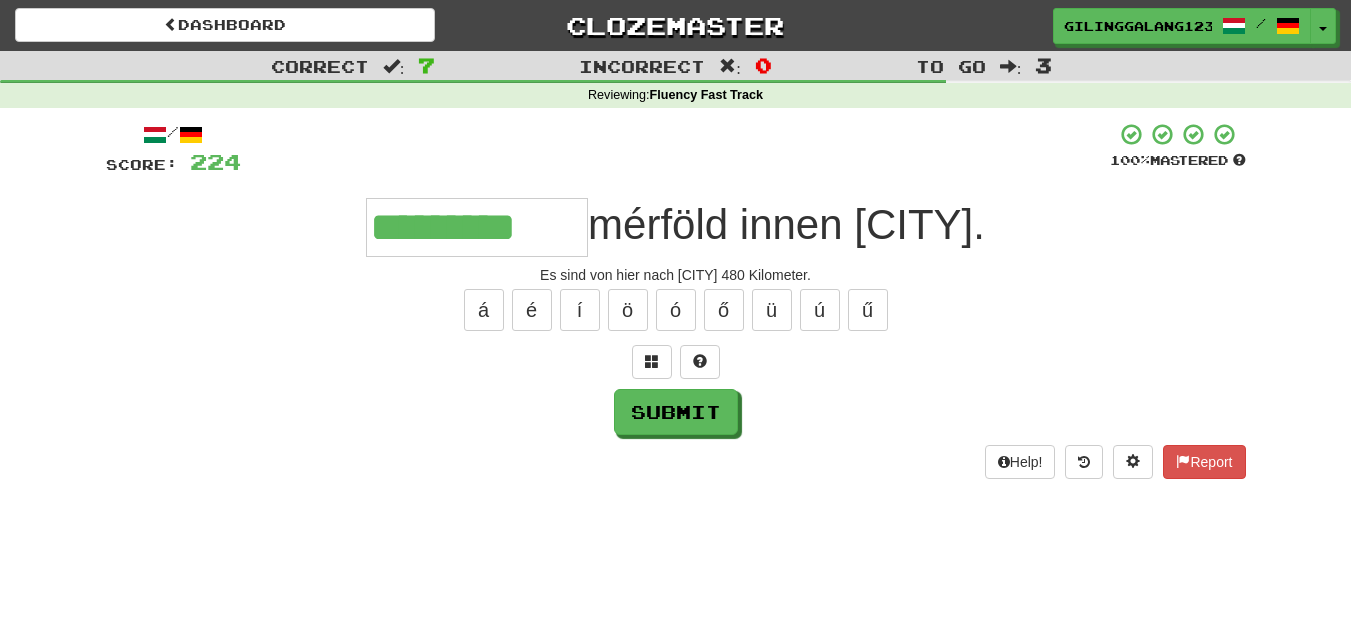 type on "*********" 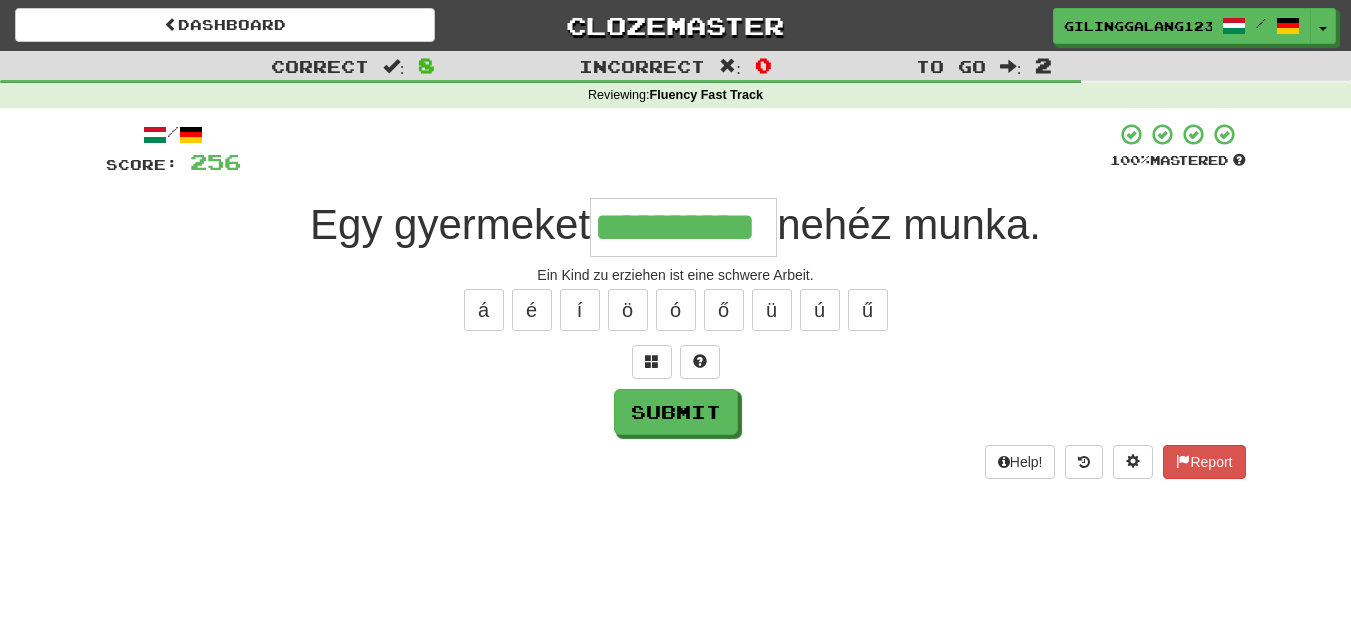 type on "**********" 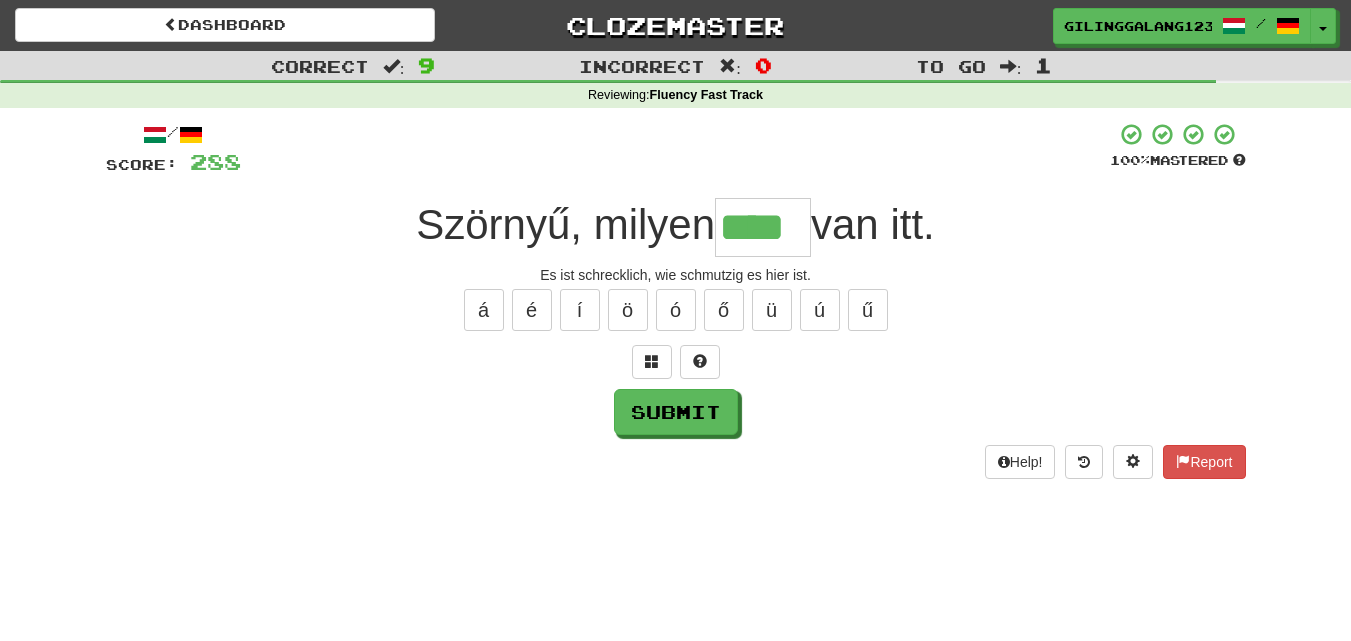 type on "****" 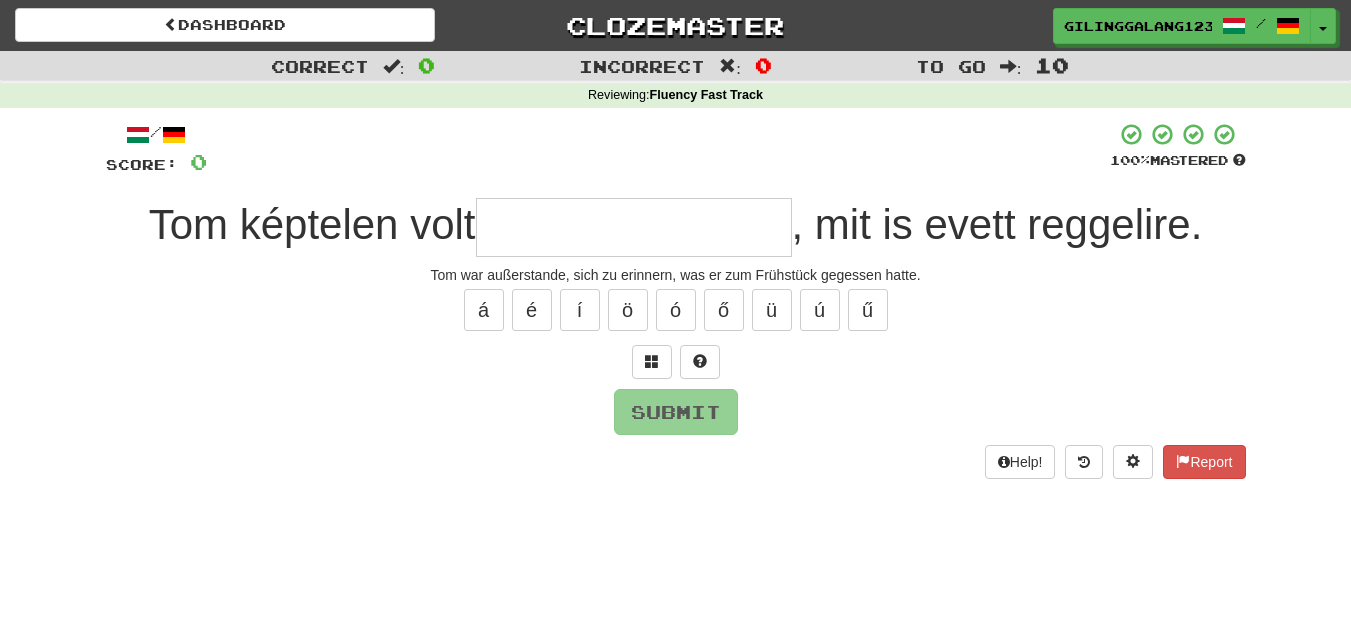 type on "*" 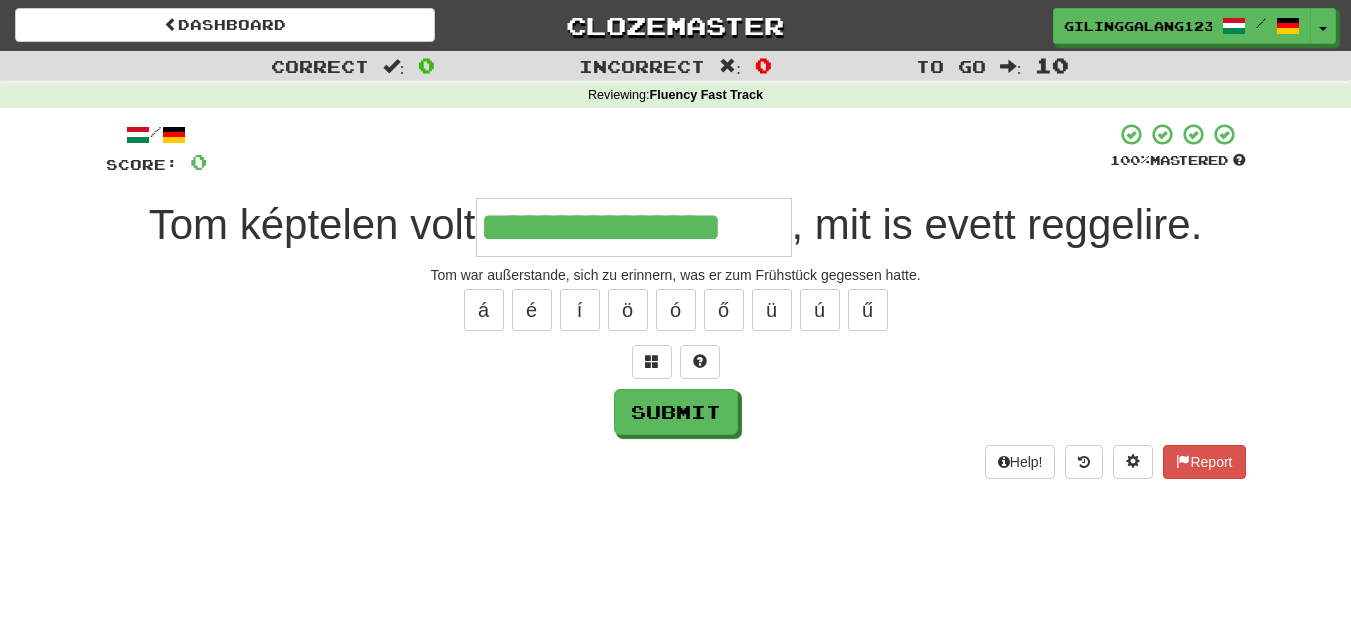 type on "**********" 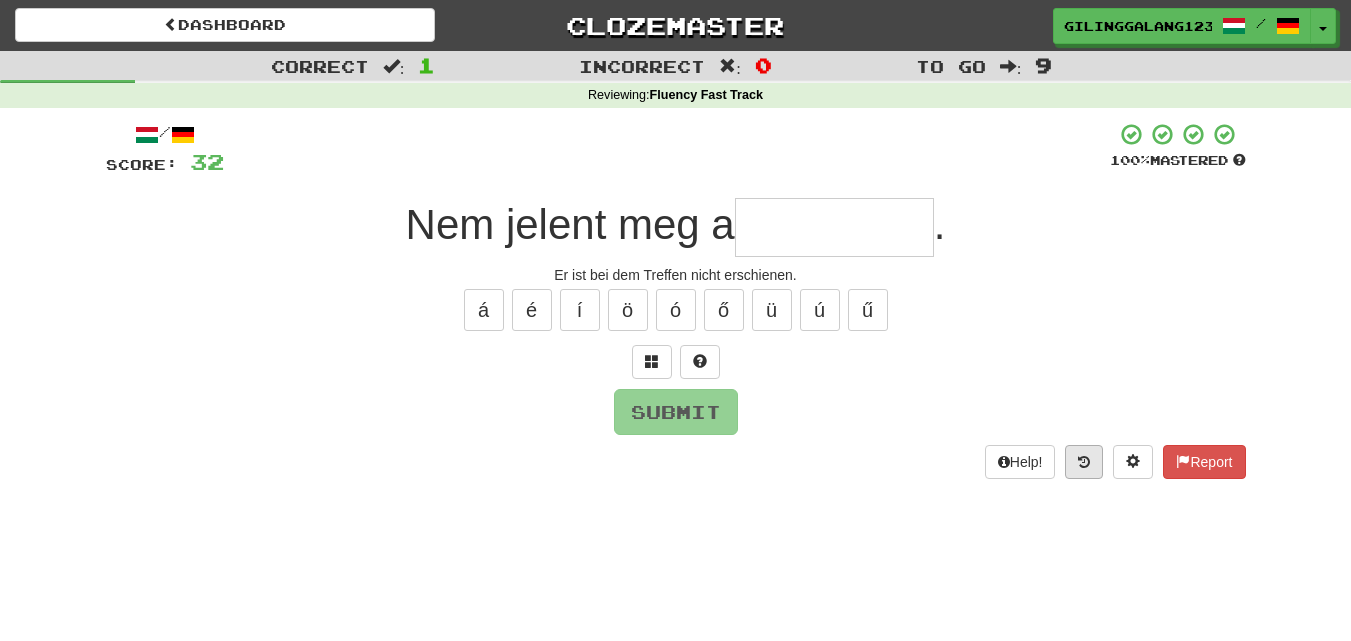 type on "*" 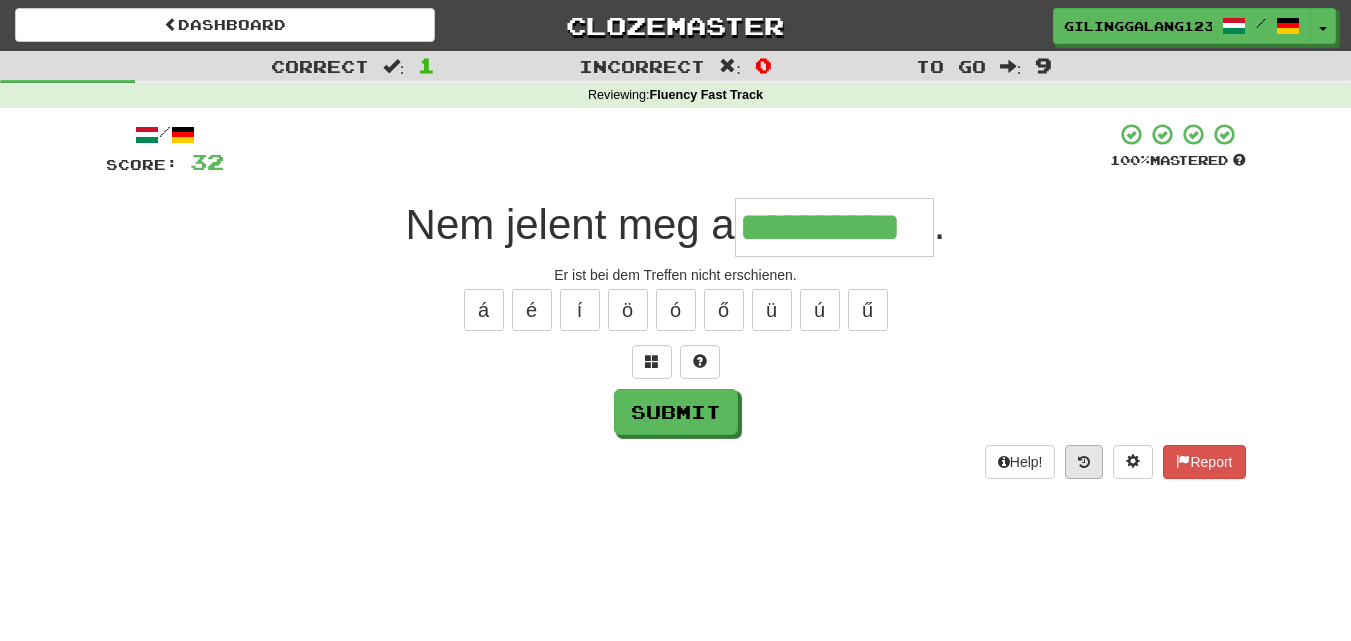 type on "**********" 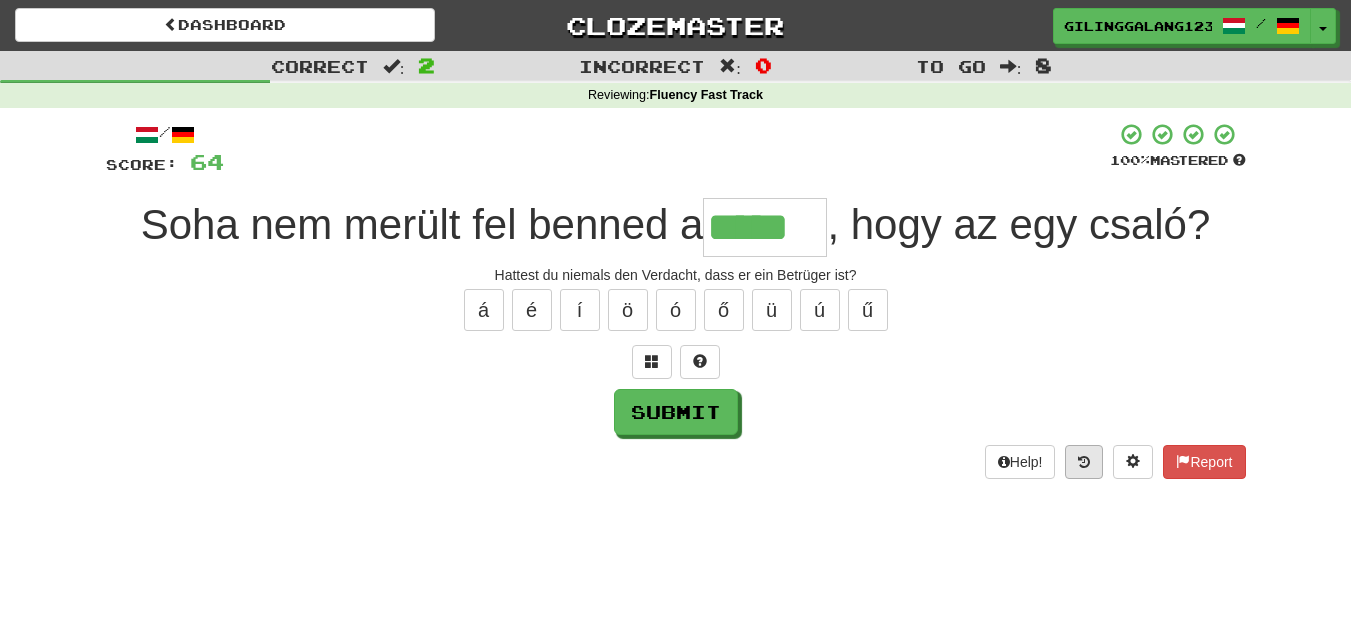 type on "*****" 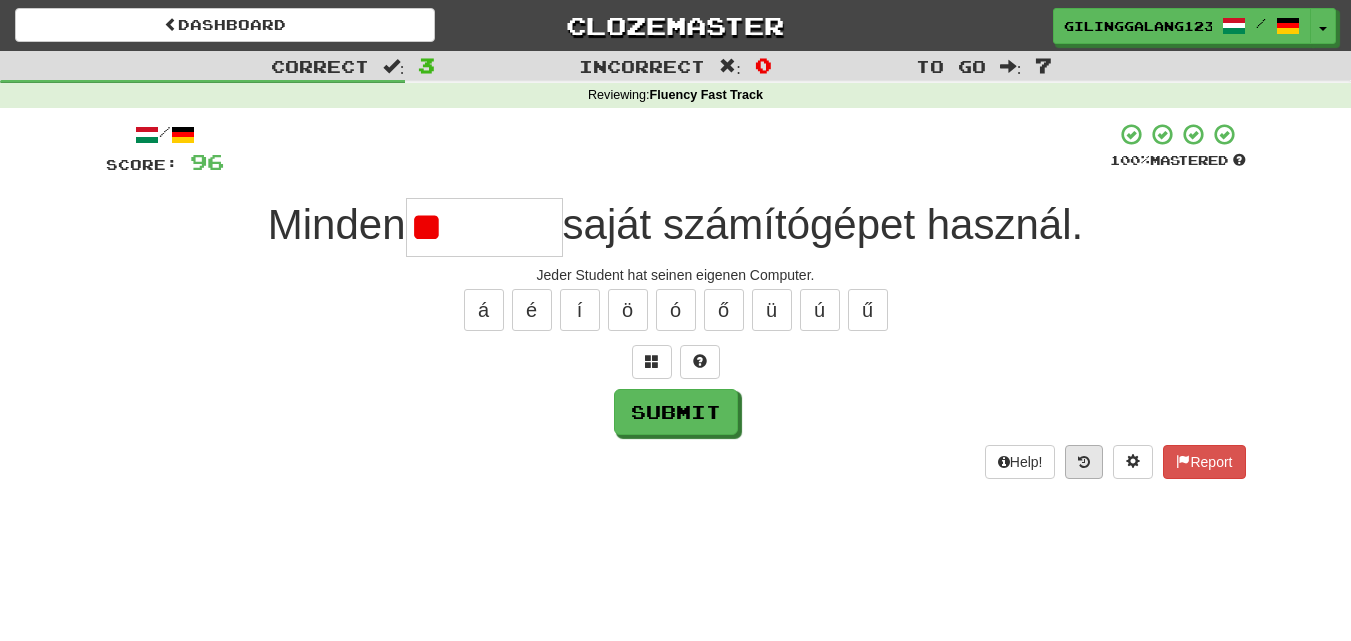 type on "*" 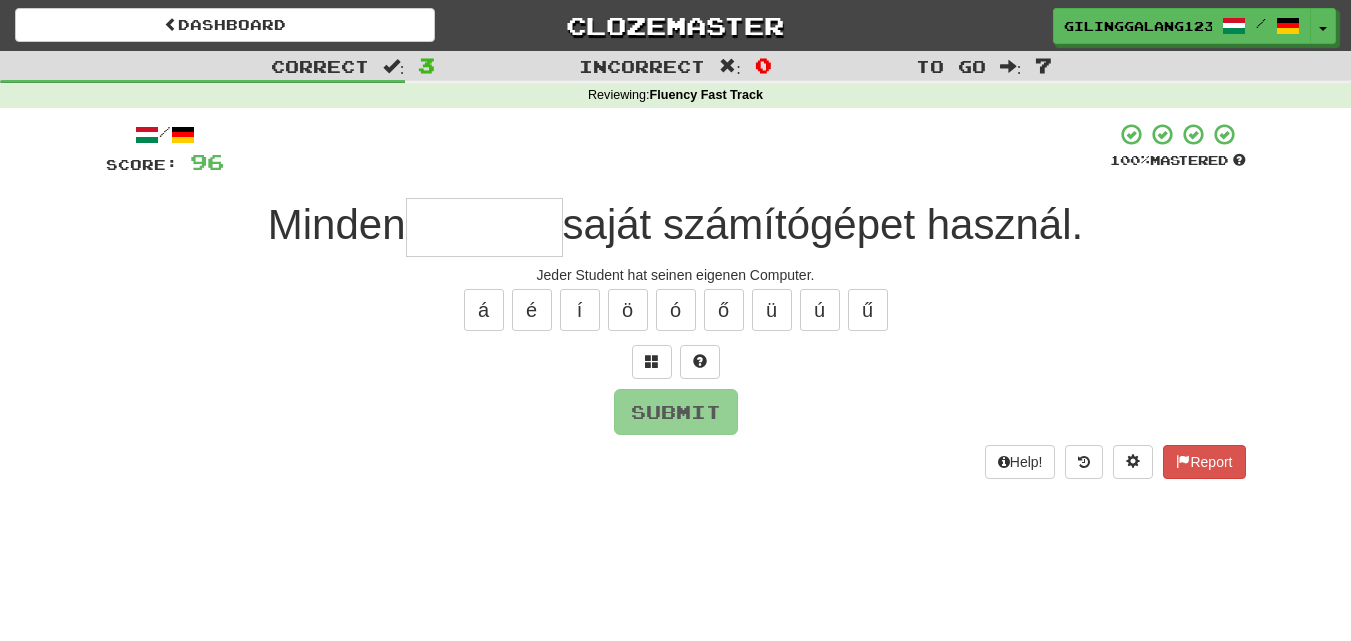 type on "*" 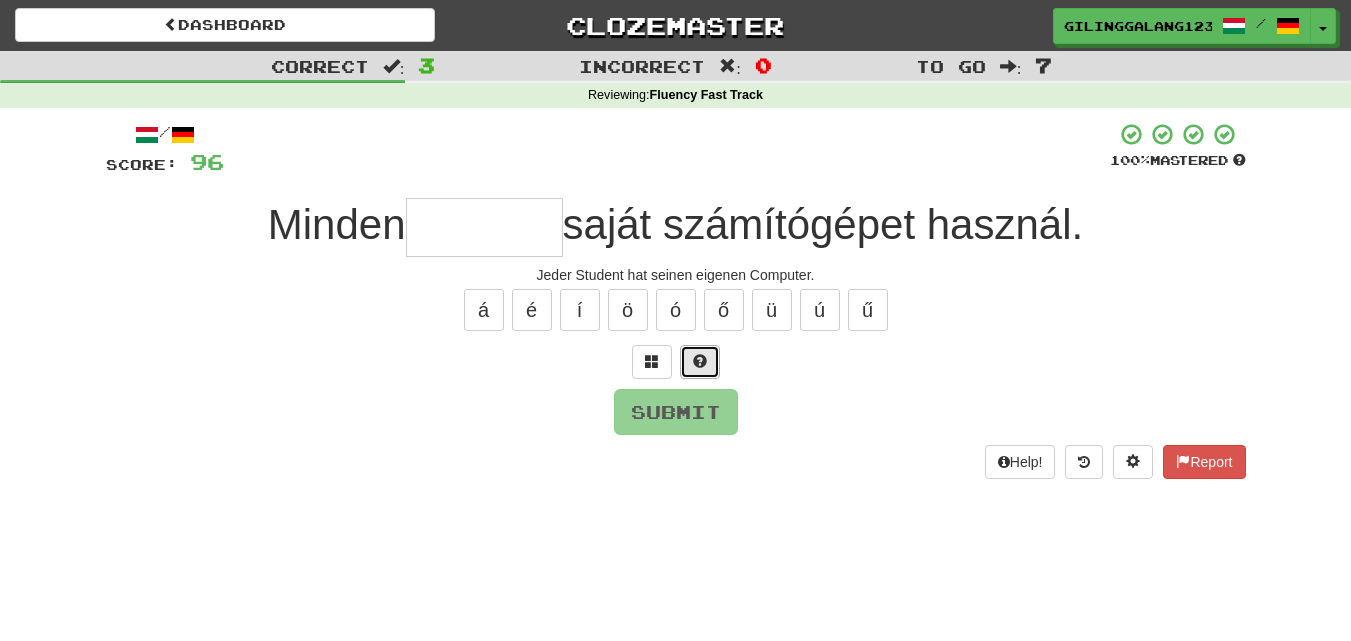 click at bounding box center [700, 362] 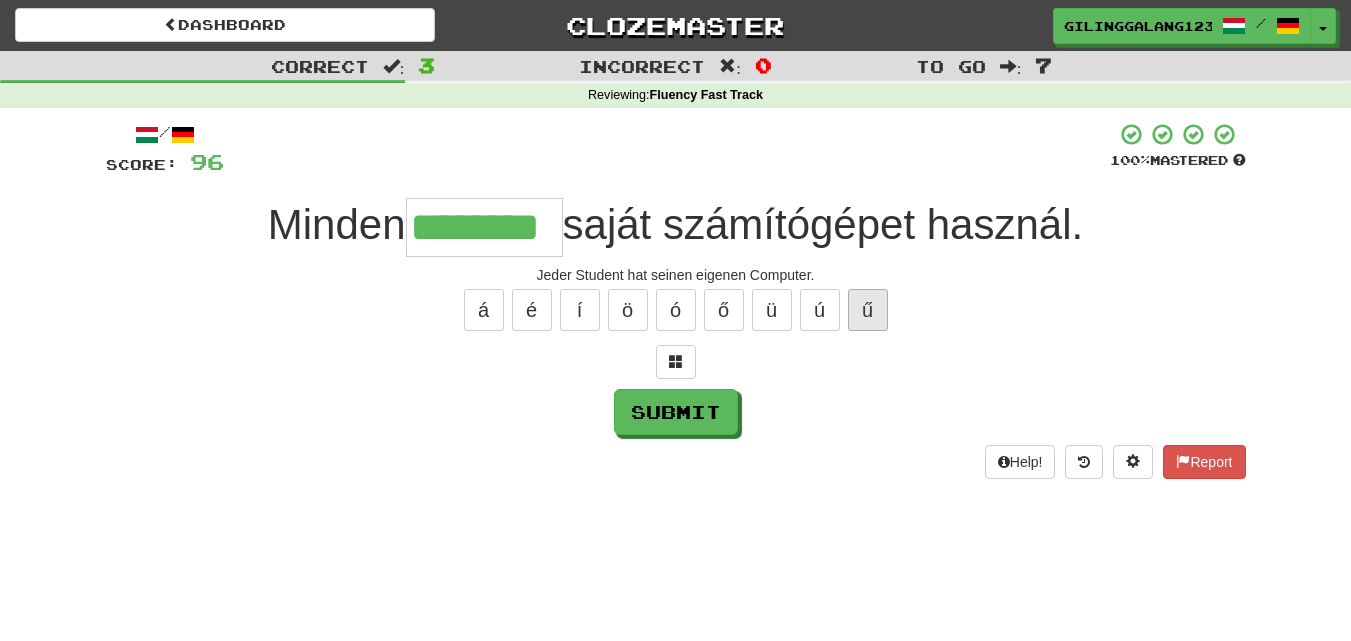 type on "********" 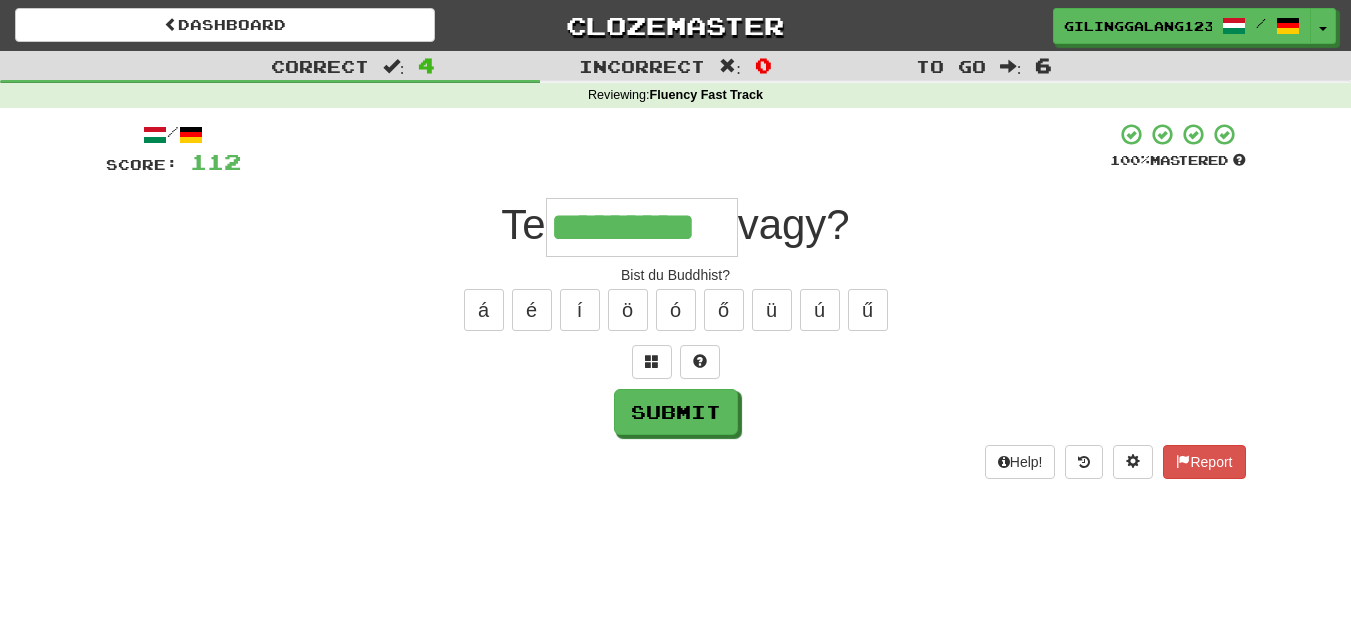 type on "*********" 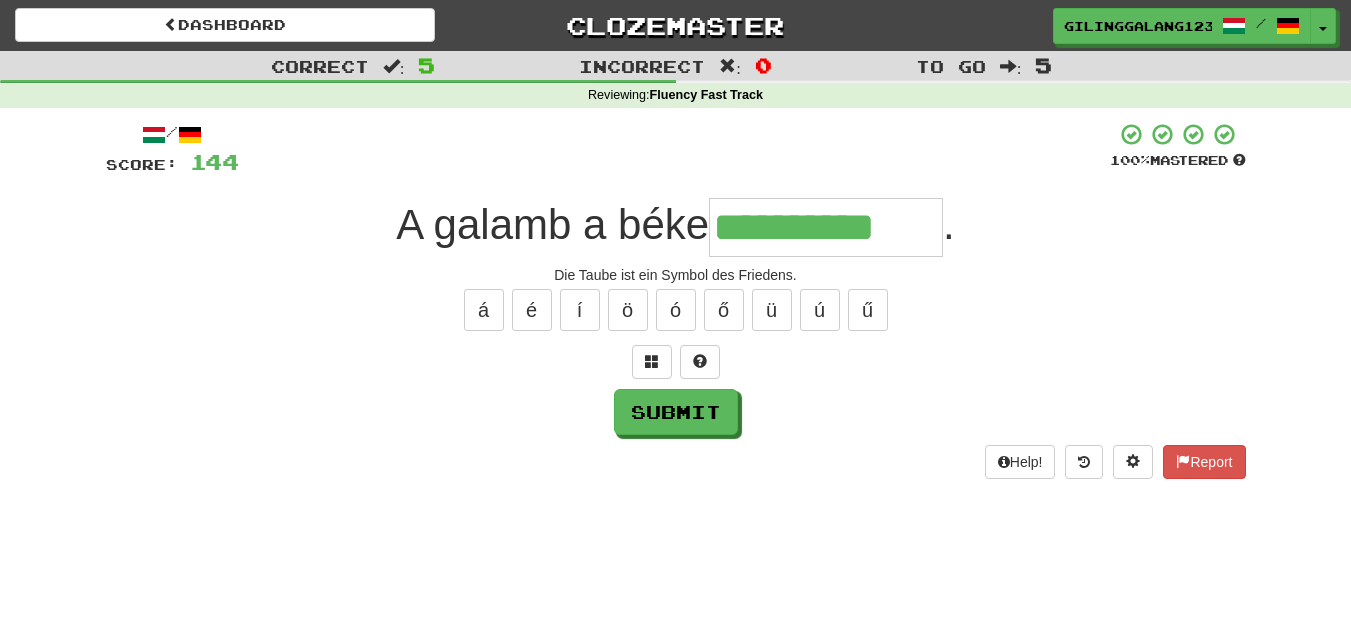 type on "**********" 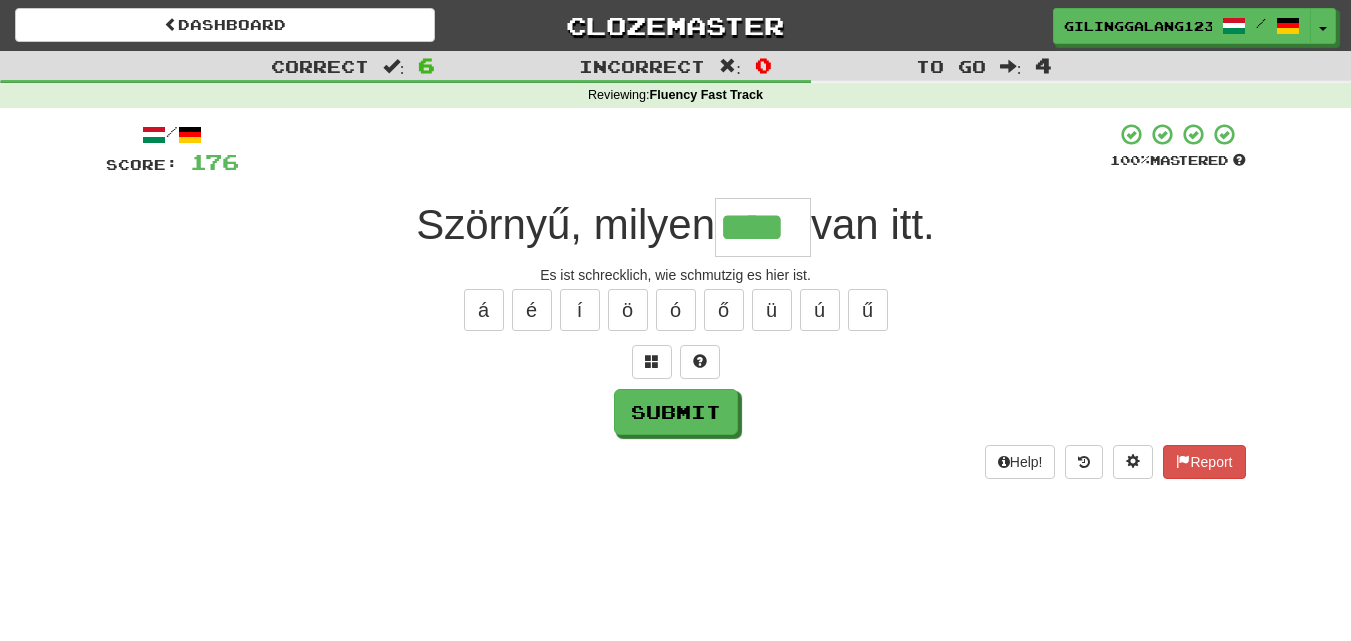 type on "****" 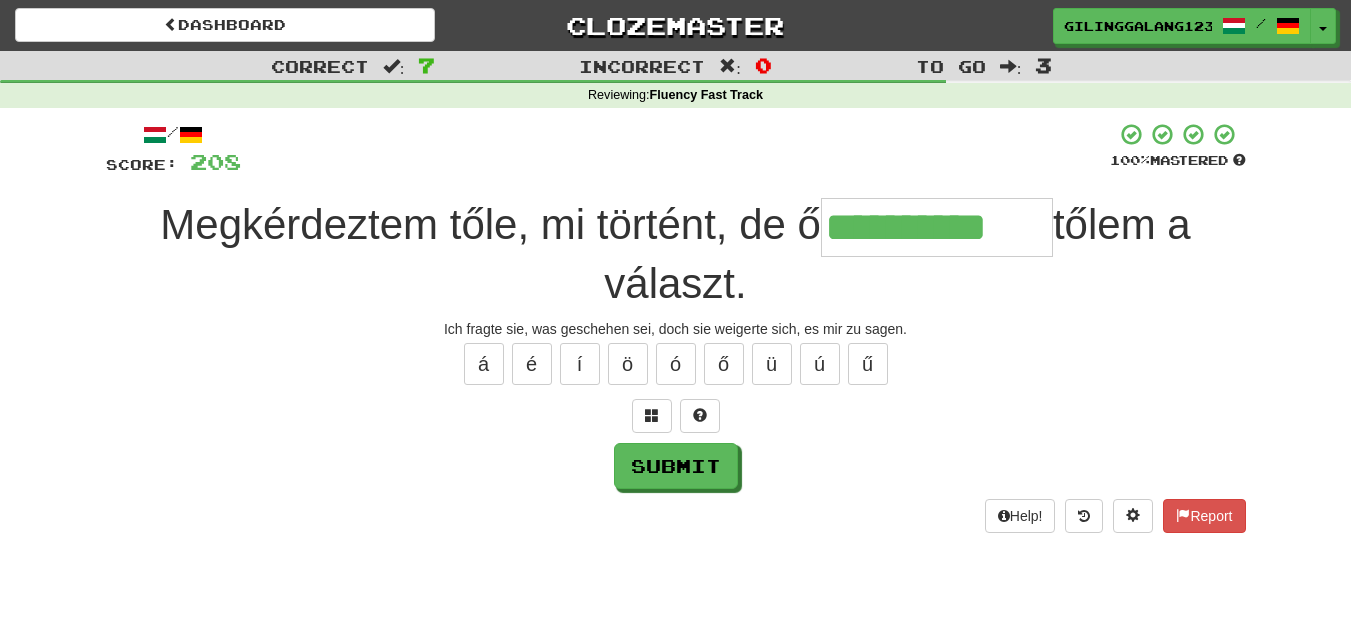 type on "**********" 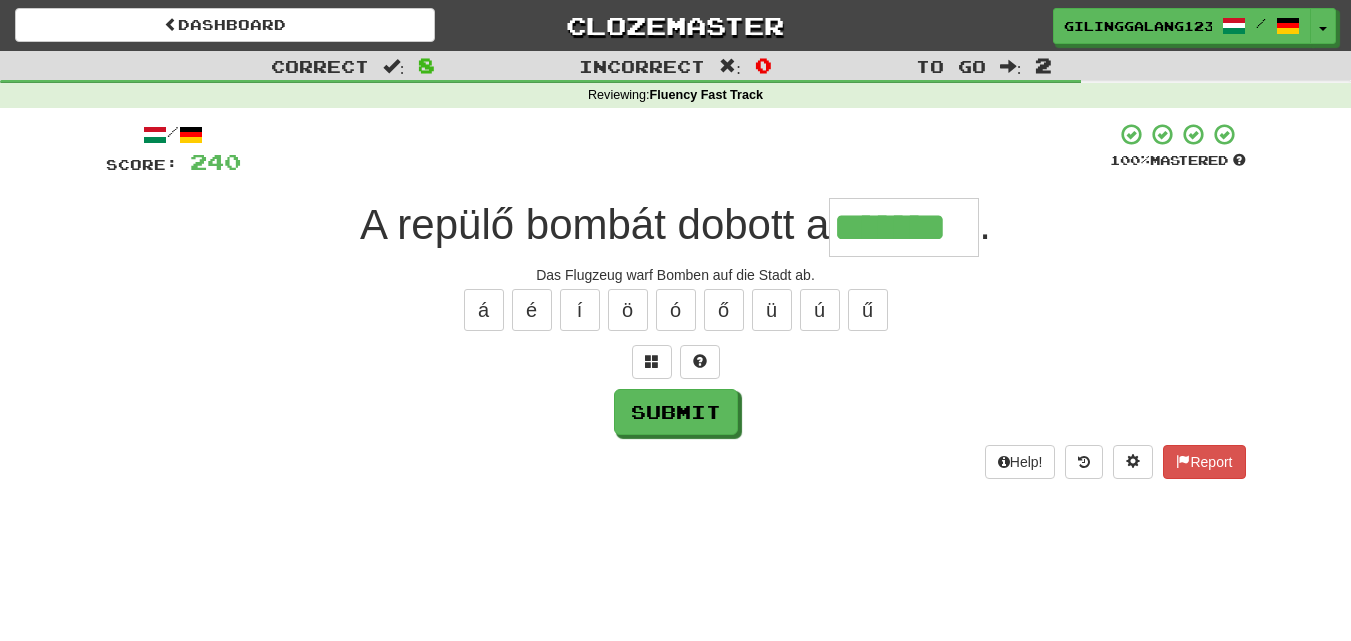 type on "*******" 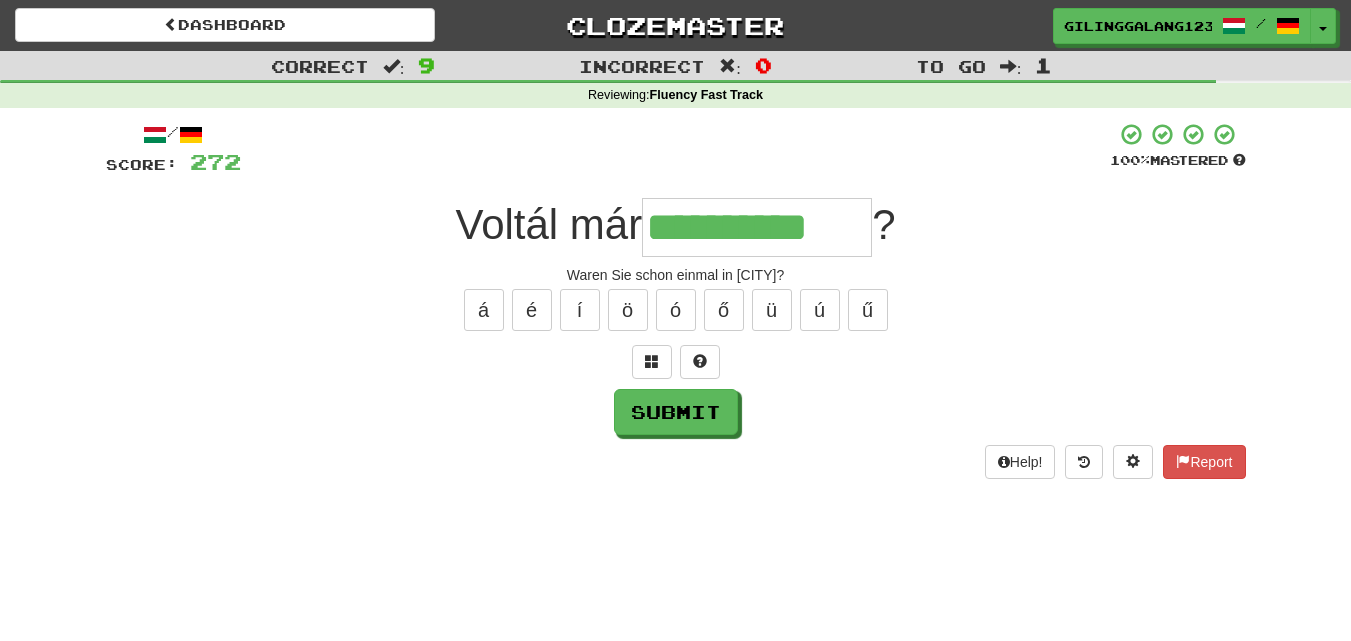 type on "**********" 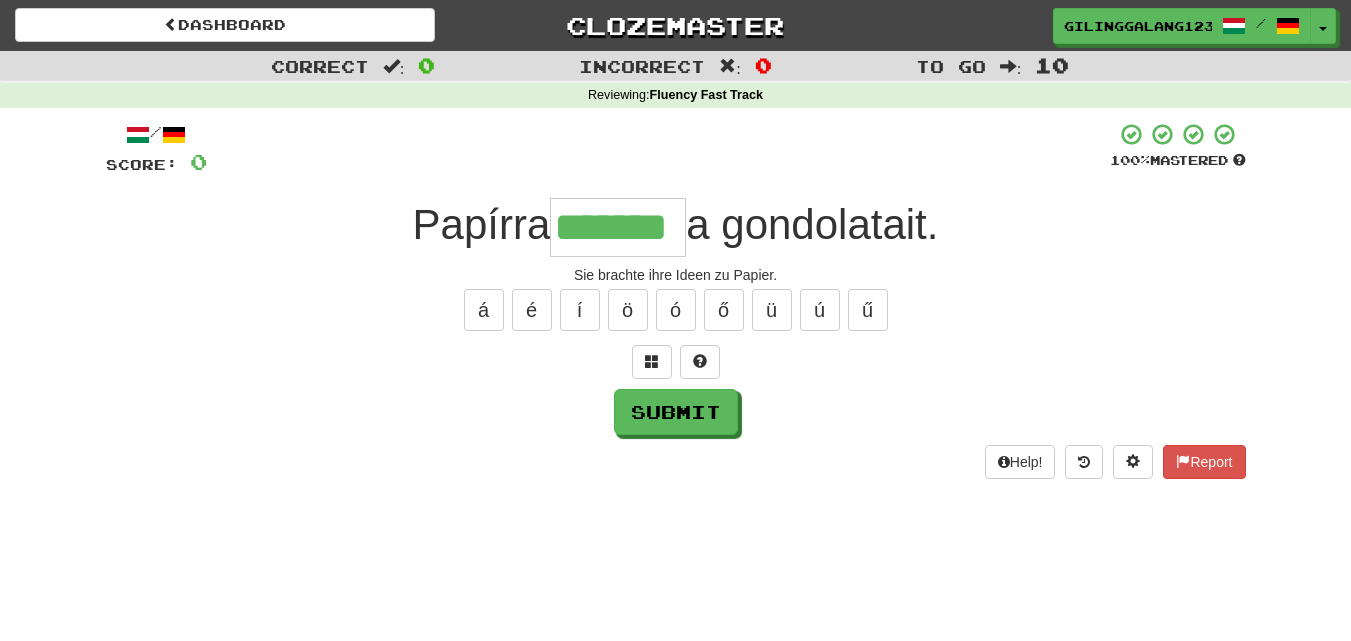 type on "*******" 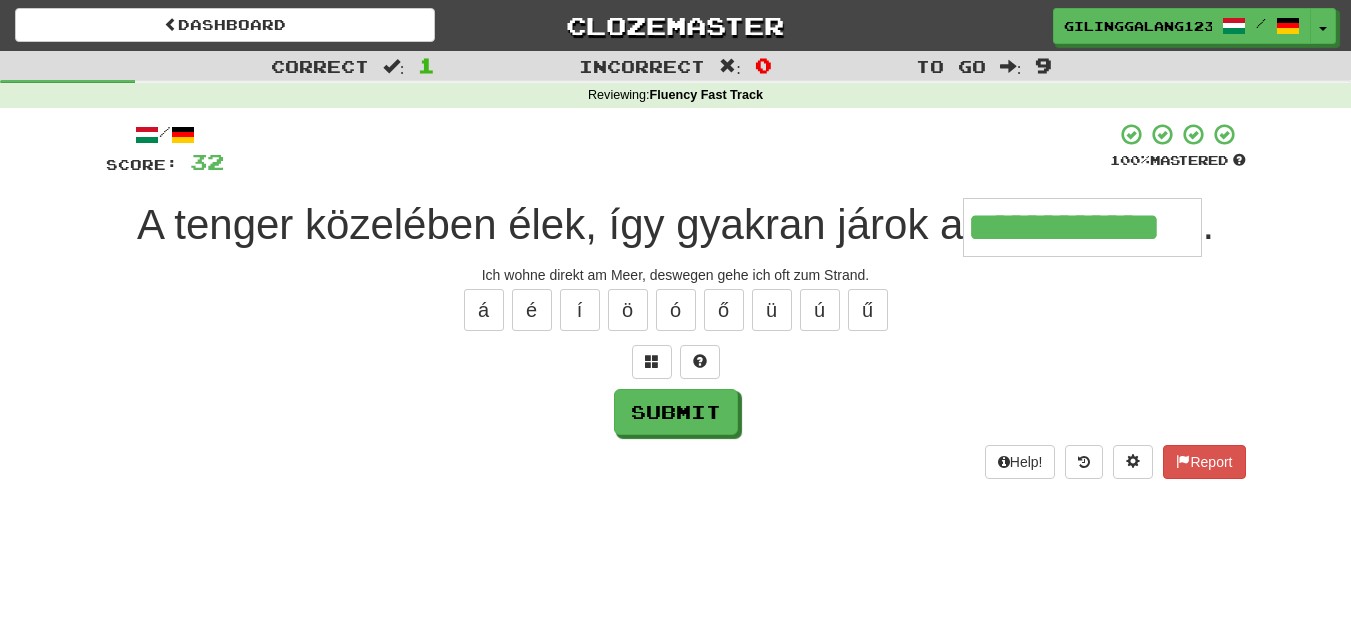 type on "**********" 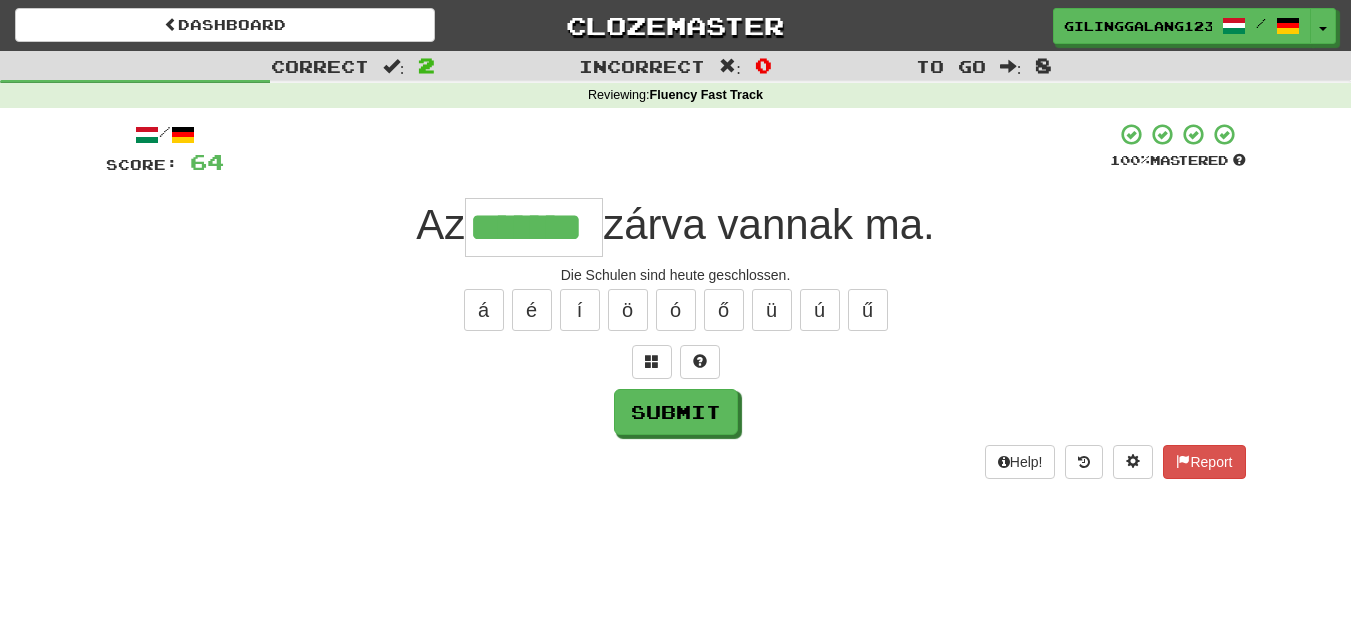 type on "*******" 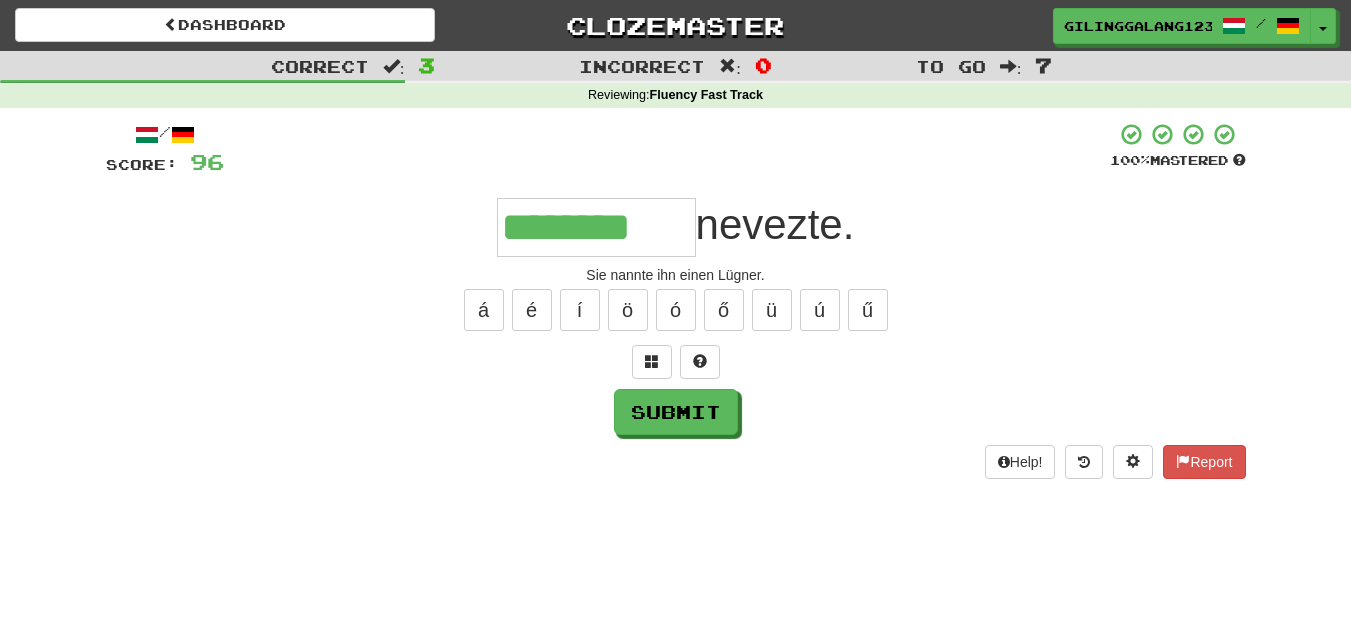 type on "********" 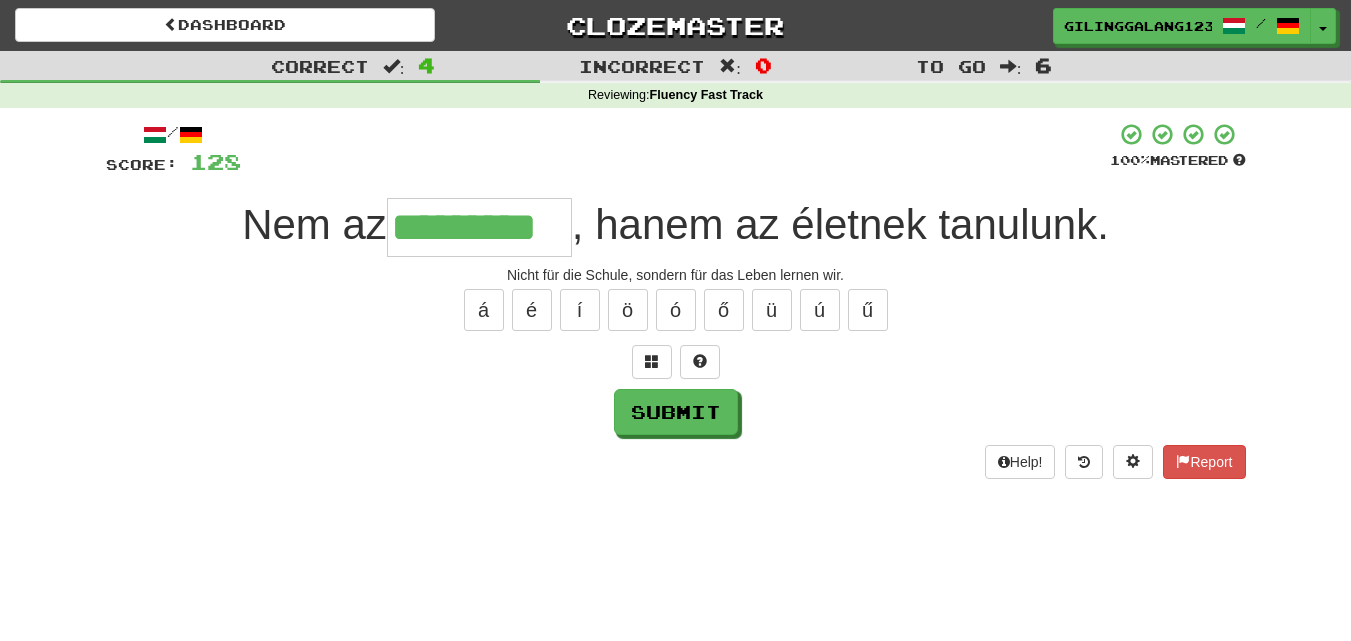 type on "*********" 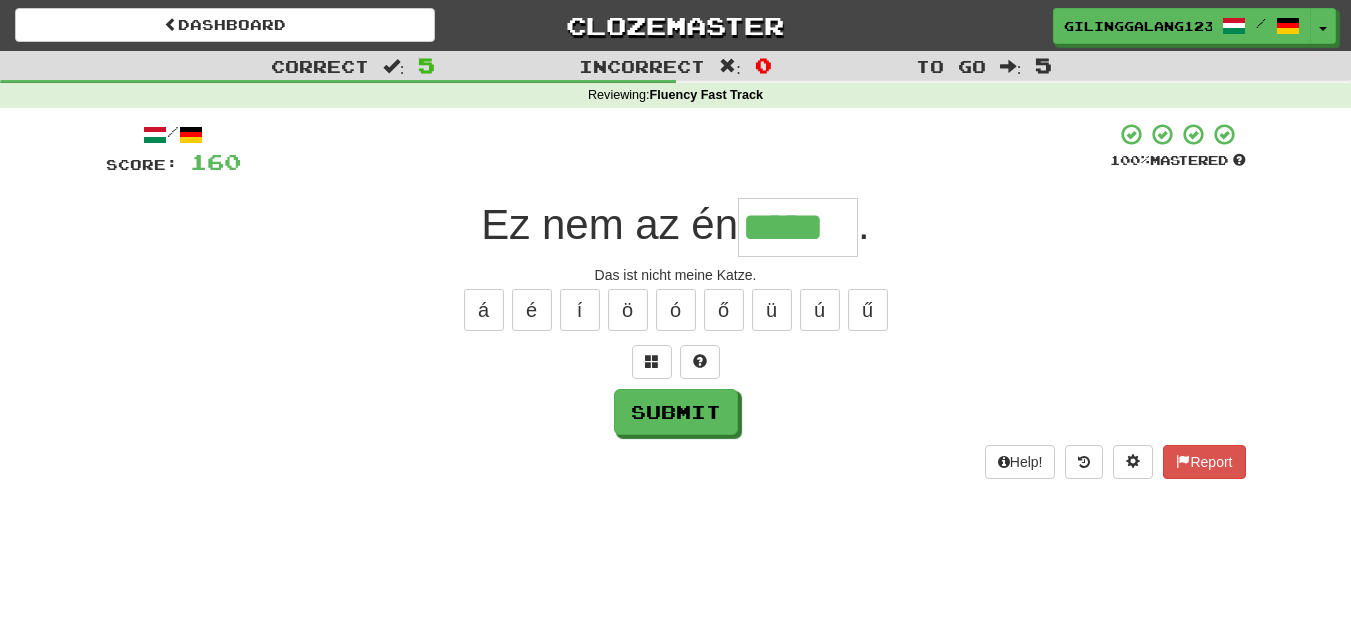 type on "*****" 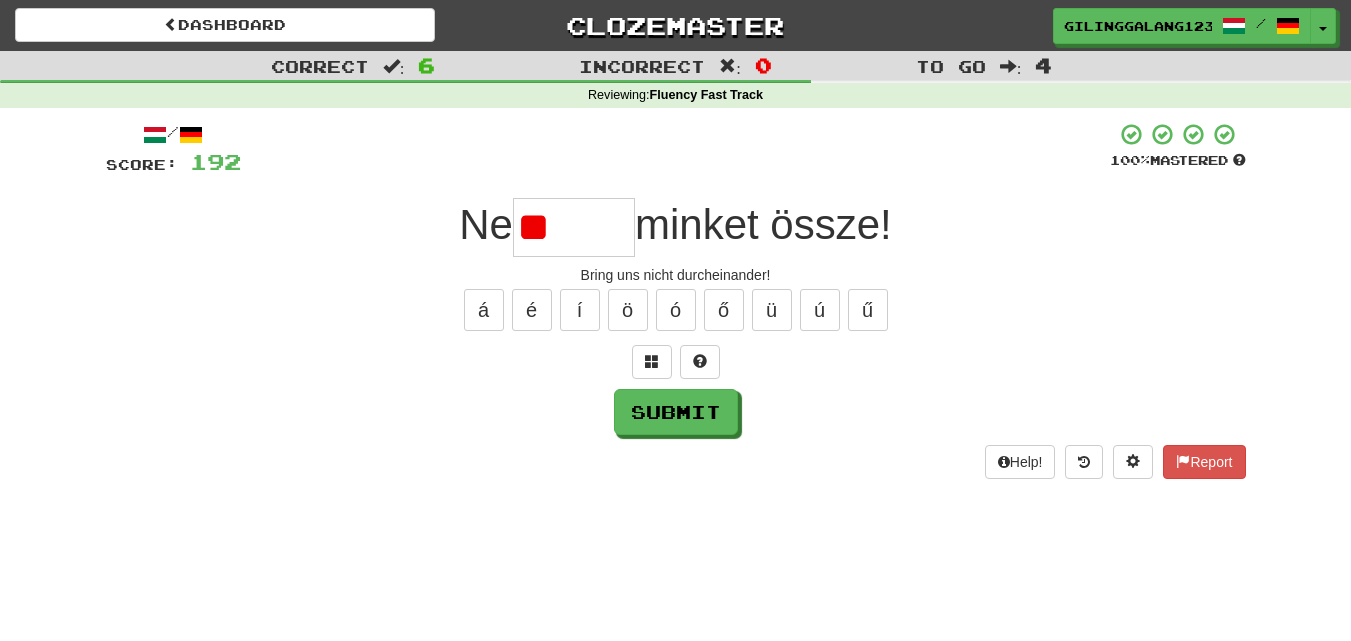 type on "*" 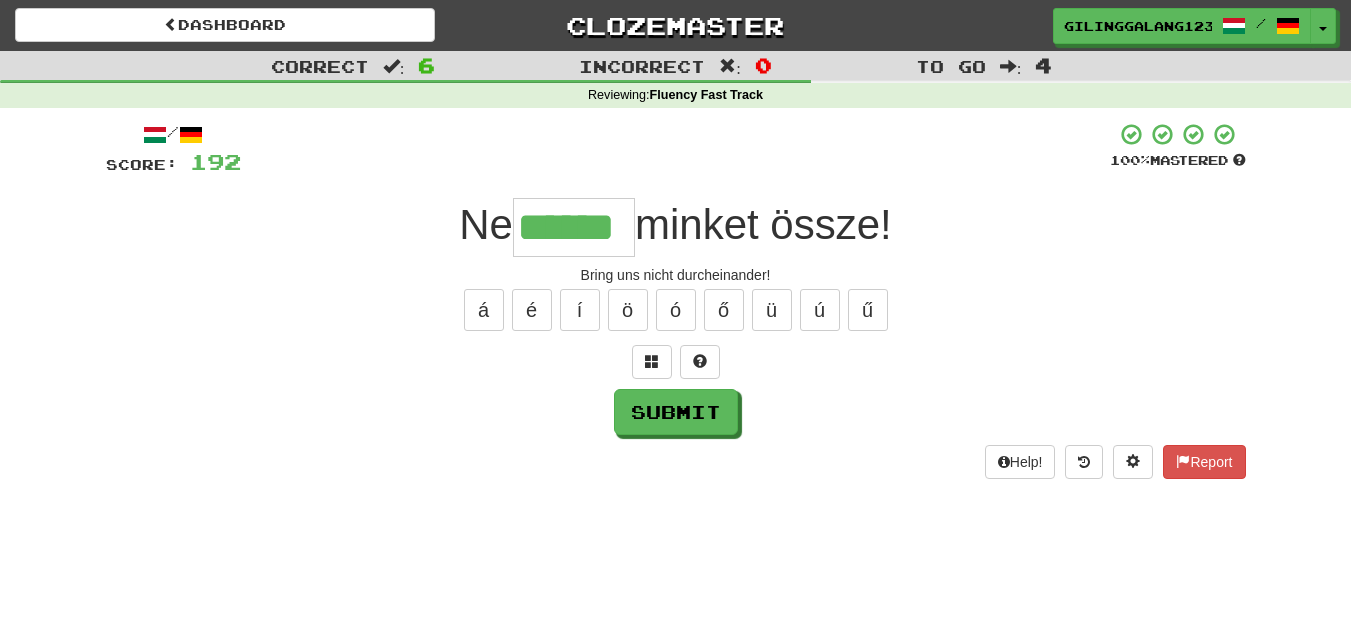 type on "******" 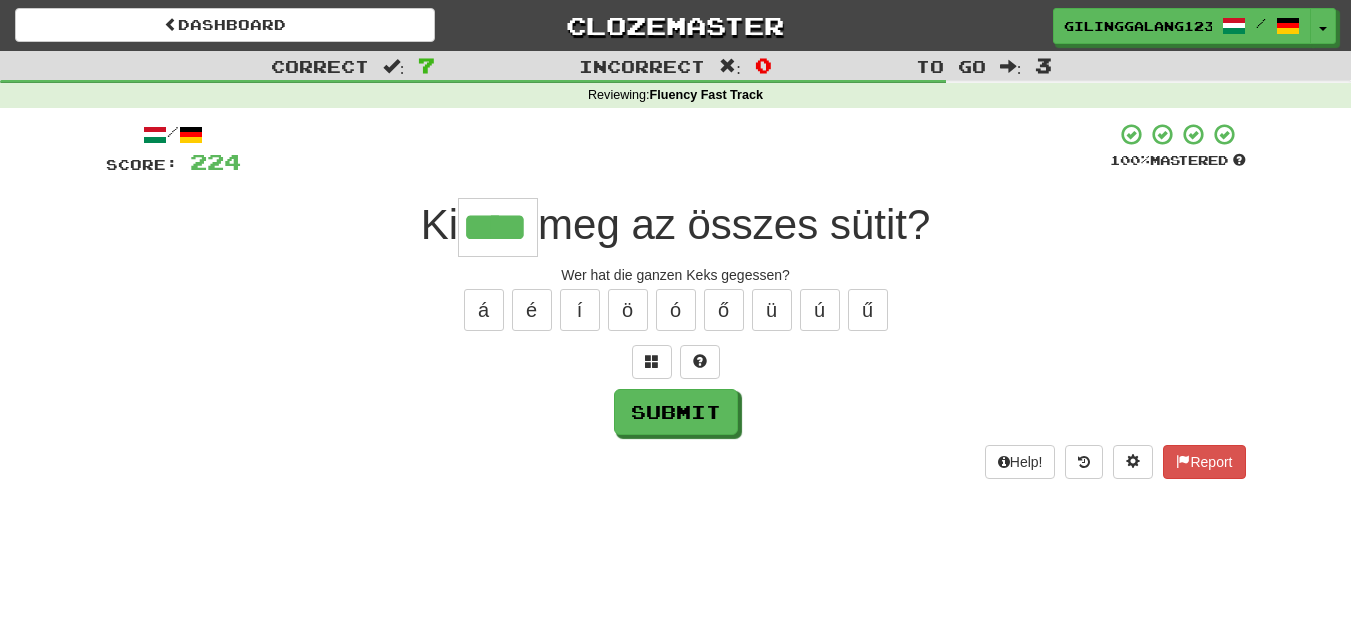 type on "****" 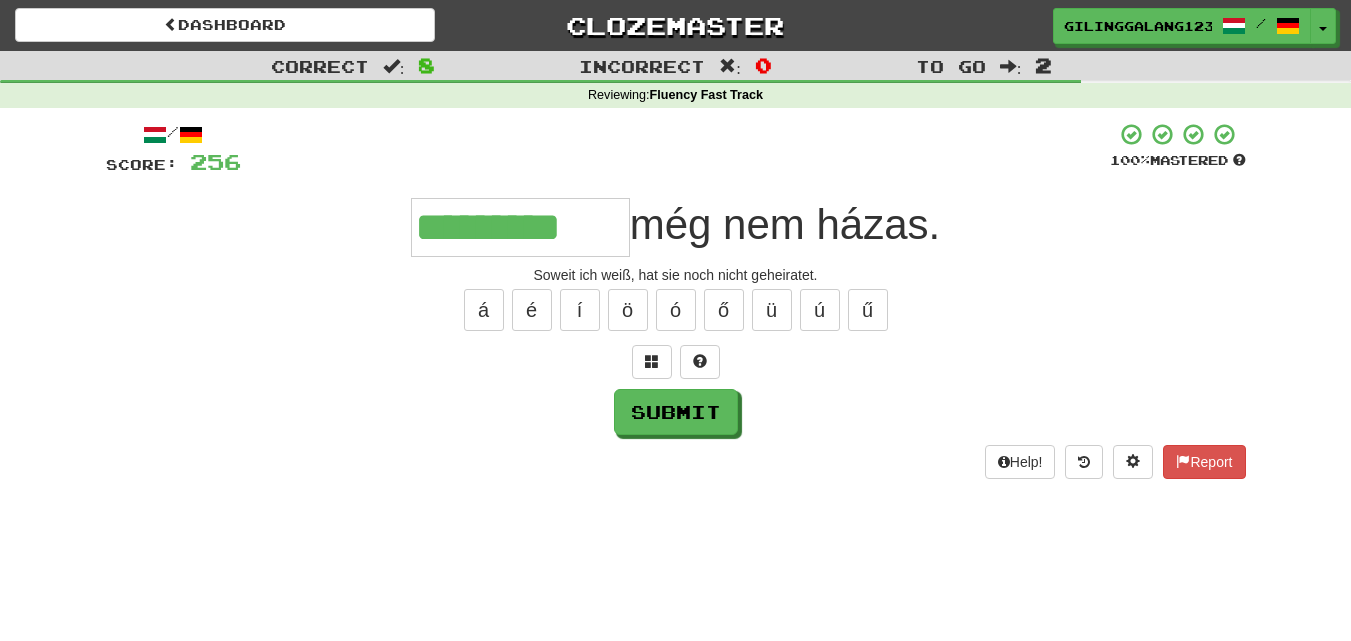 type on "*********" 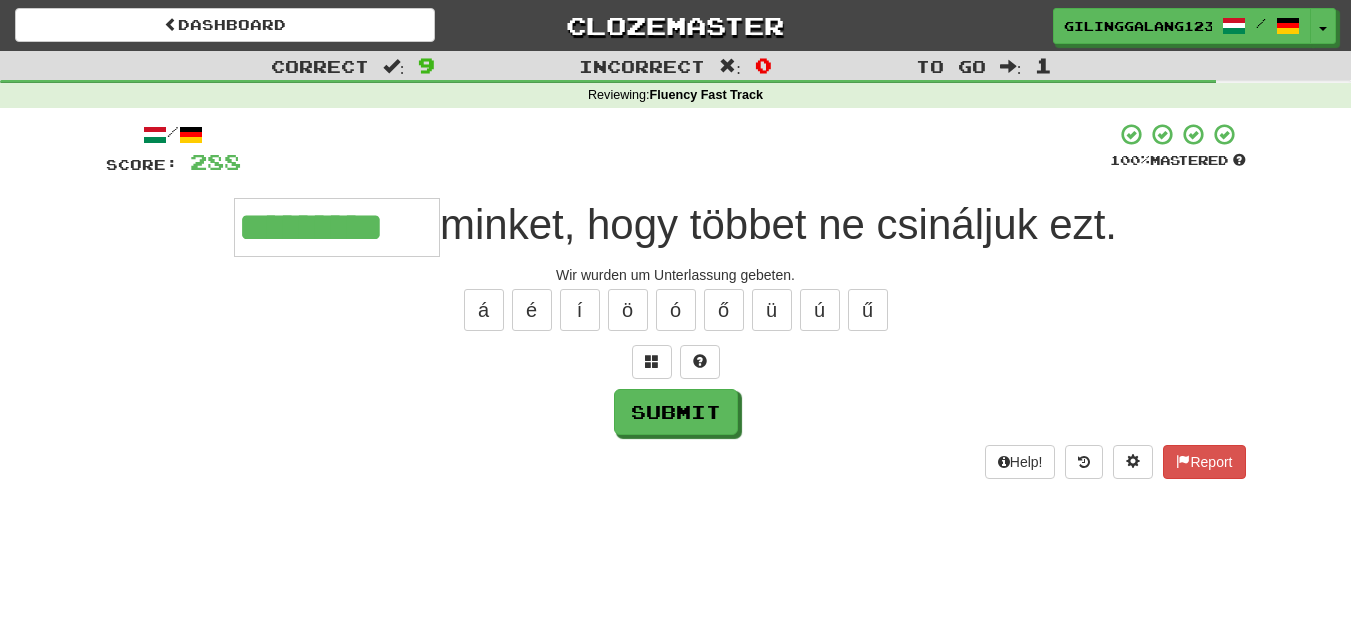 type on "*********" 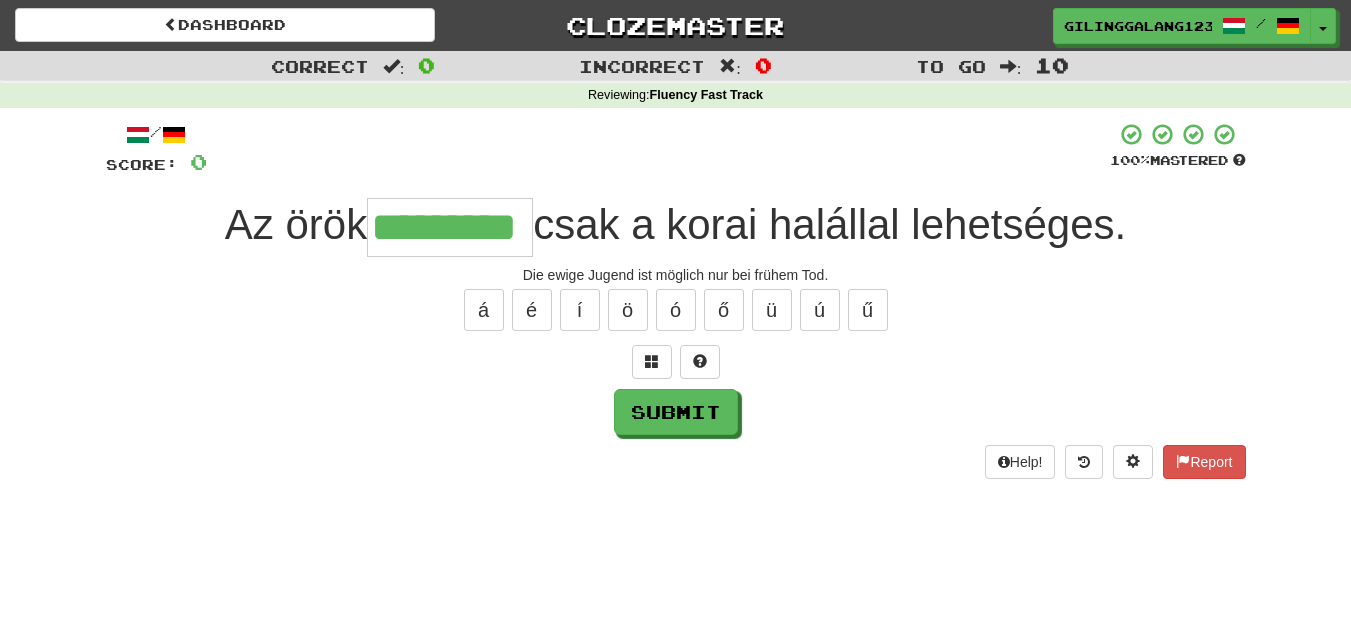type on "*********" 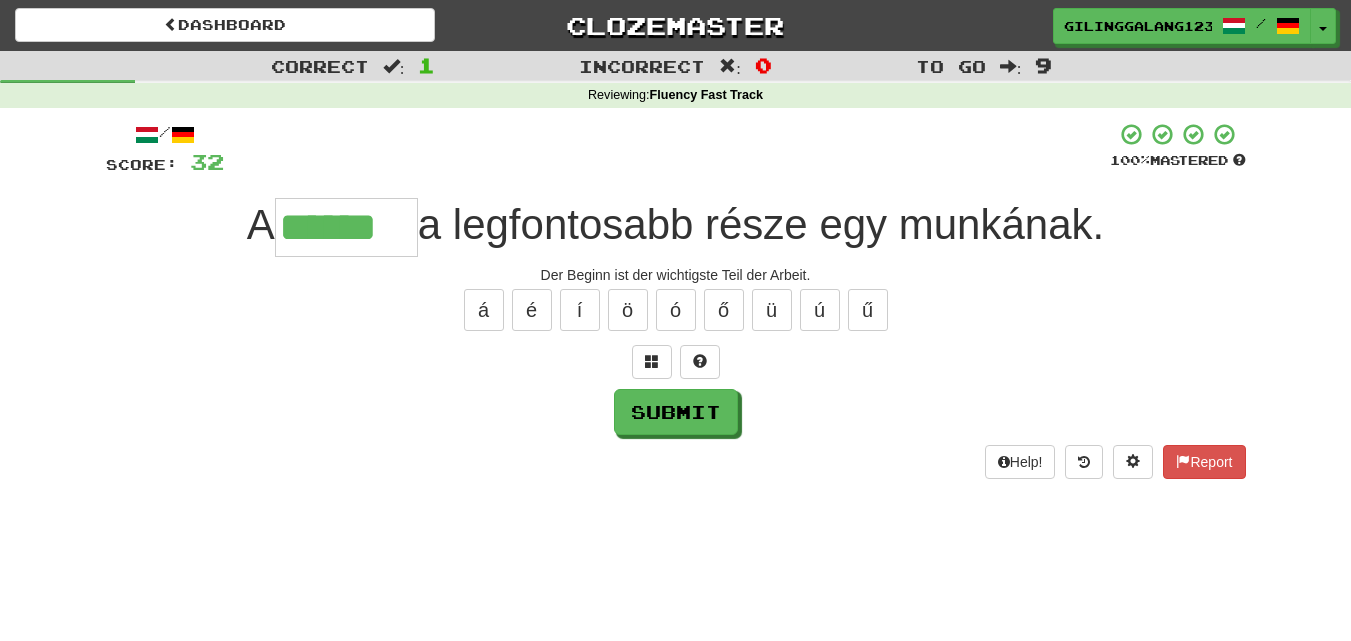 type on "******" 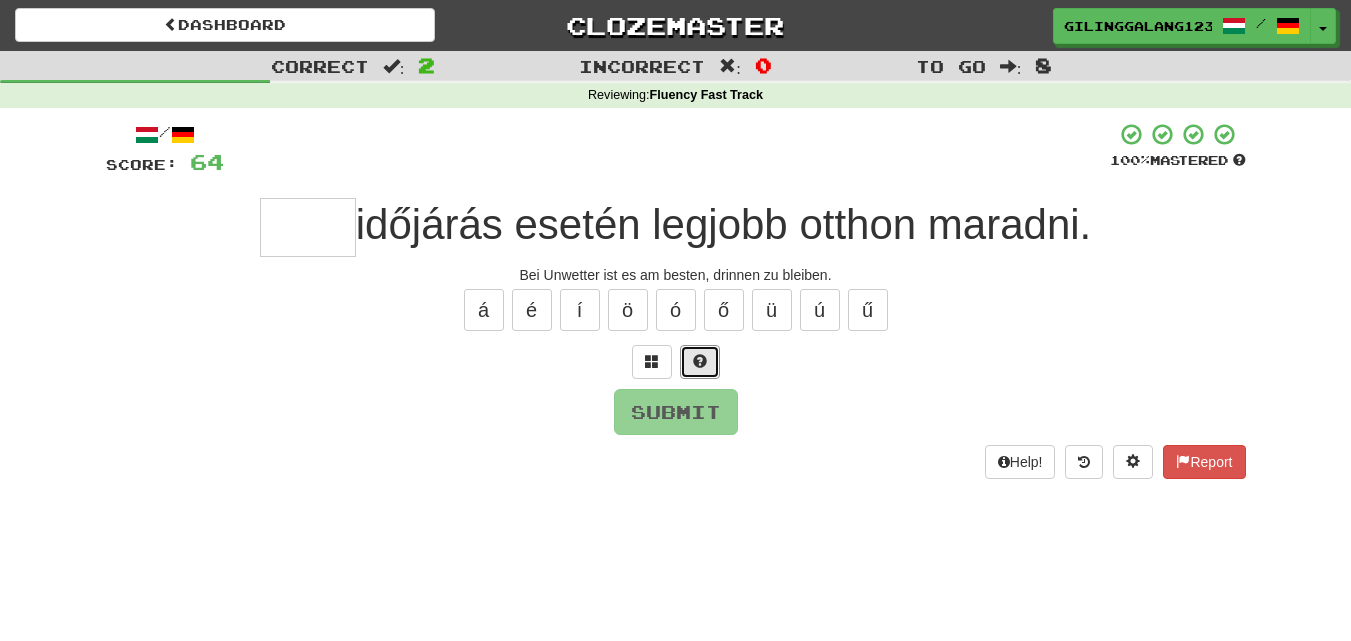 click at bounding box center (700, 361) 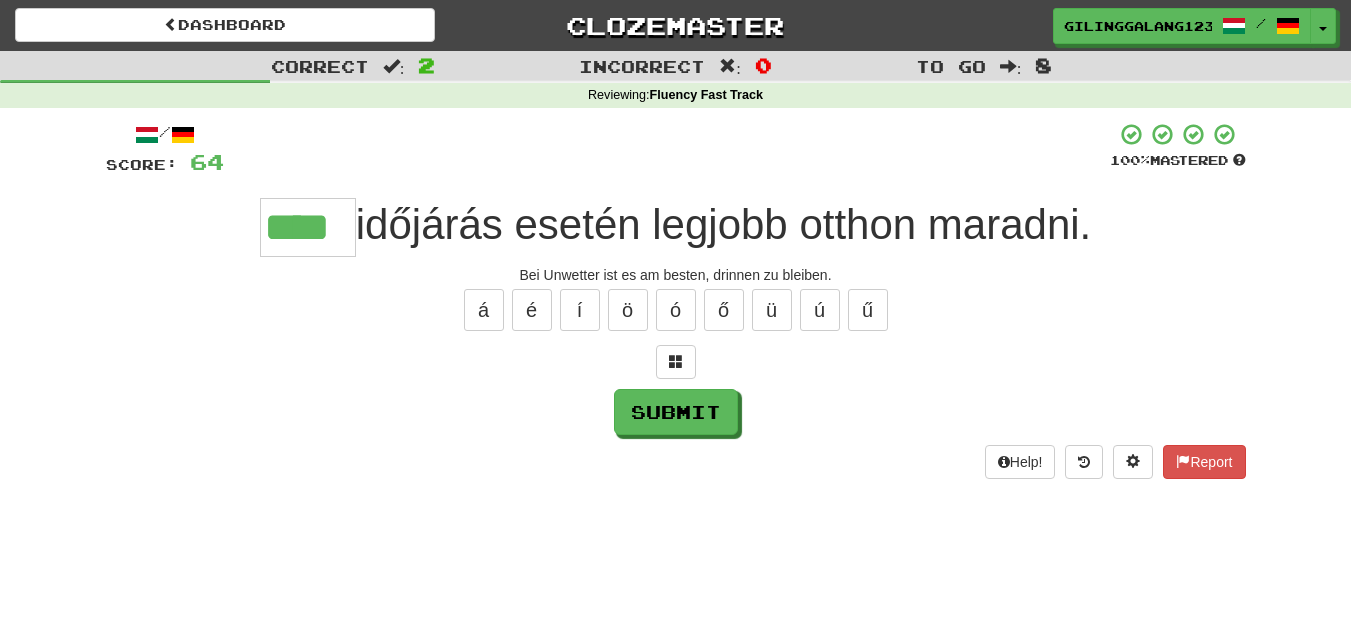 type on "****" 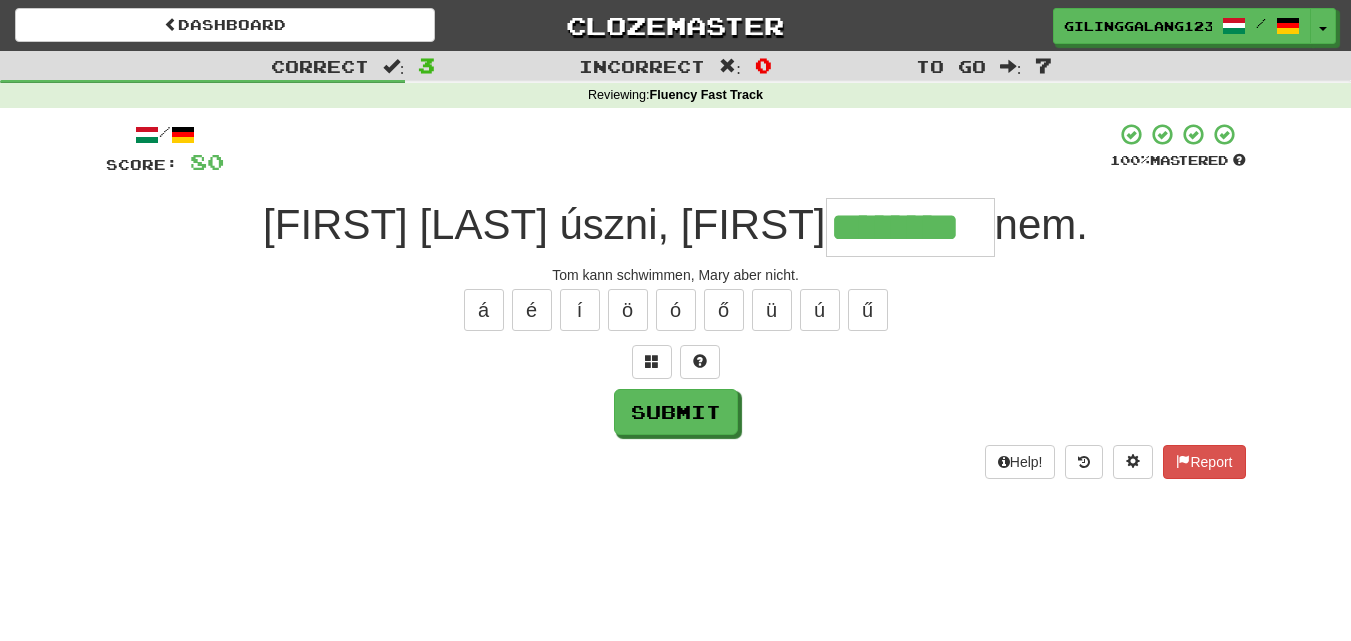 type on "********" 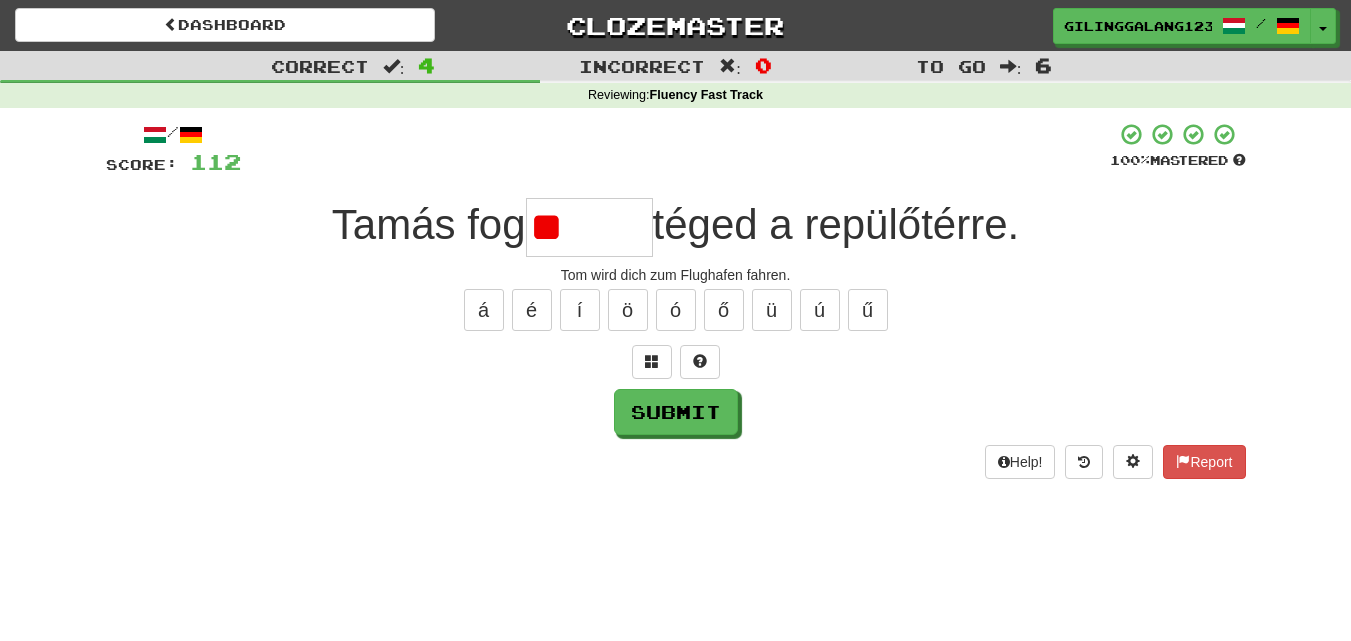 type on "*" 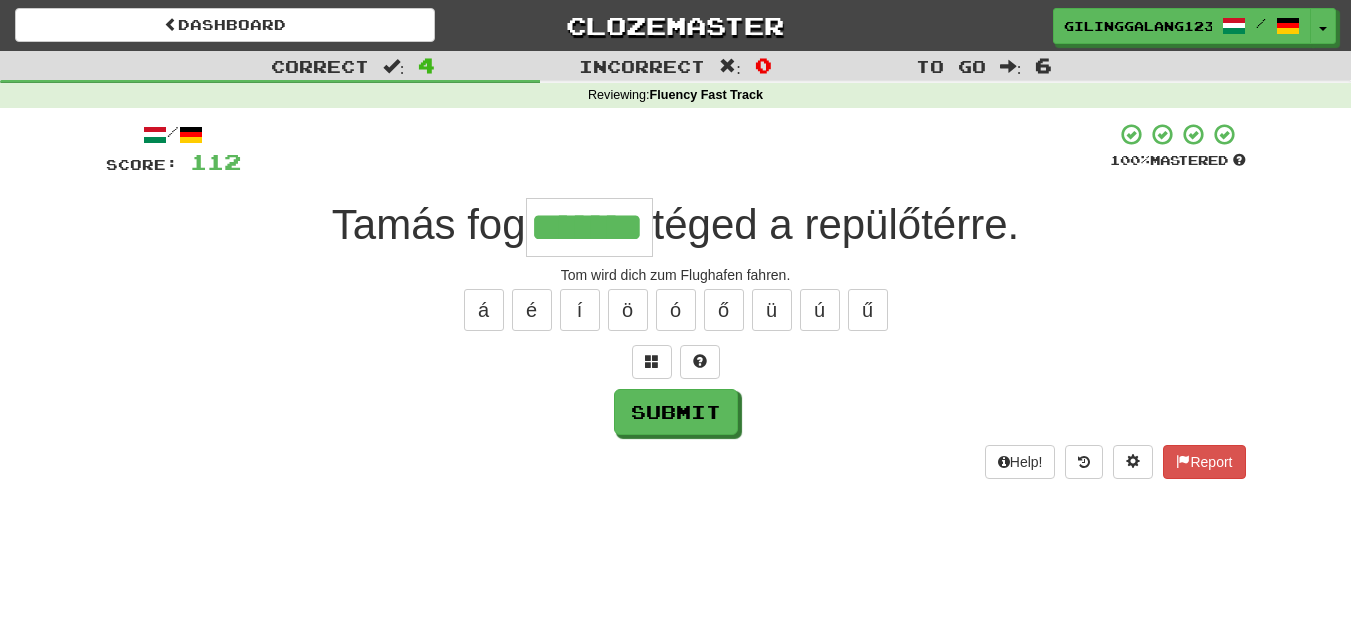 type on "*******" 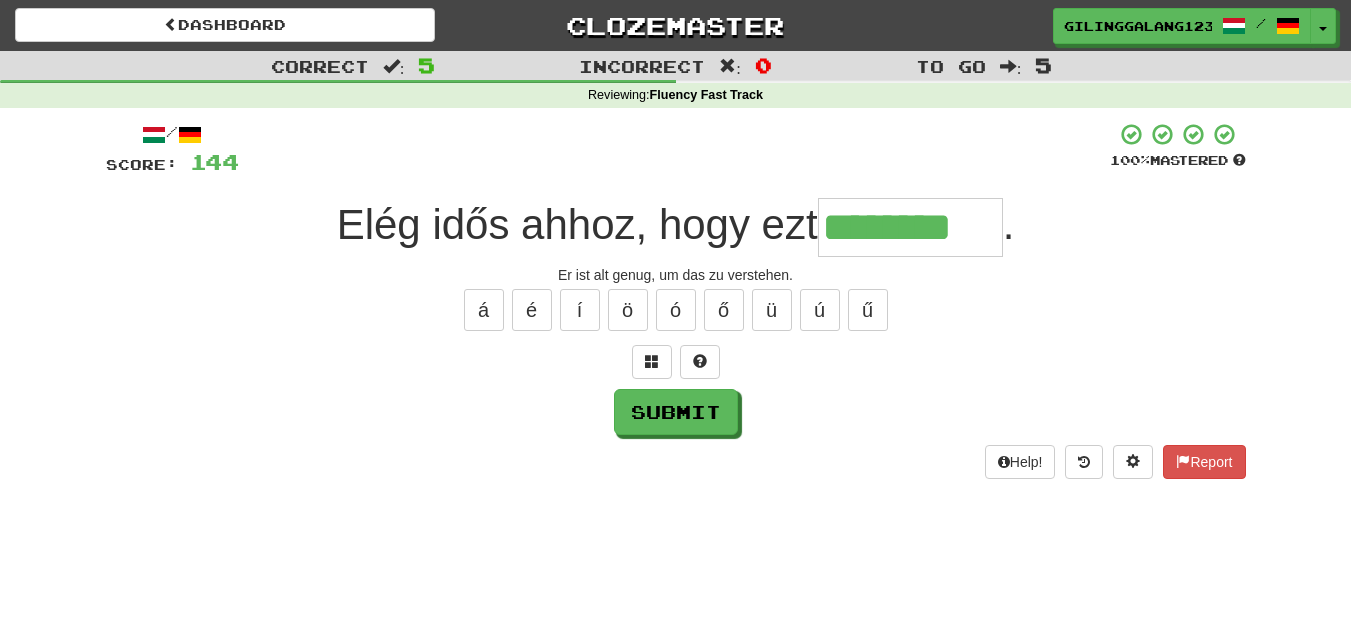 type on "********" 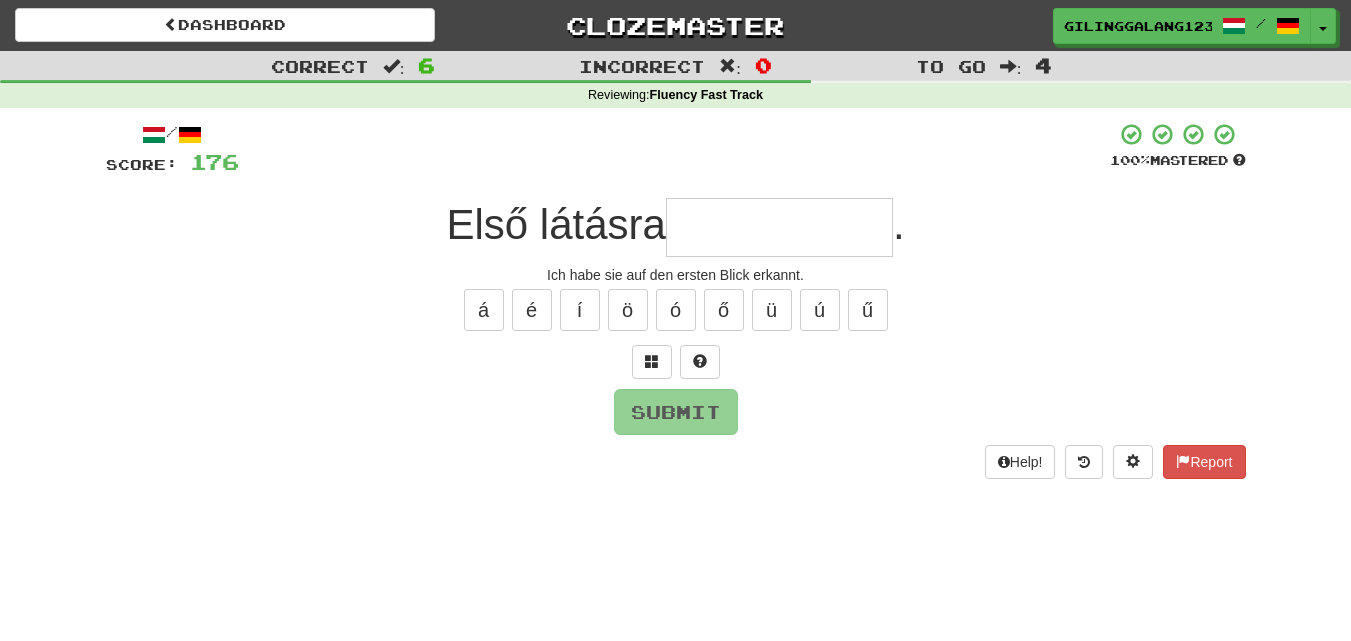 type on "*" 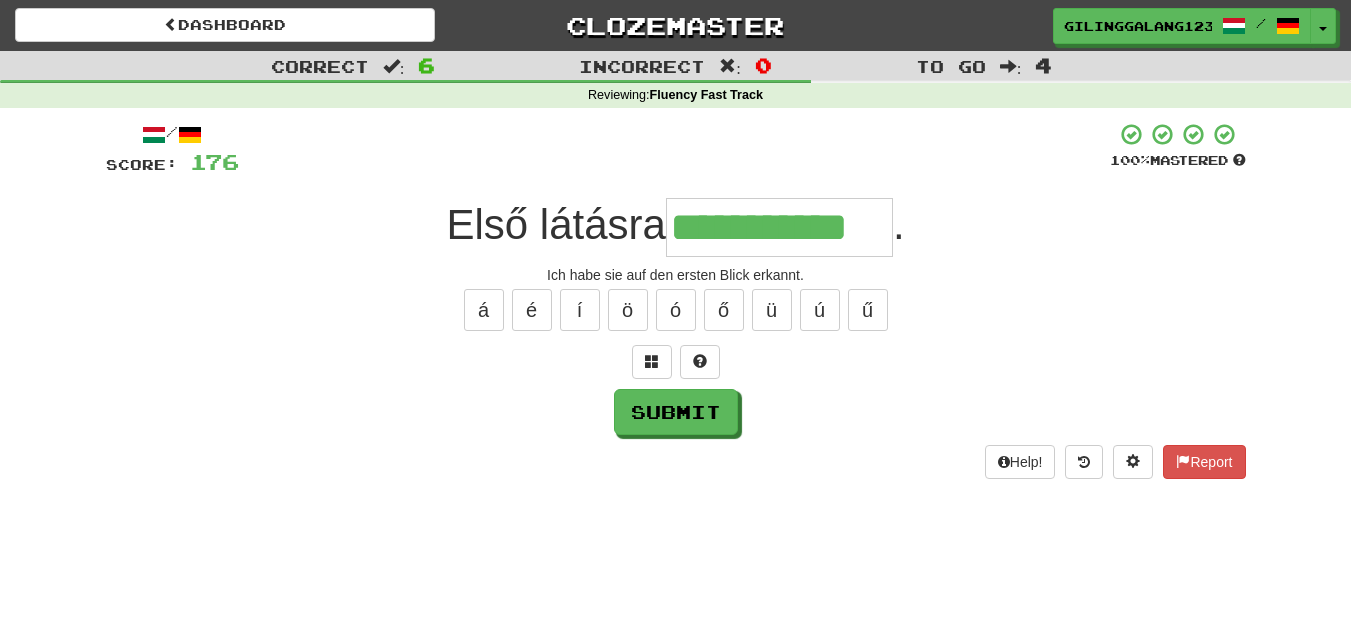 type on "**********" 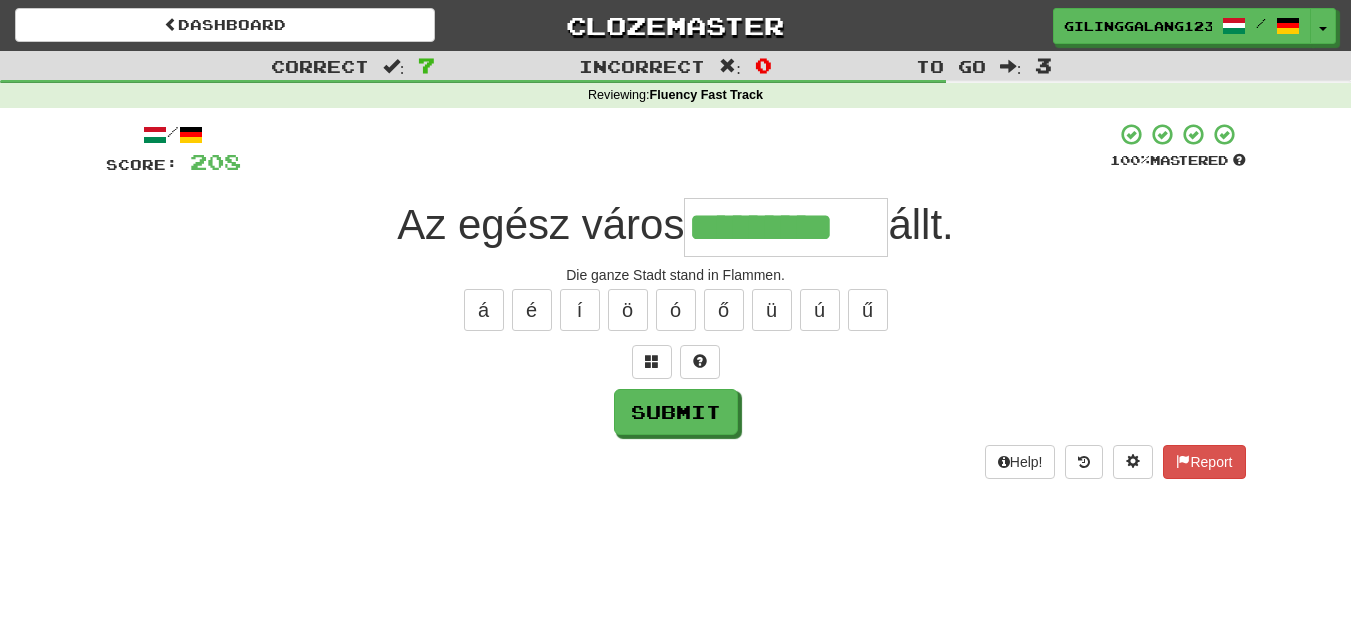 type on "*********" 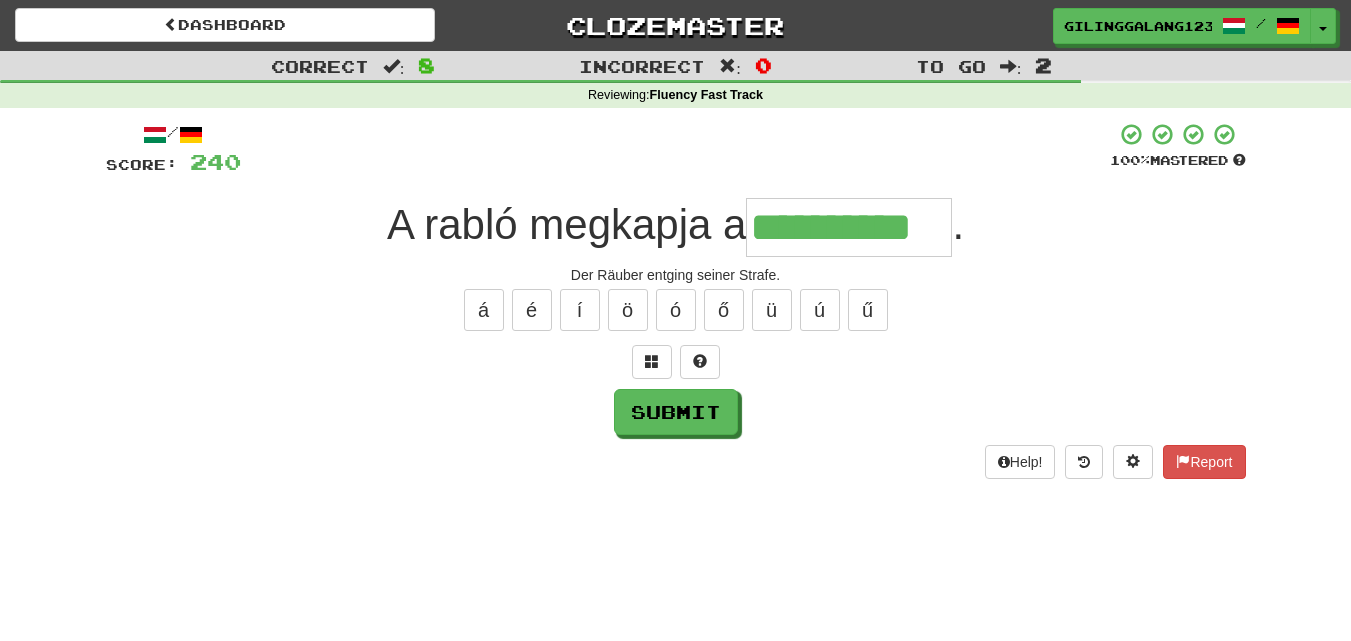 type on "**********" 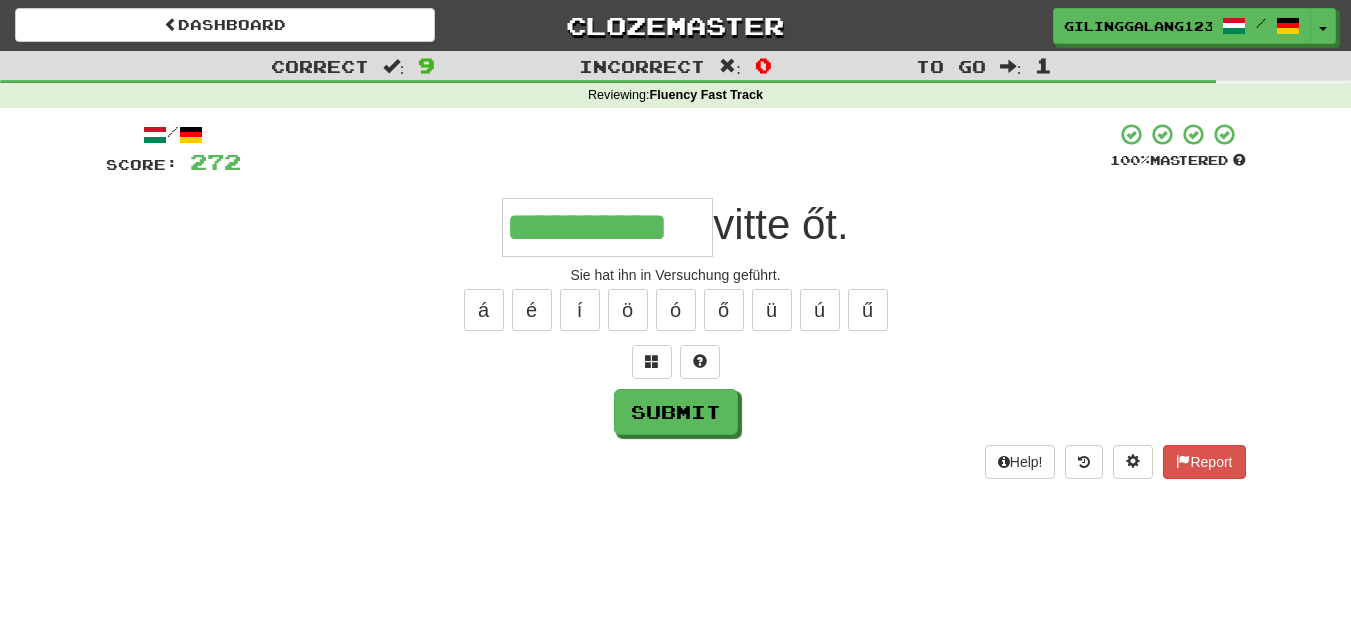 type on "**********" 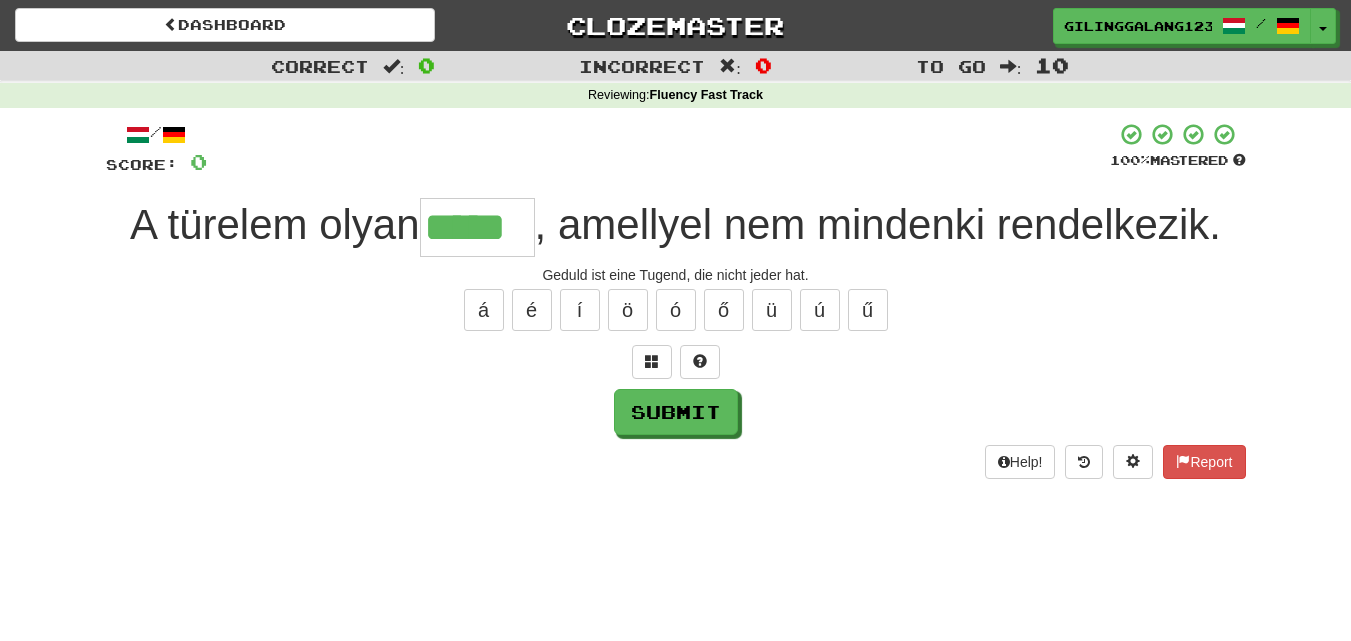type on "*****" 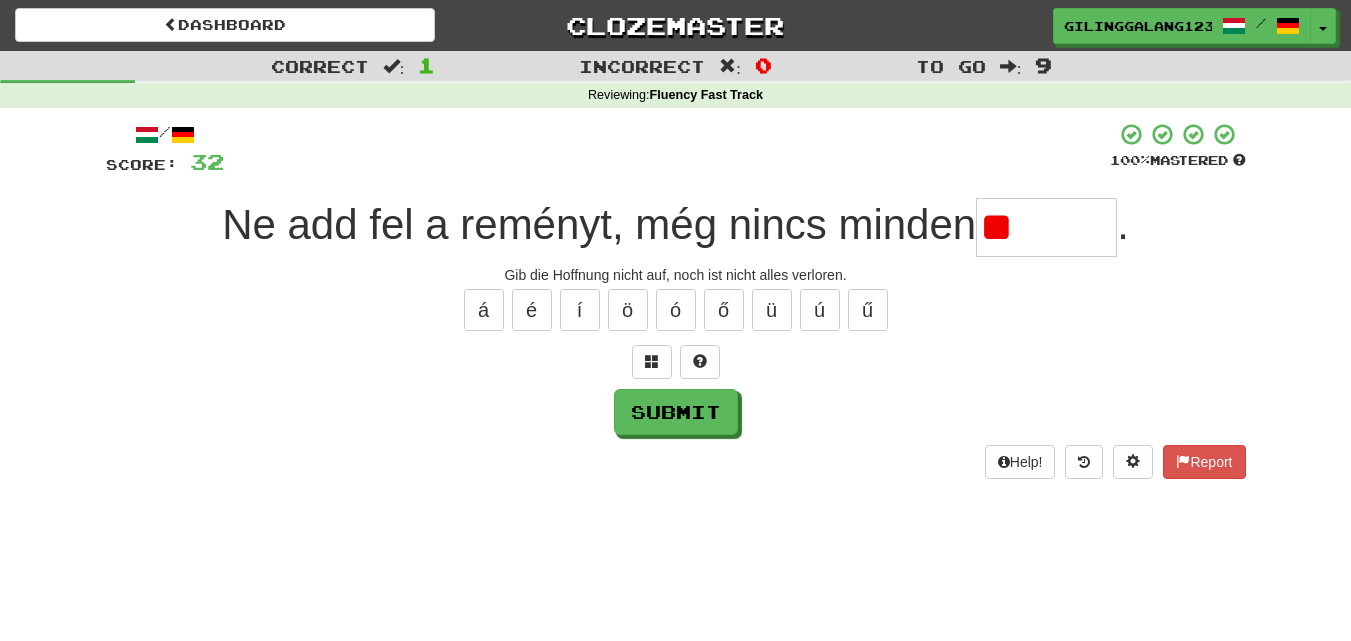type on "*" 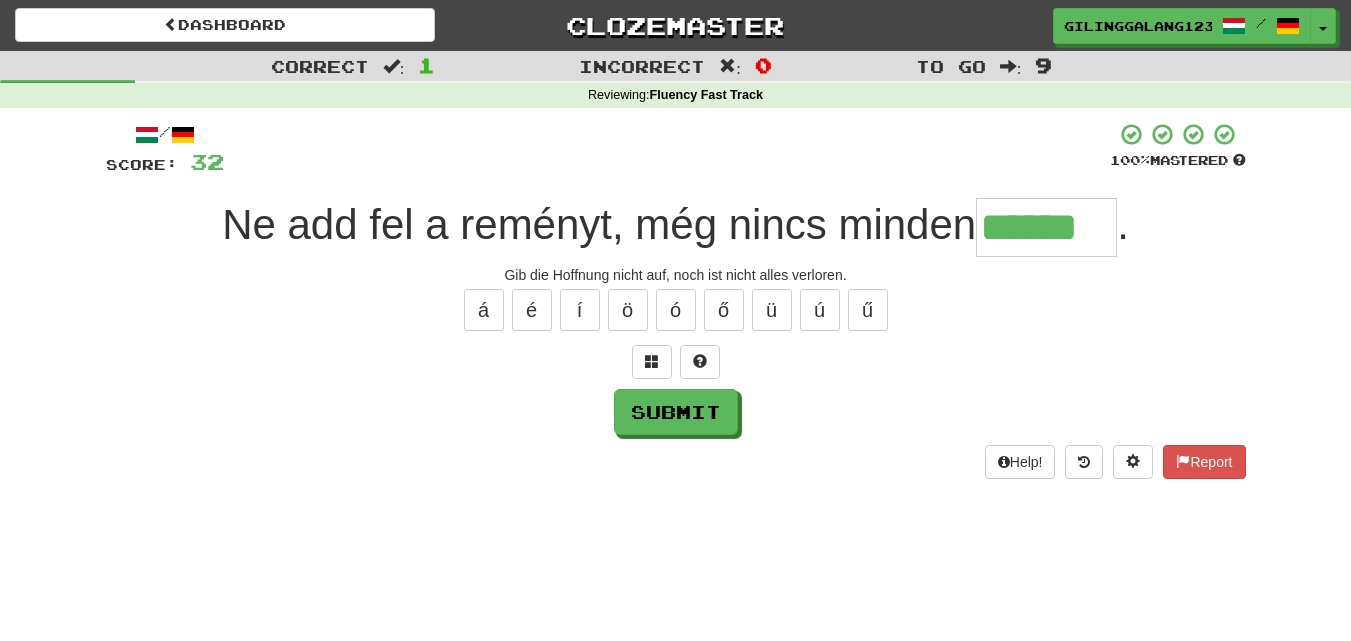 type on "******" 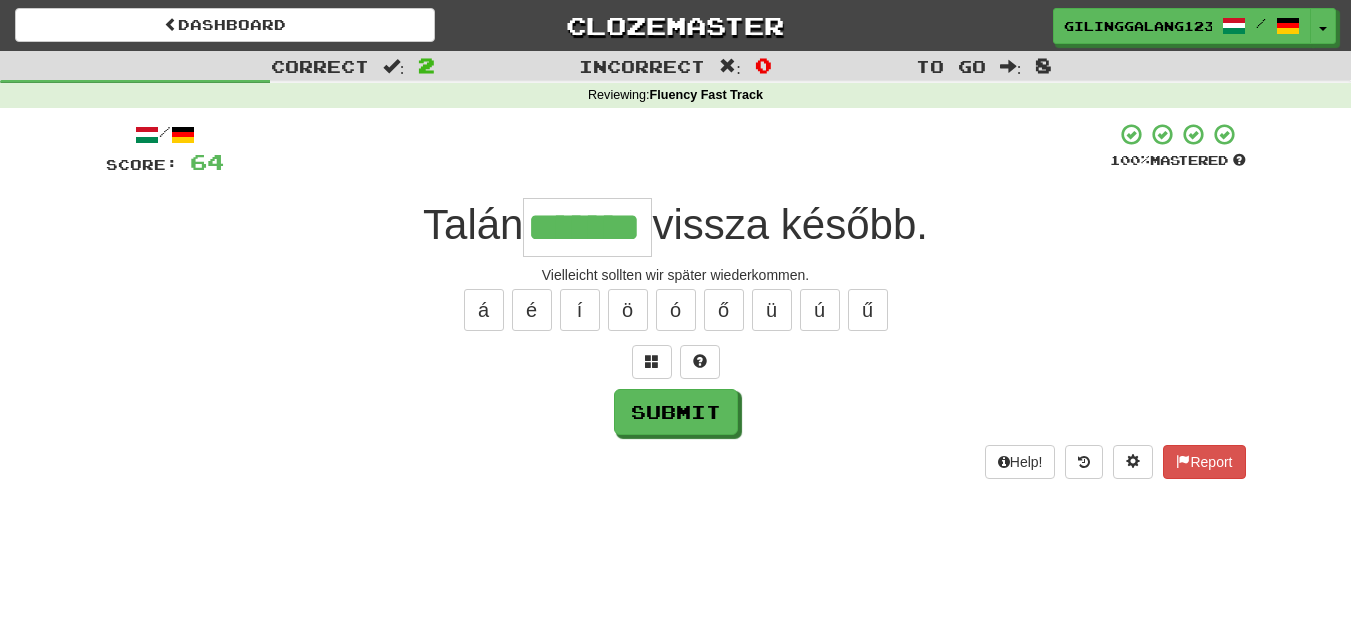 type on "*******" 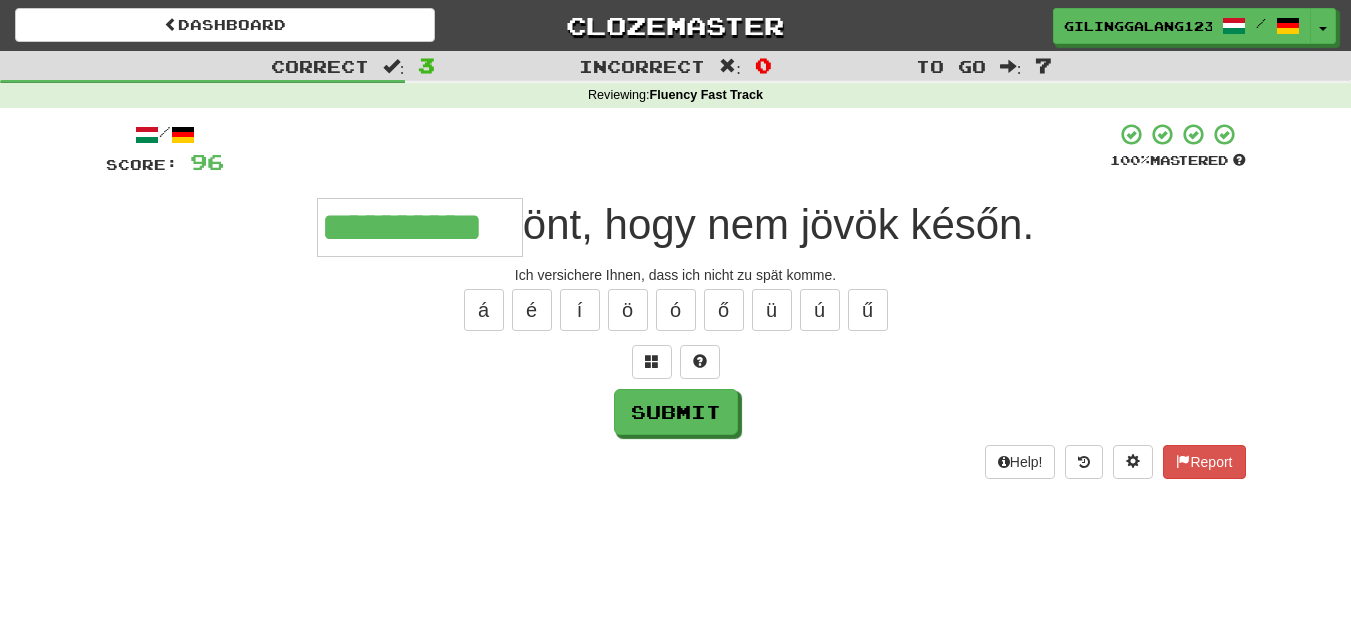 type on "**********" 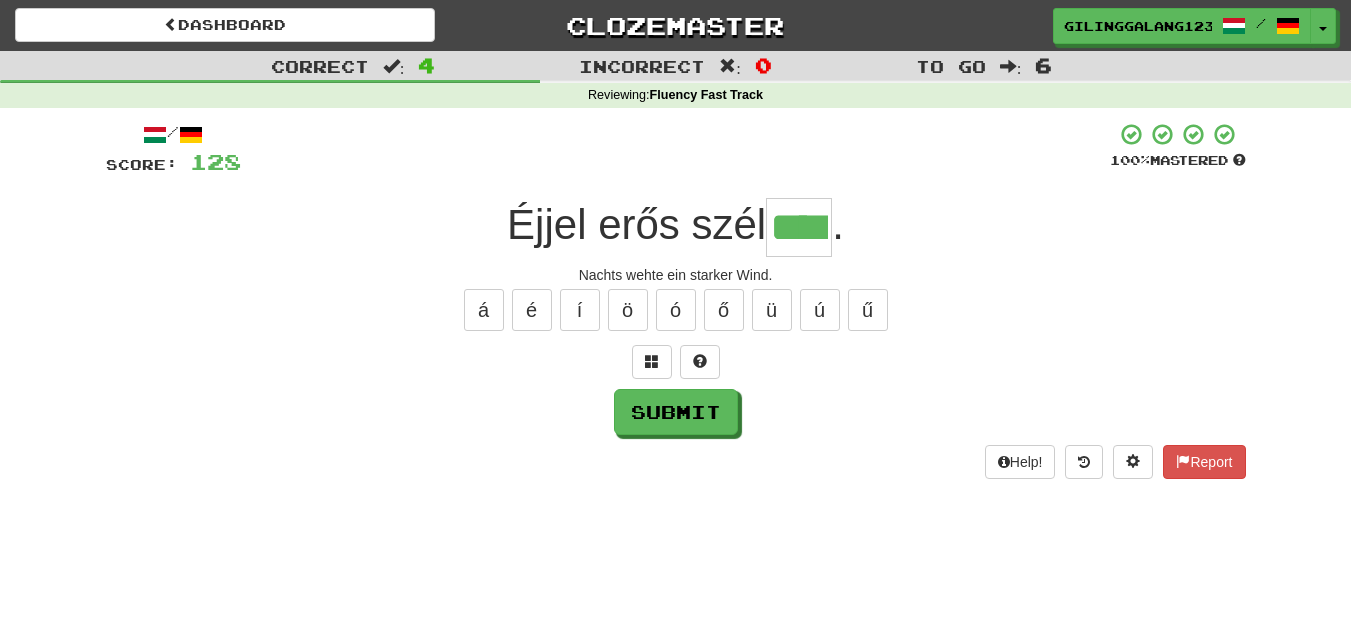 type on "****" 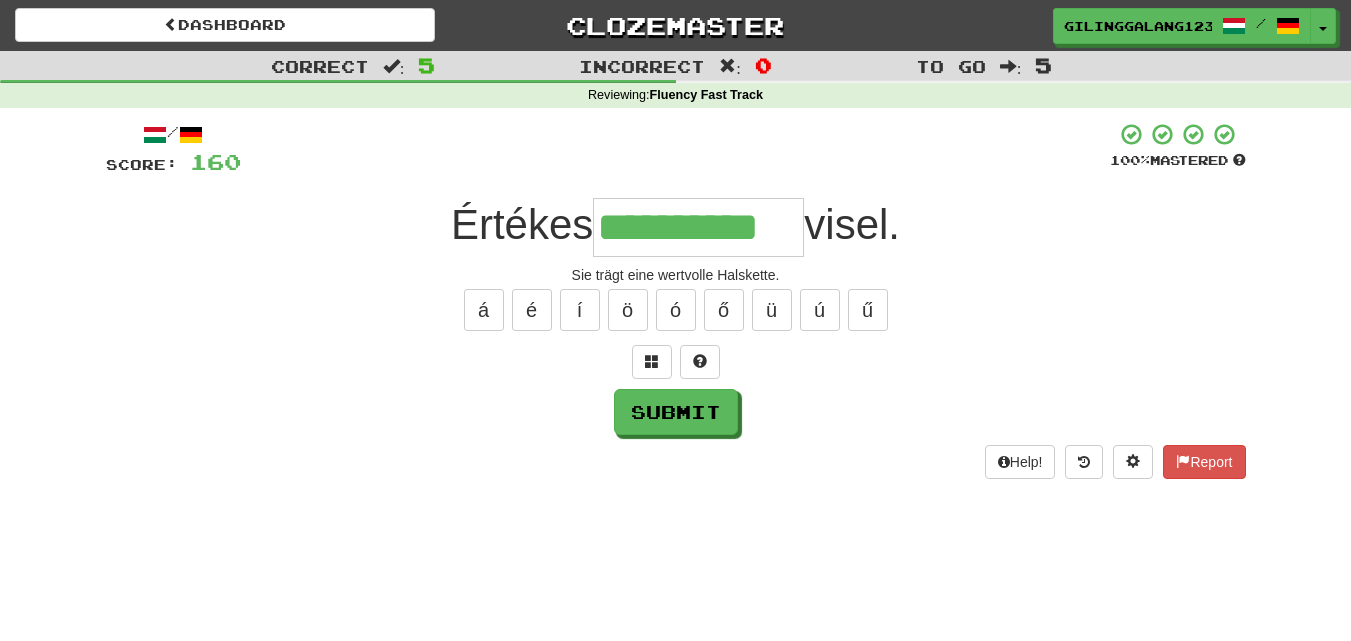 type on "**********" 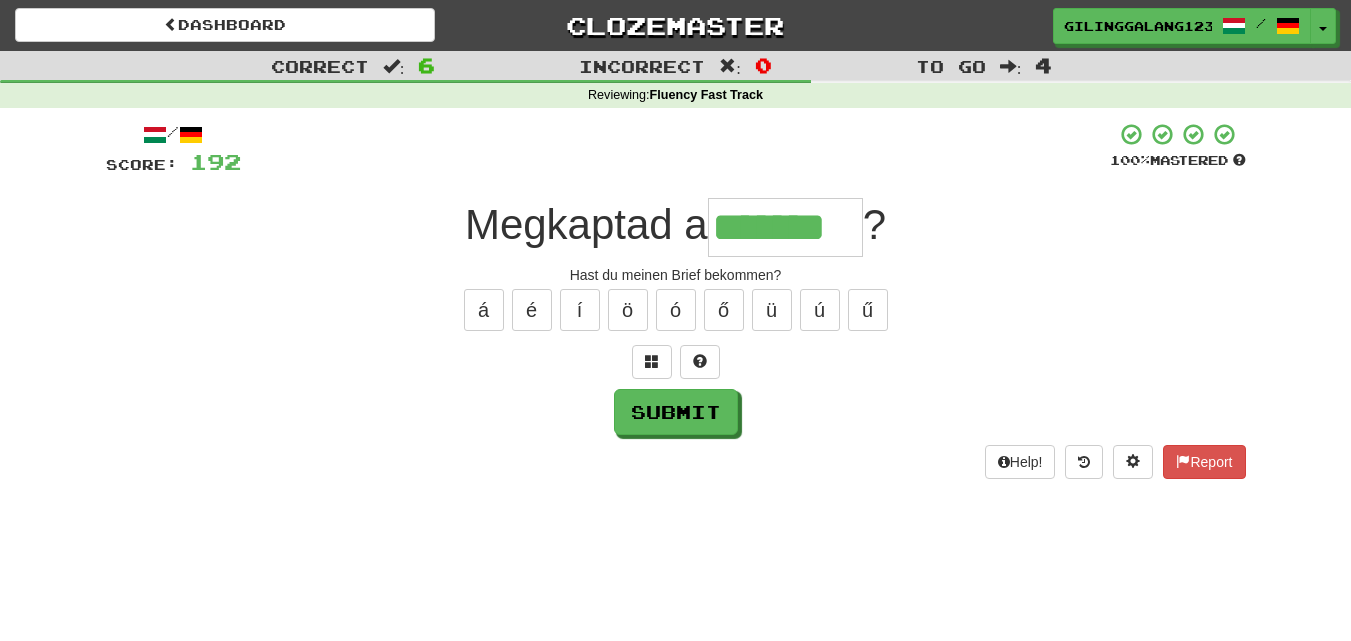 type on "*******" 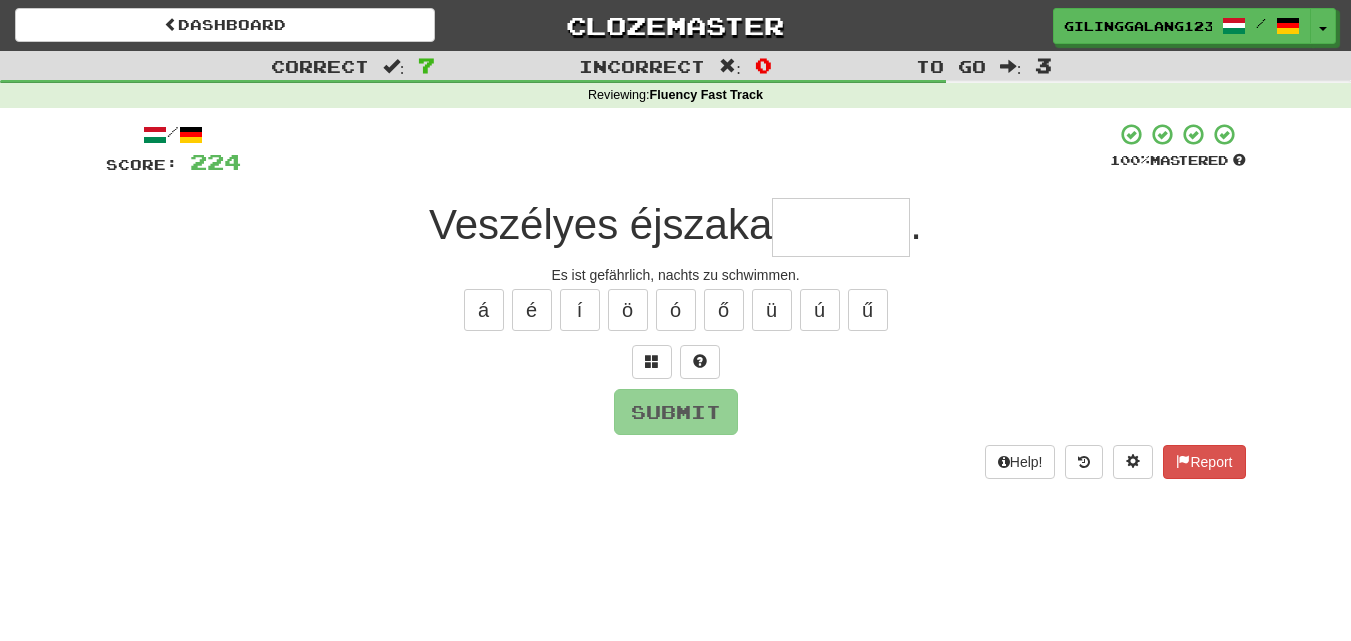 type on "*" 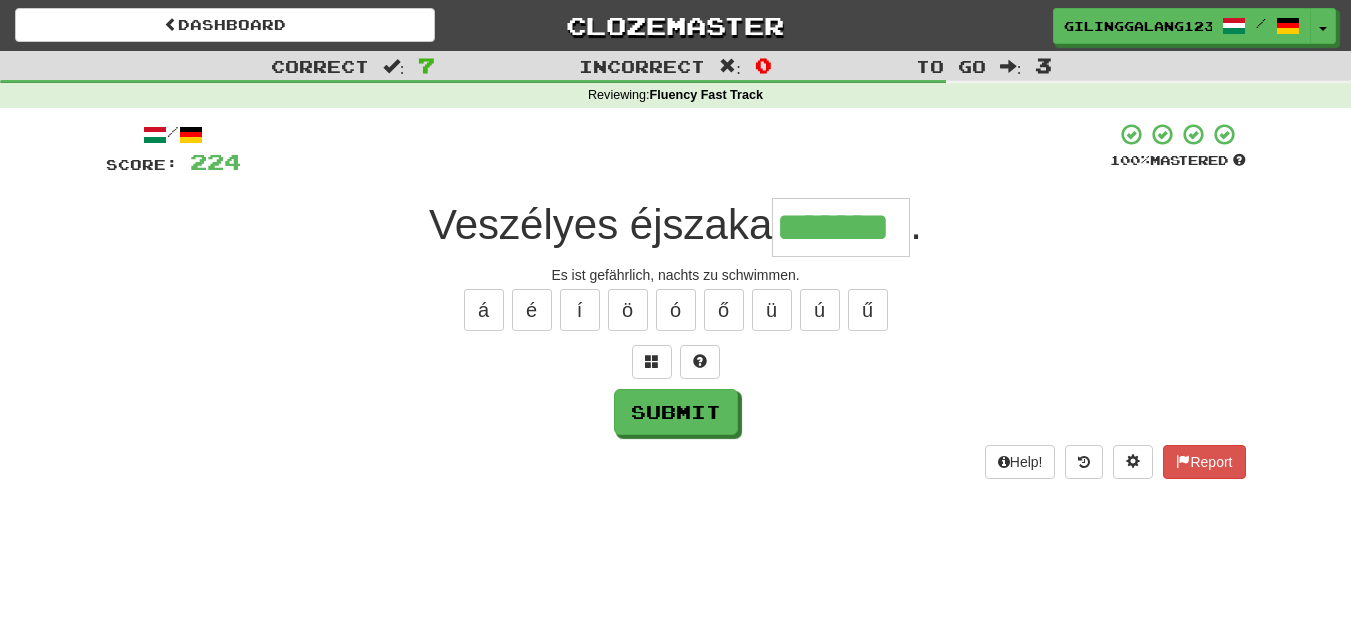 type on "*******" 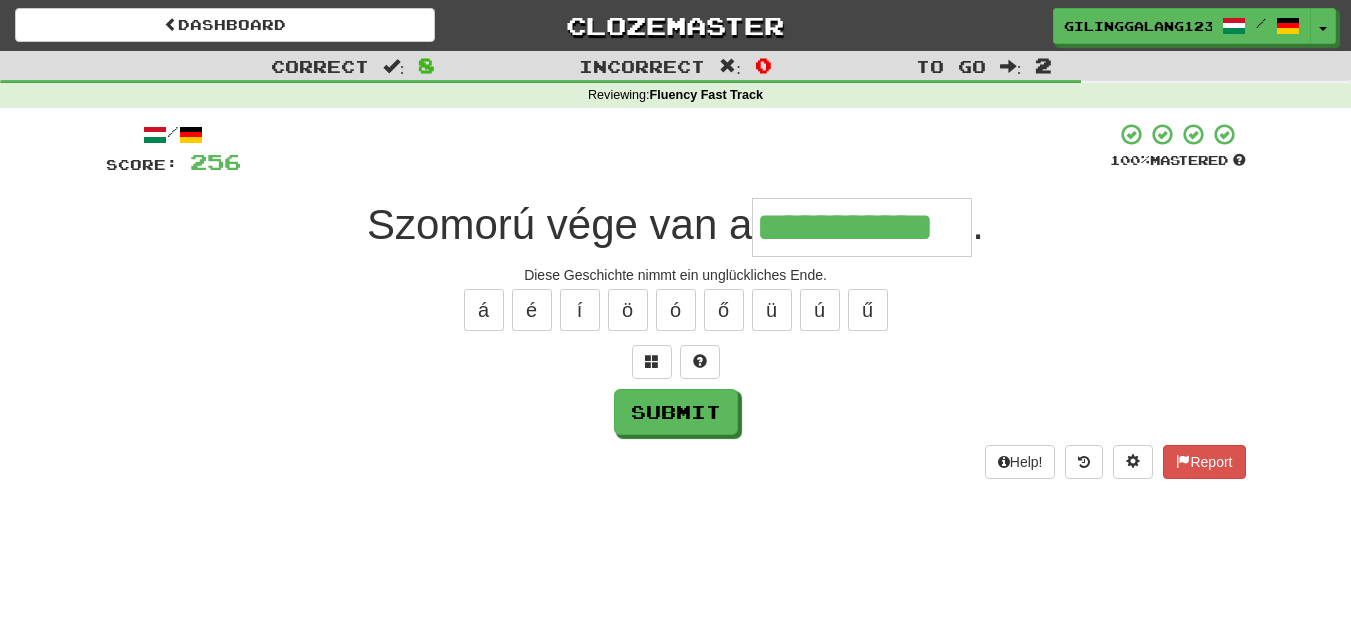 type on "**********" 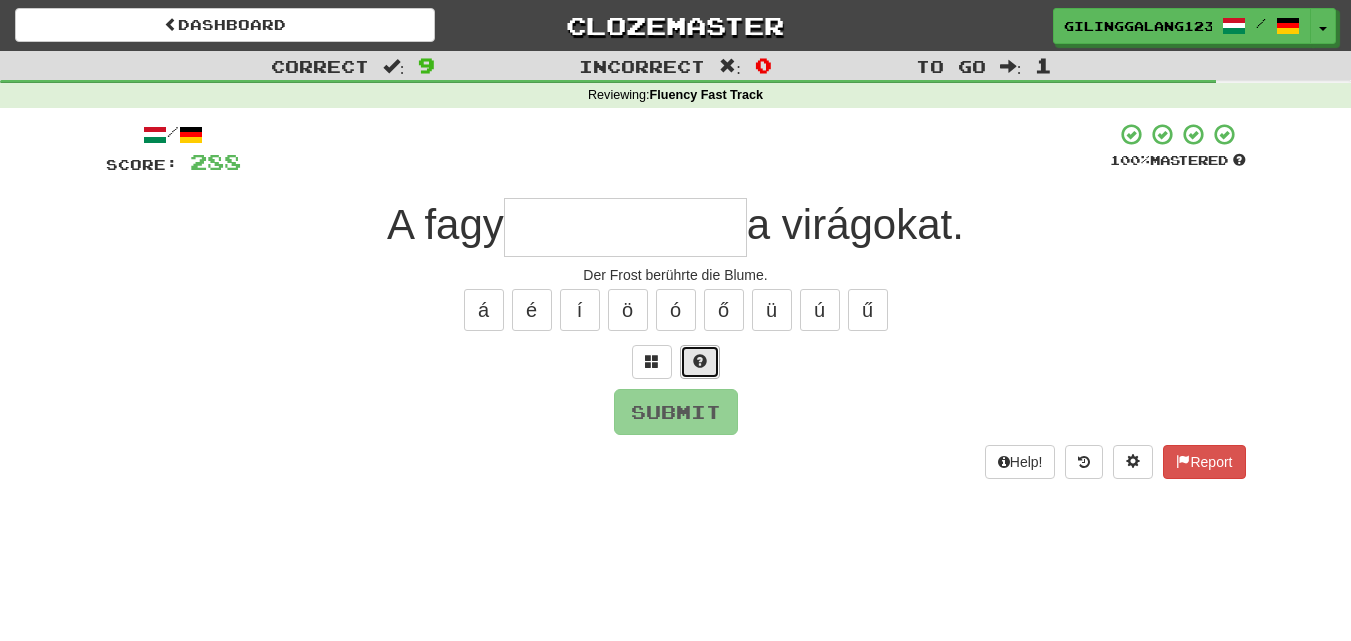 click at bounding box center [700, 361] 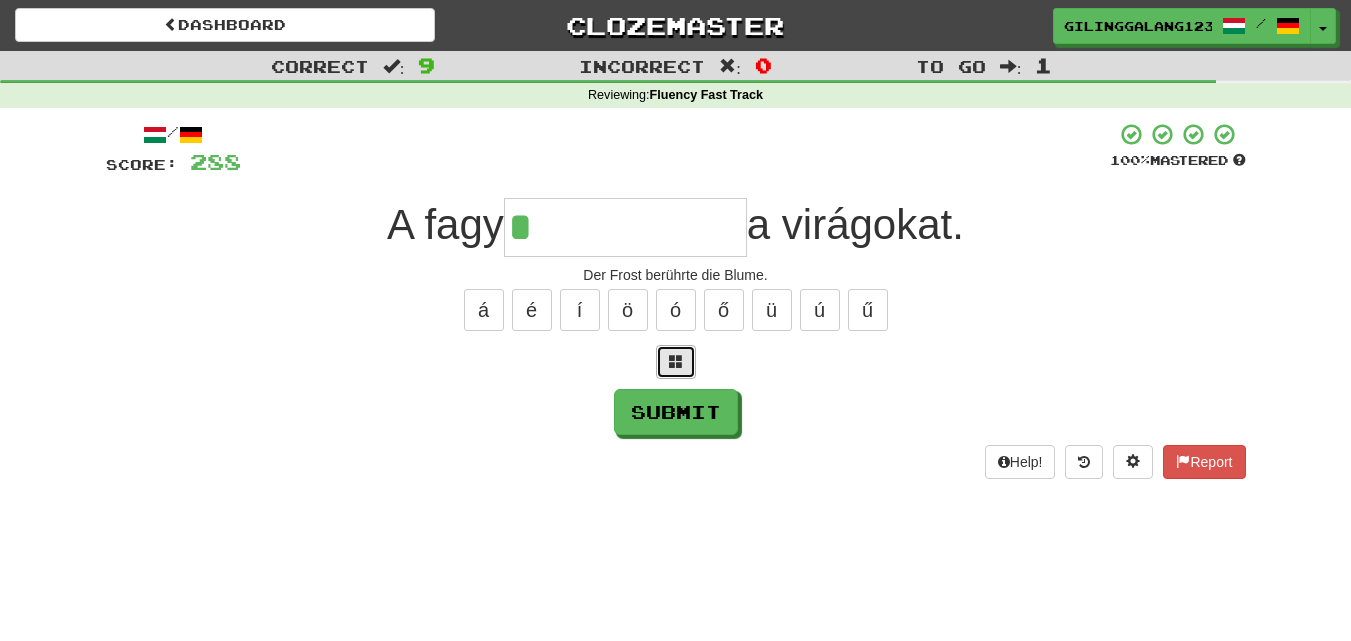 click at bounding box center [676, 362] 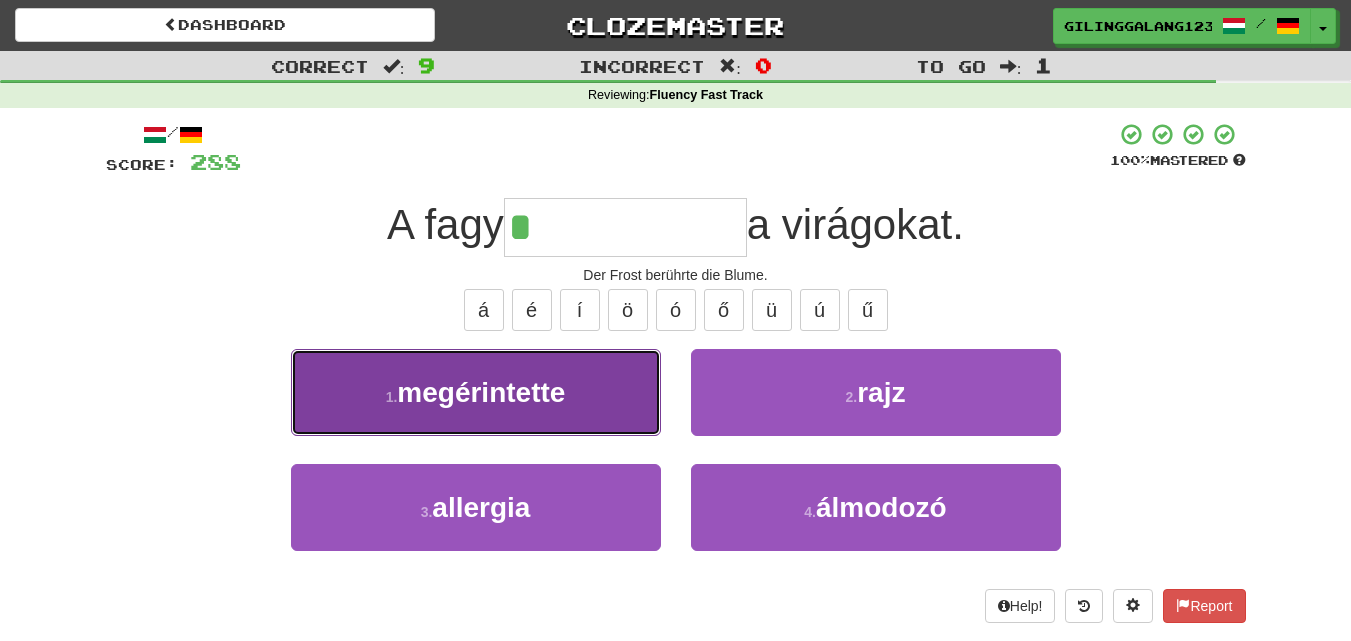 click on "megérintette" at bounding box center (481, 392) 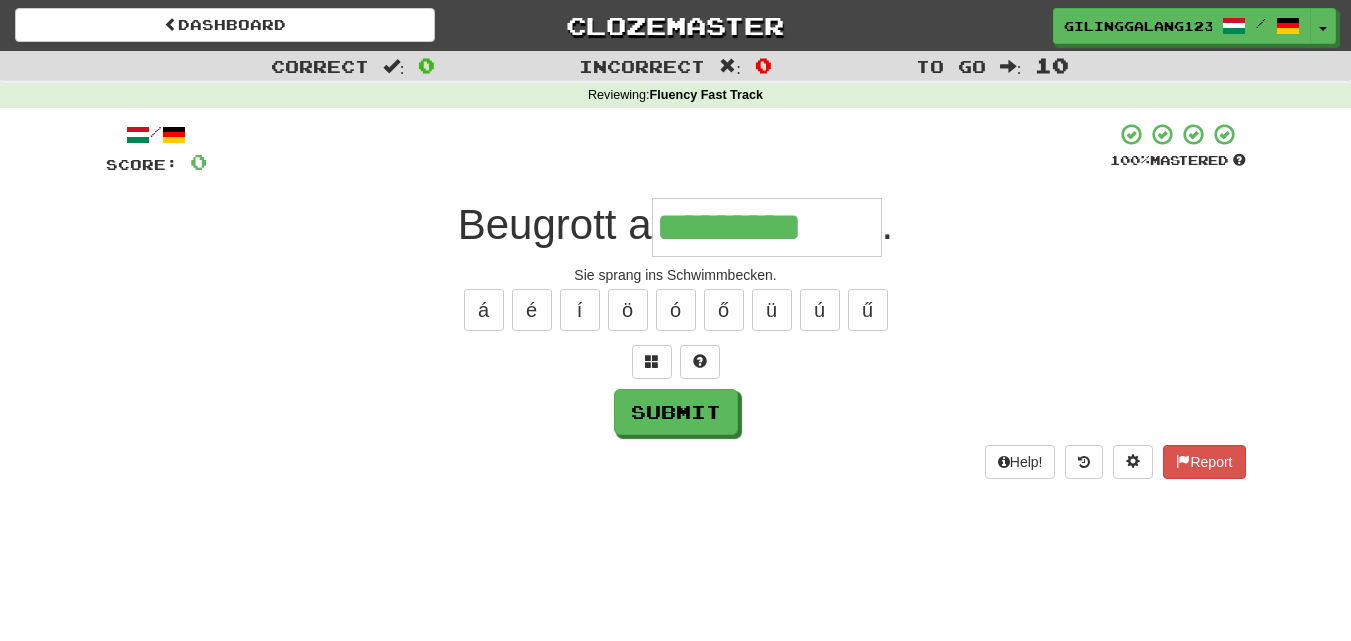 type on "*********" 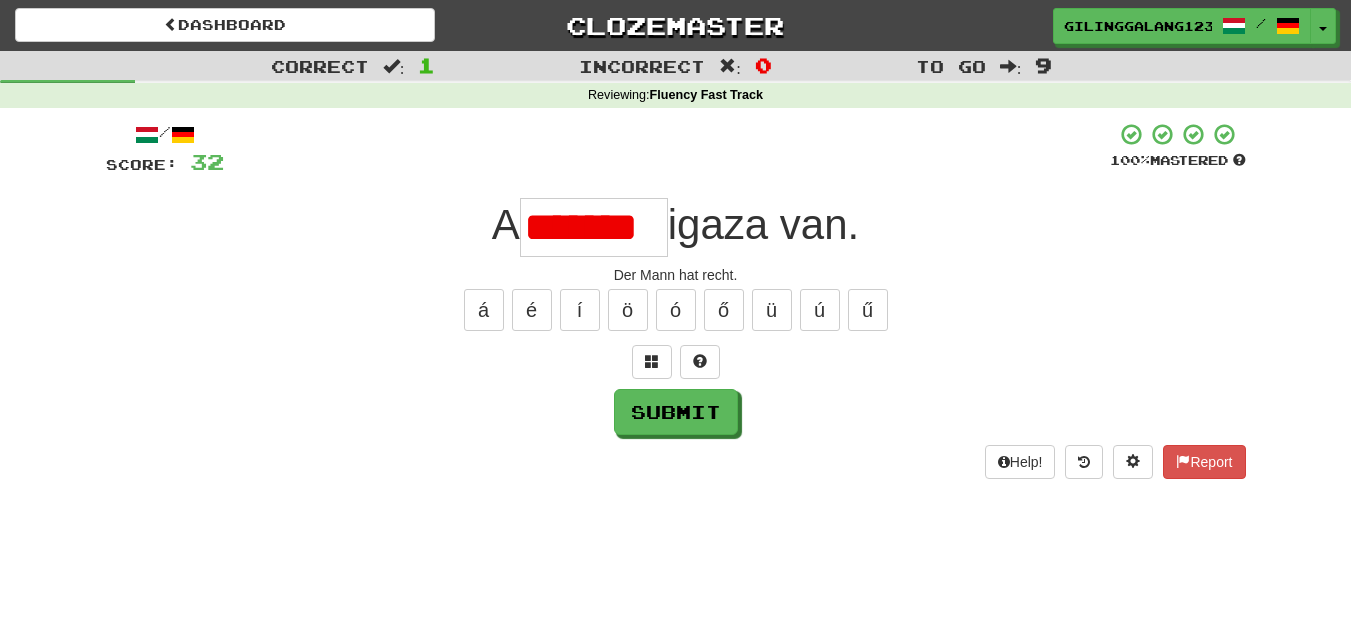 scroll, scrollTop: 0, scrollLeft: 0, axis: both 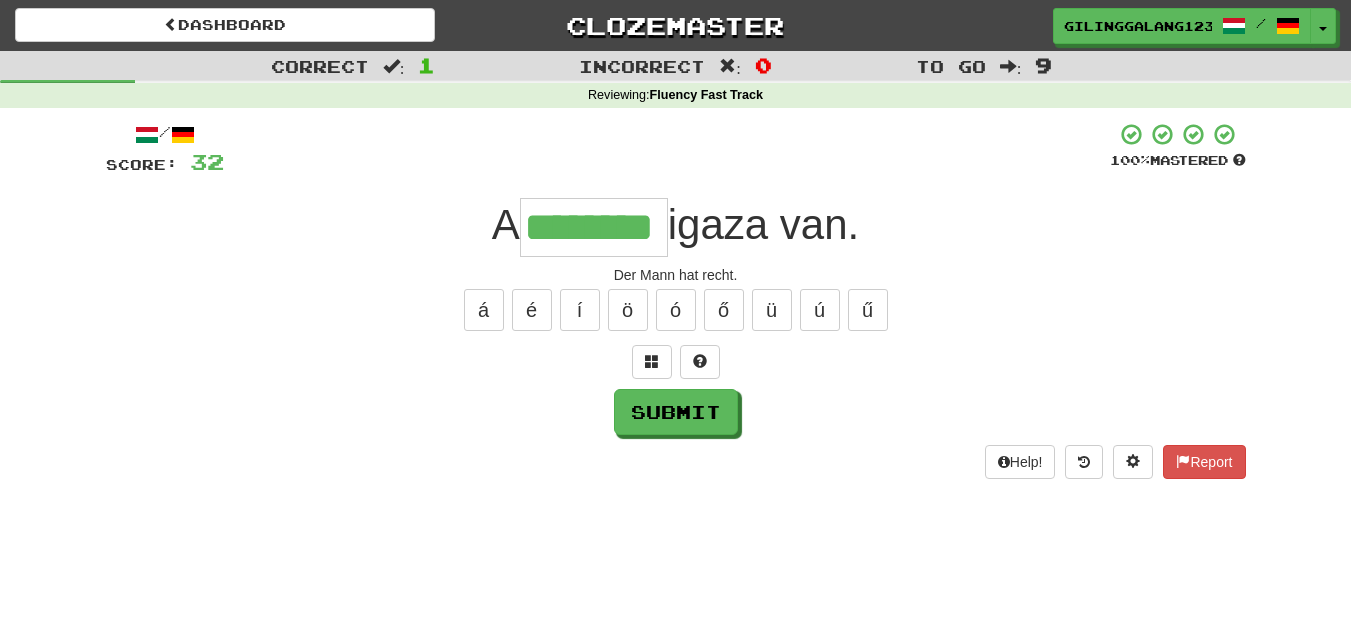 type on "********" 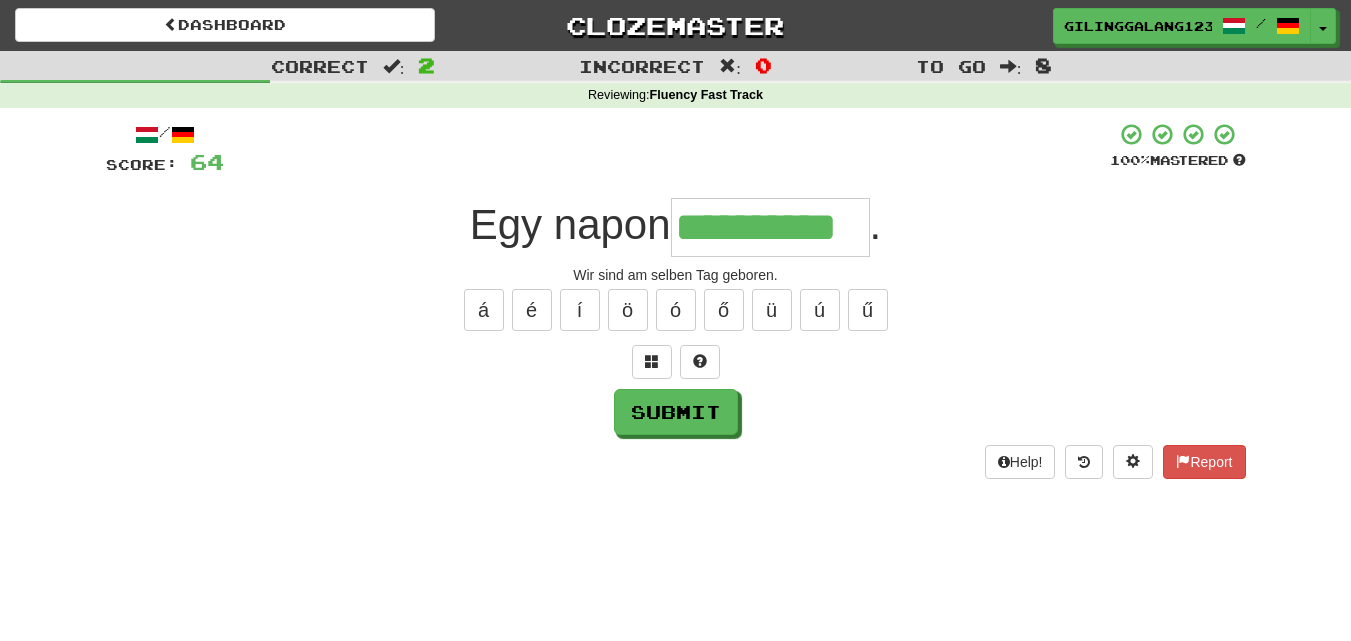 type on "**********" 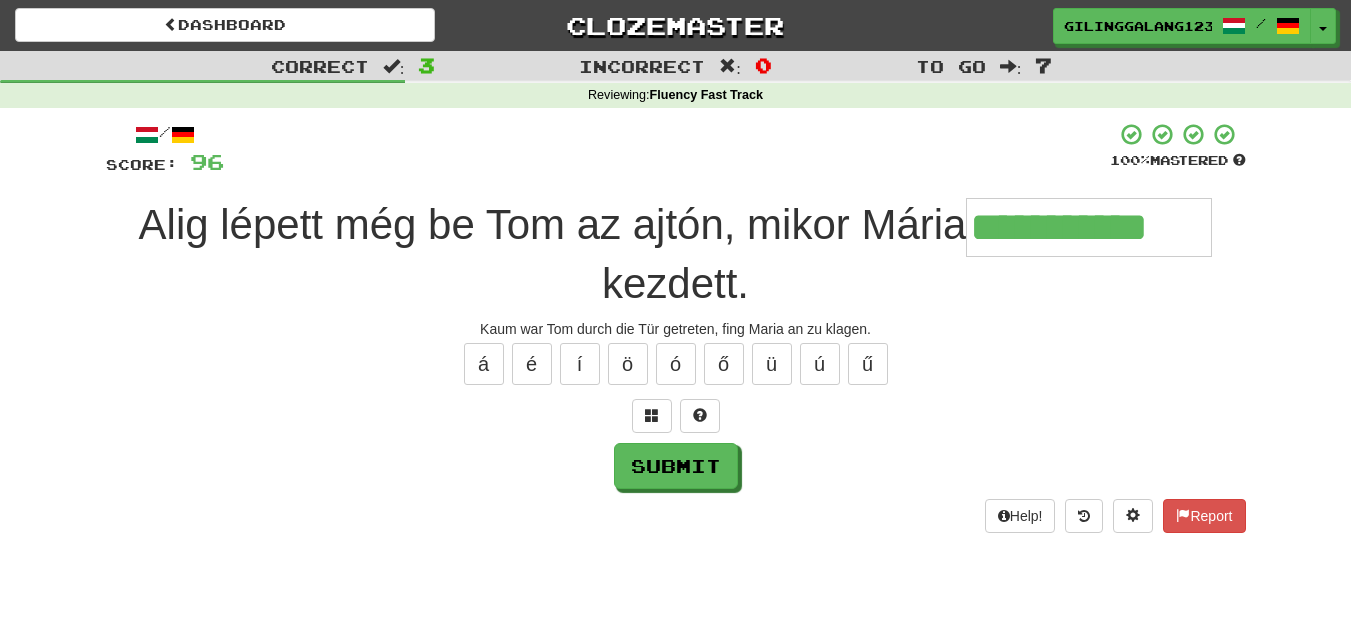 type on "**********" 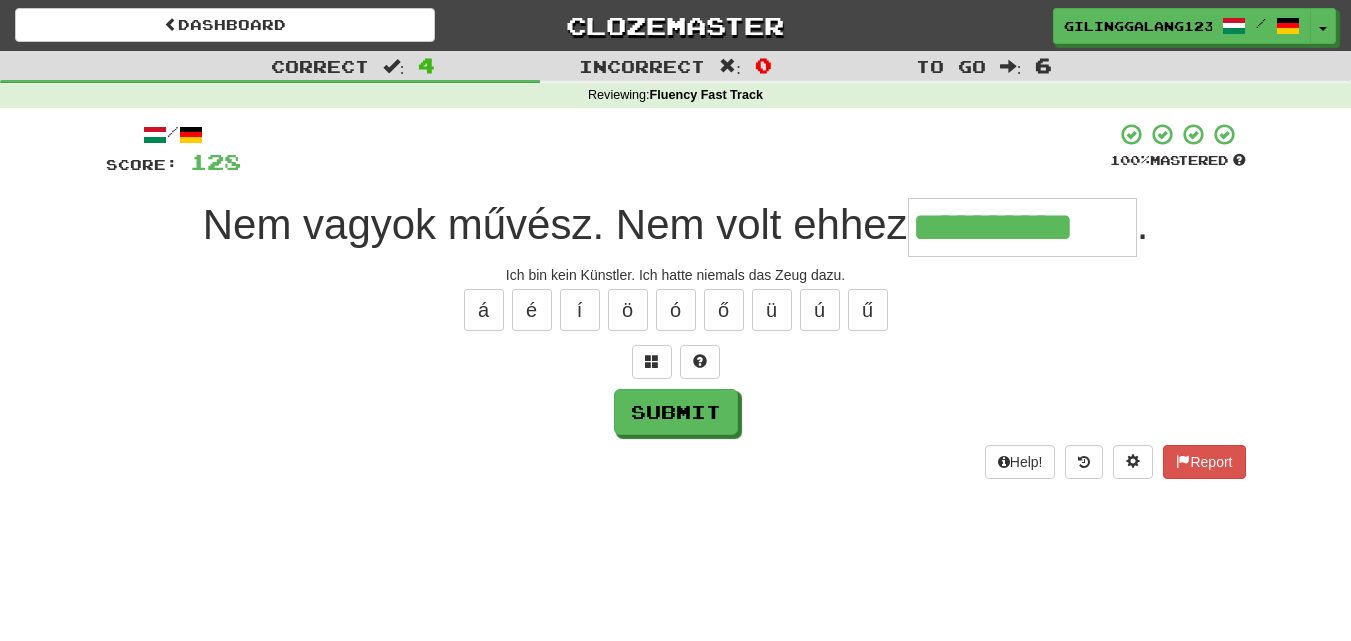 type on "**********" 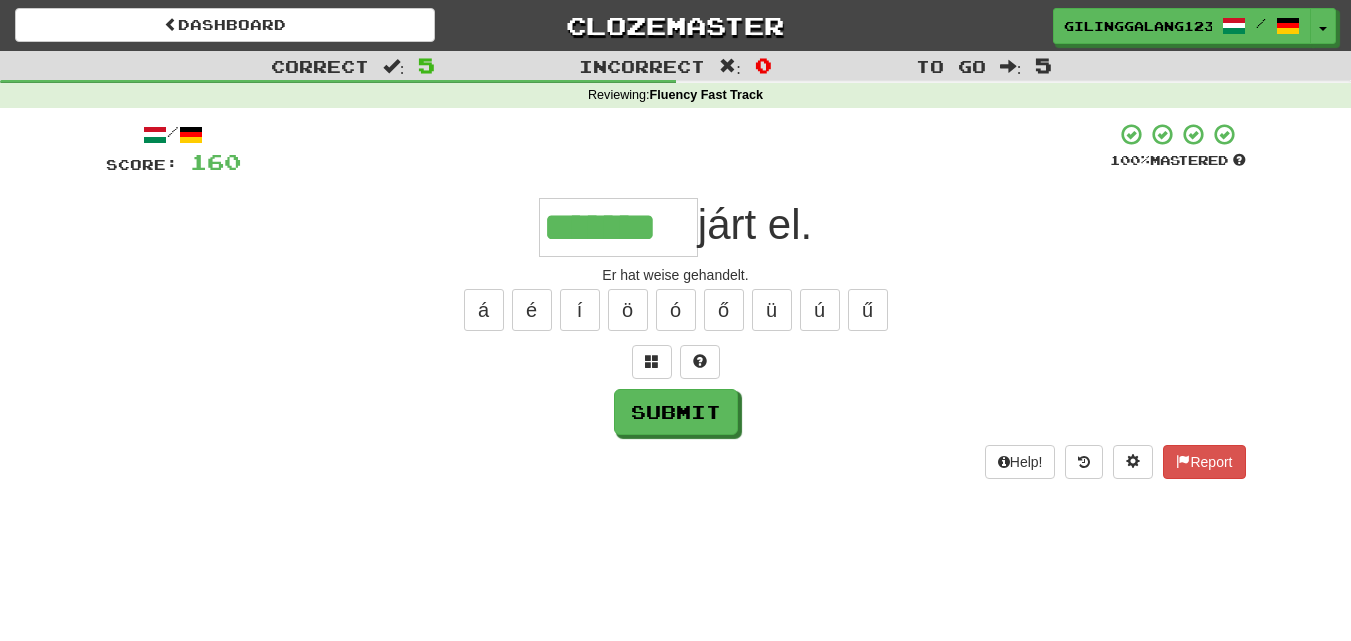 type on "*******" 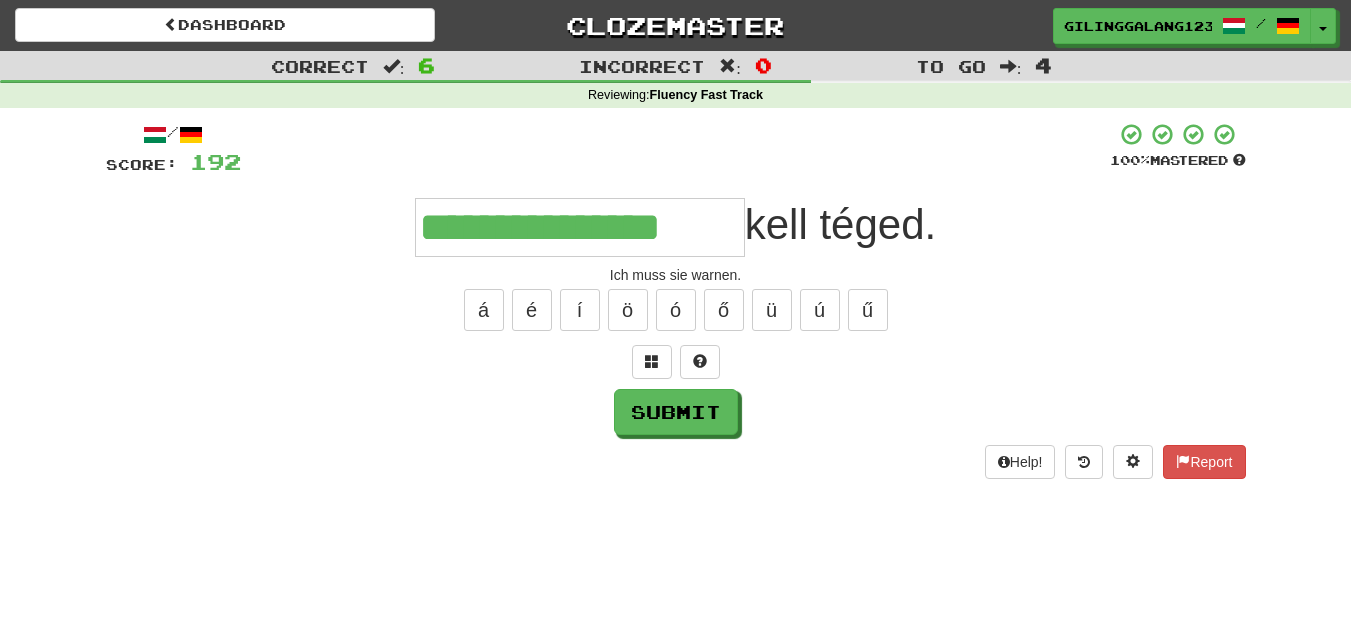 type on "**********" 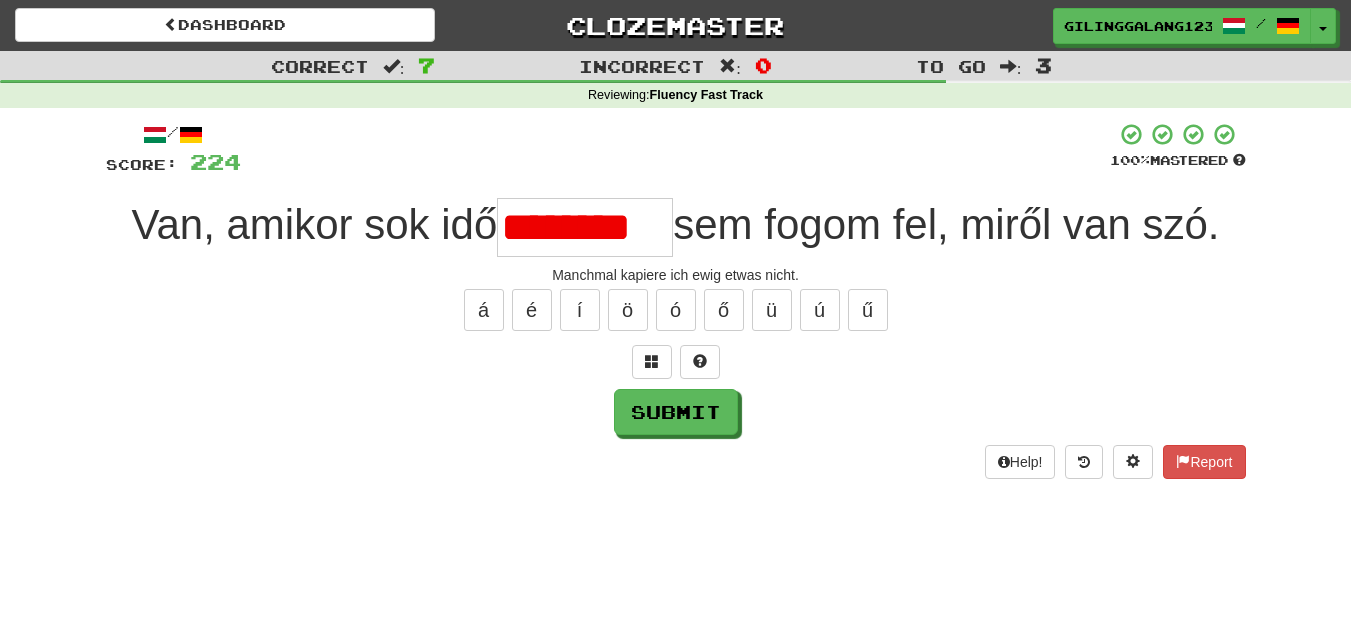 scroll, scrollTop: 0, scrollLeft: 0, axis: both 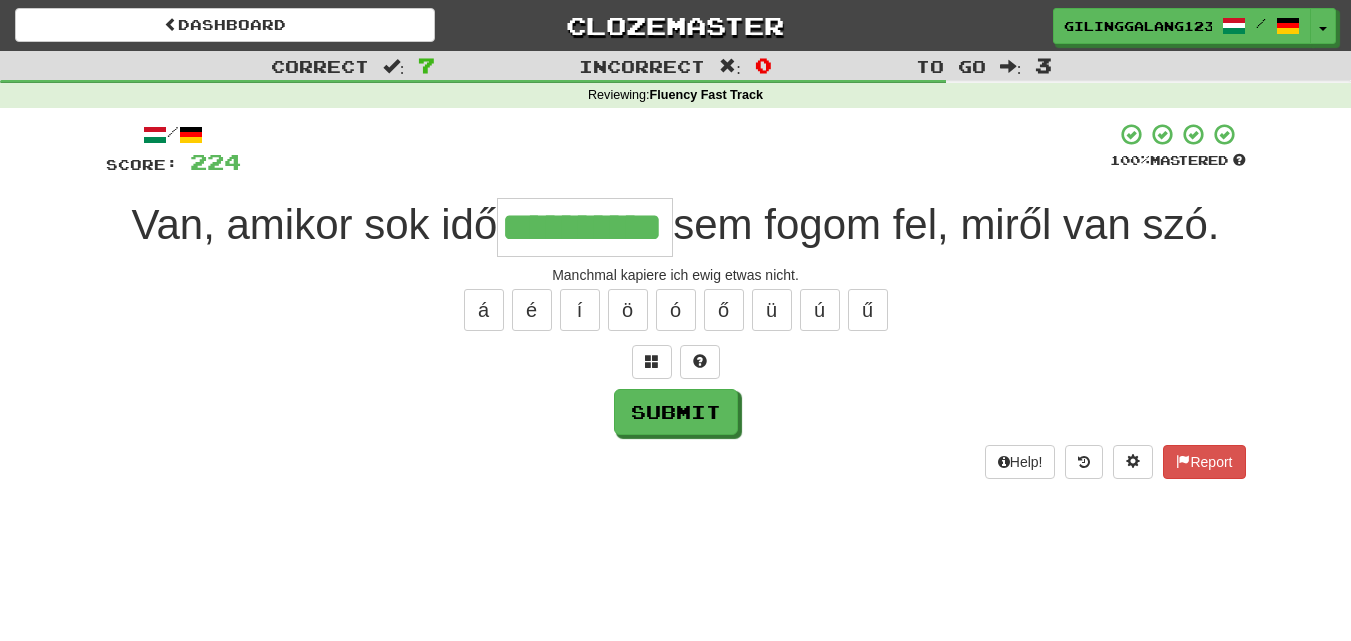 type on "**********" 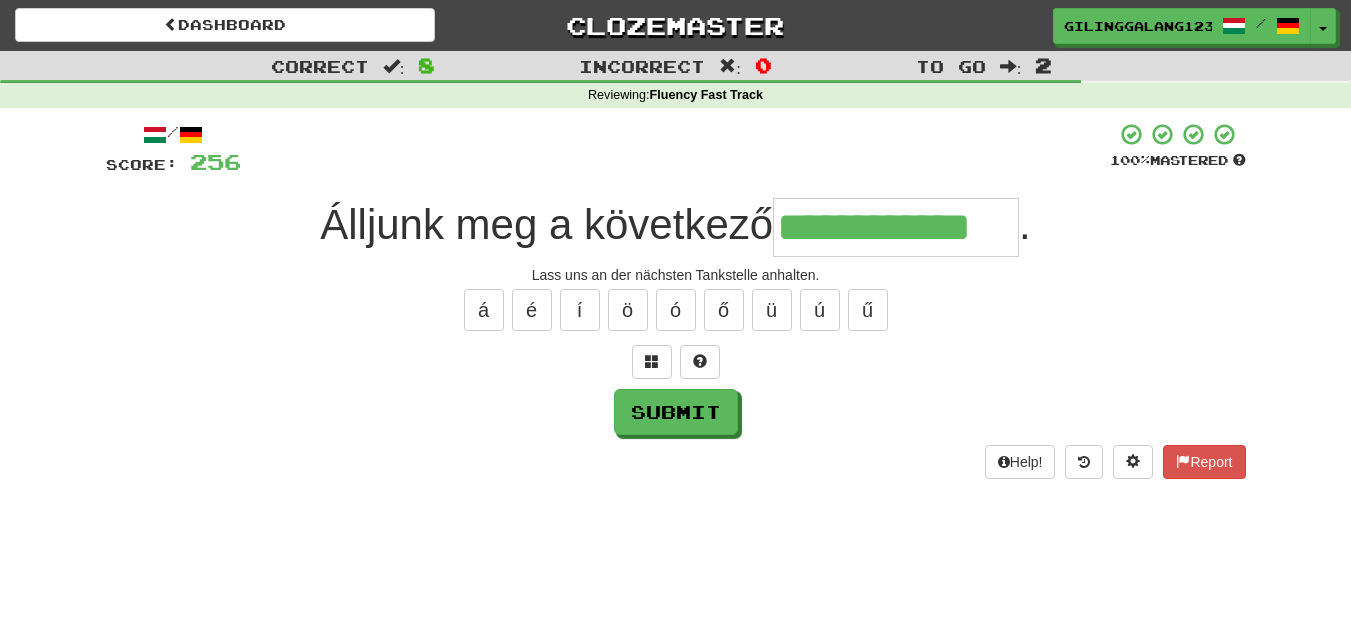 type on "**********" 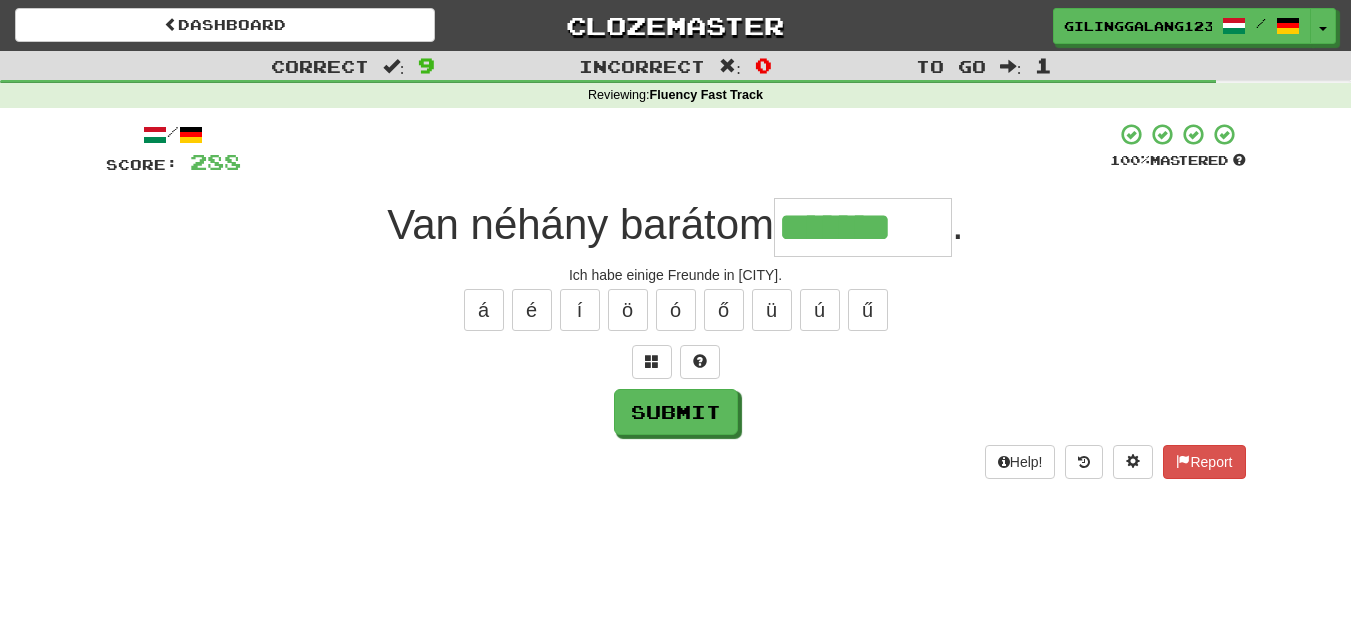 type on "********" 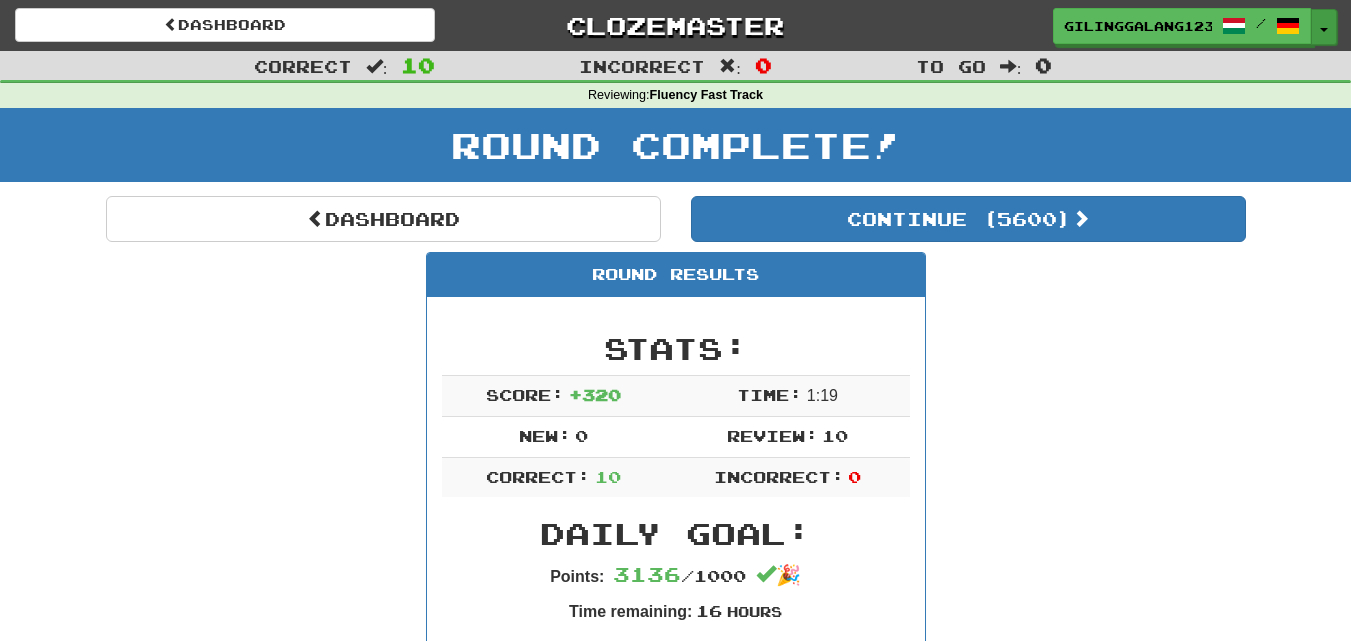 click on "Toggle Dropdown" at bounding box center [1324, 27] 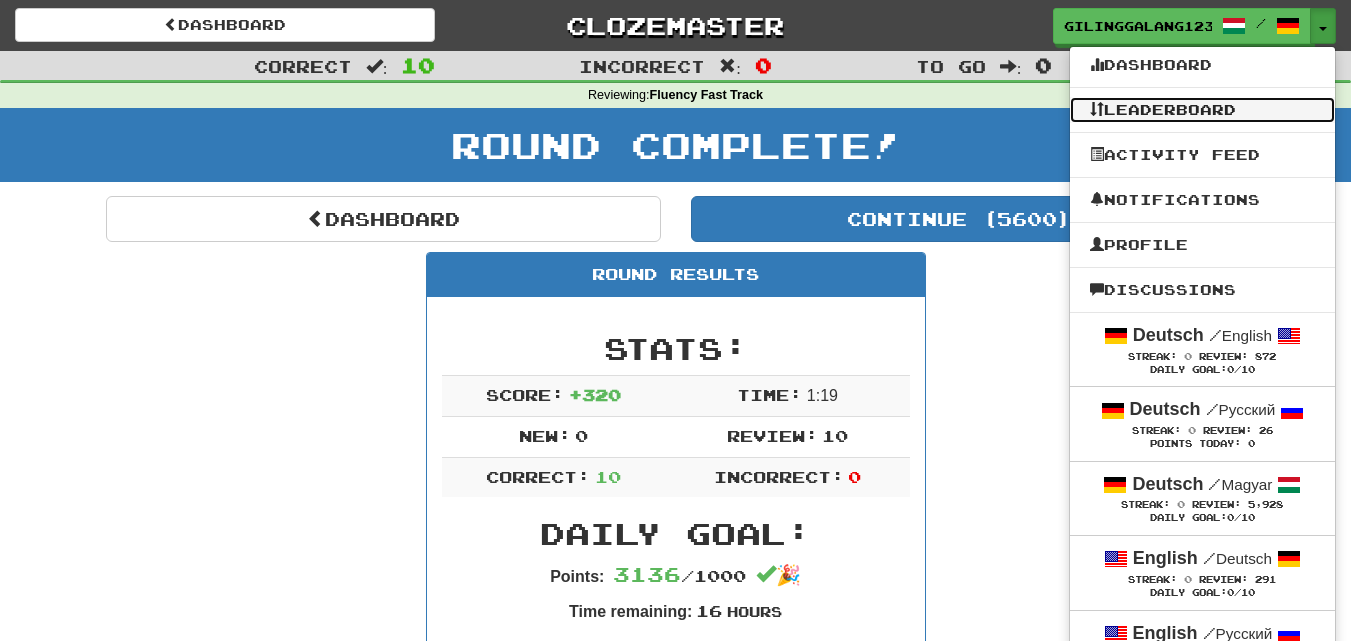 click on "Leaderboard" at bounding box center [1202, 110] 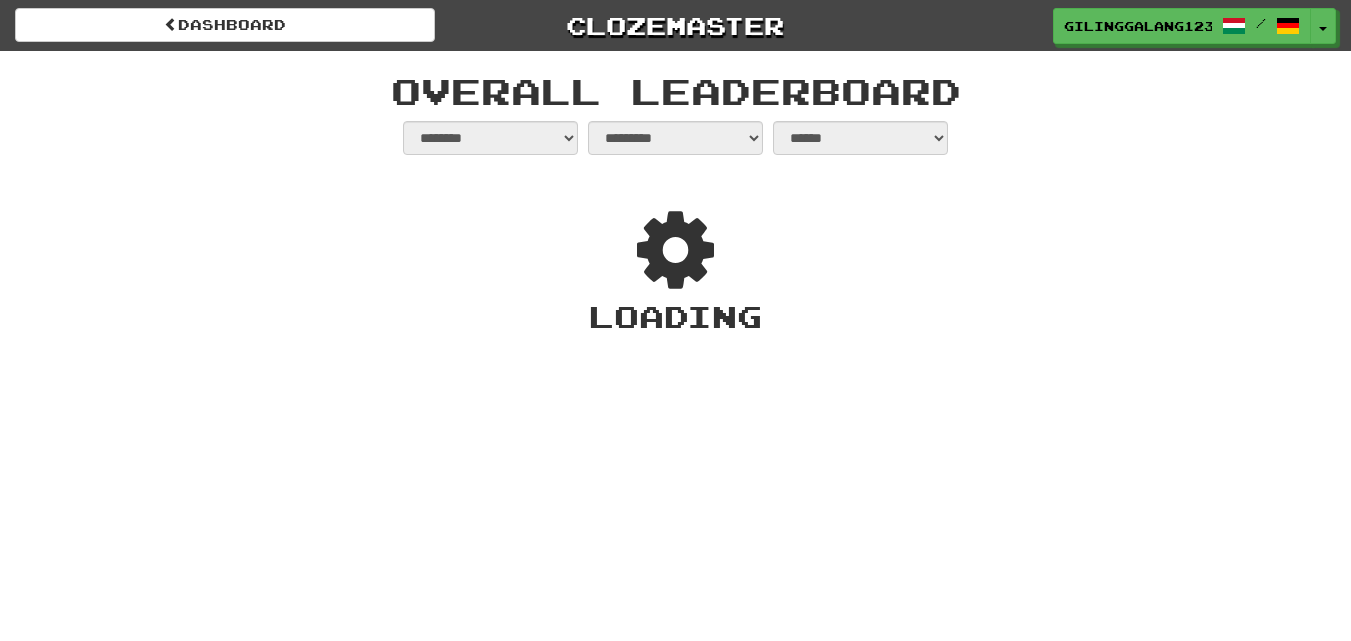 select on "**********" 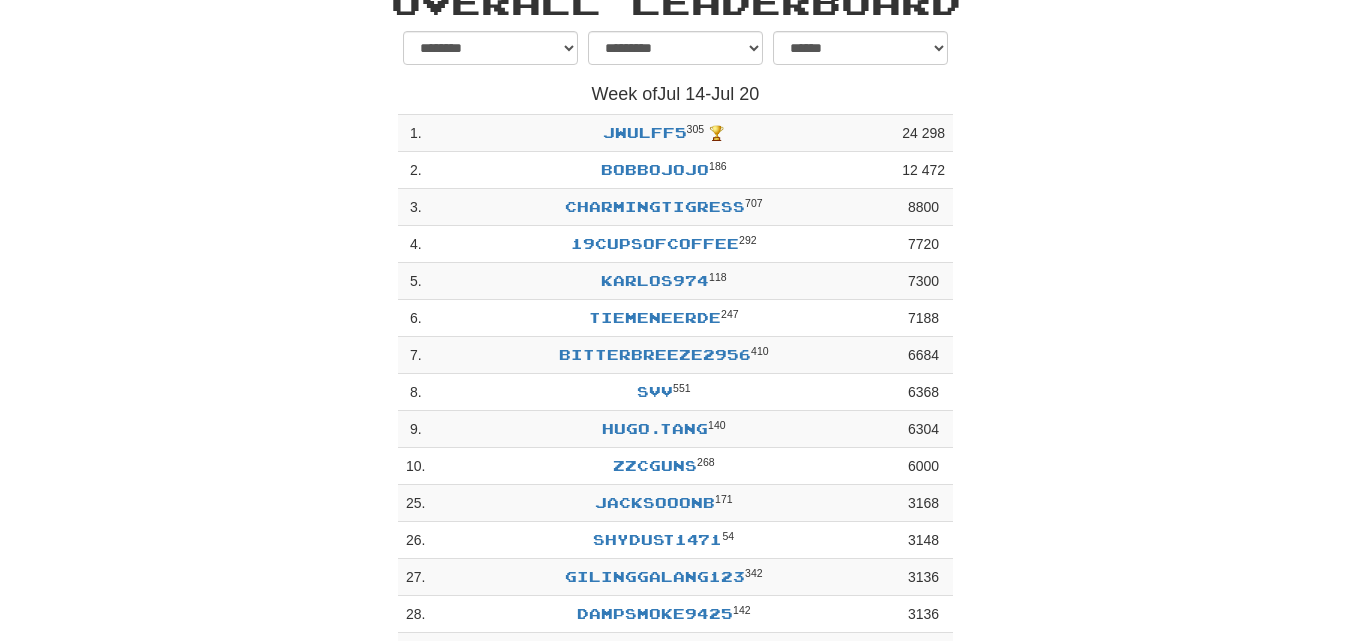 scroll, scrollTop: 0, scrollLeft: 0, axis: both 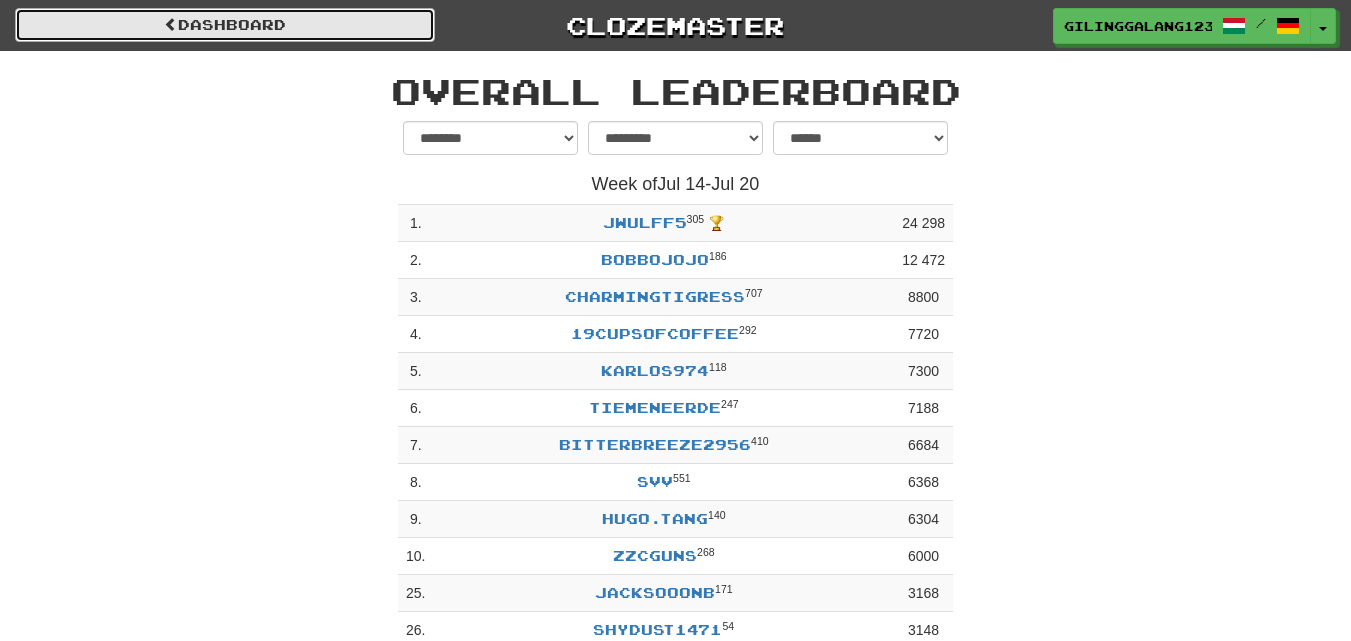 click on "dashboard" at bounding box center (225, 25) 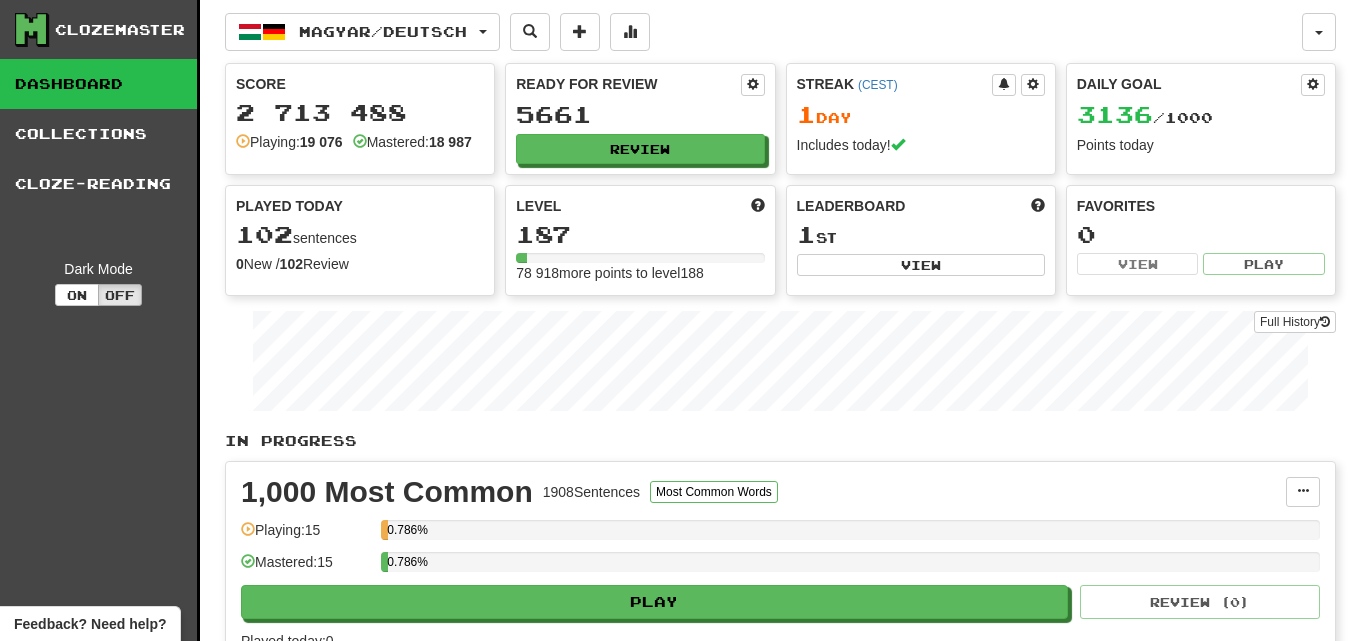 scroll, scrollTop: 0, scrollLeft: 0, axis: both 